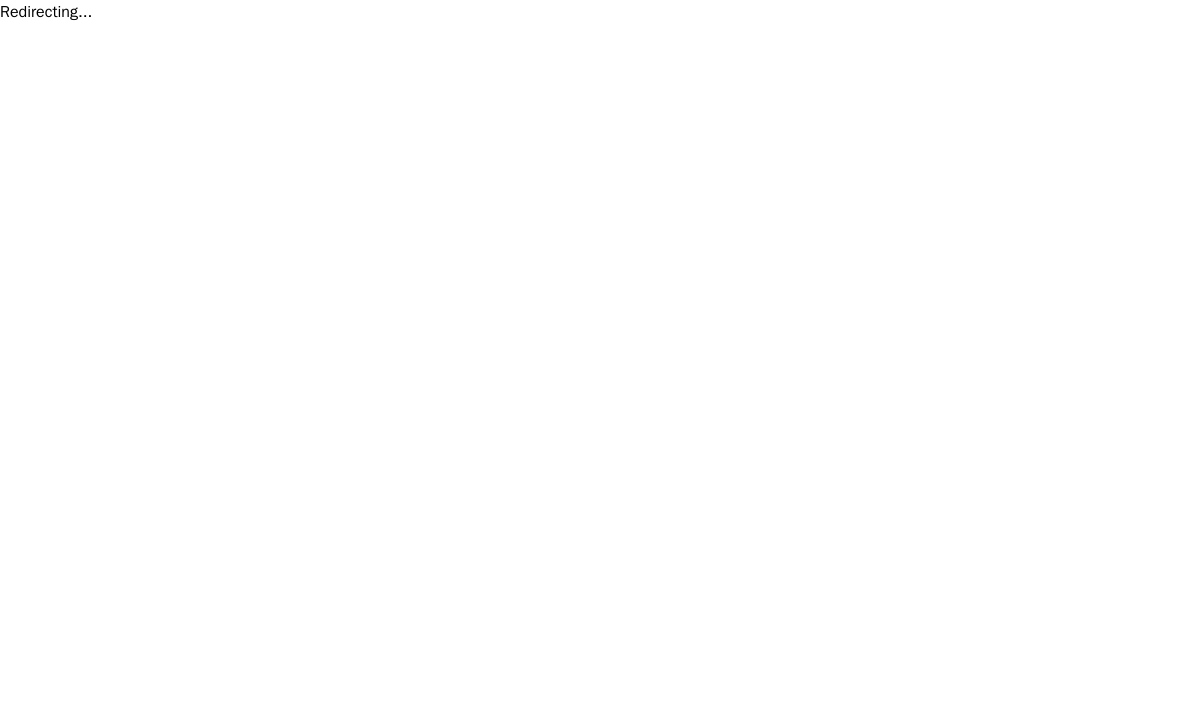 scroll, scrollTop: 0, scrollLeft: 0, axis: both 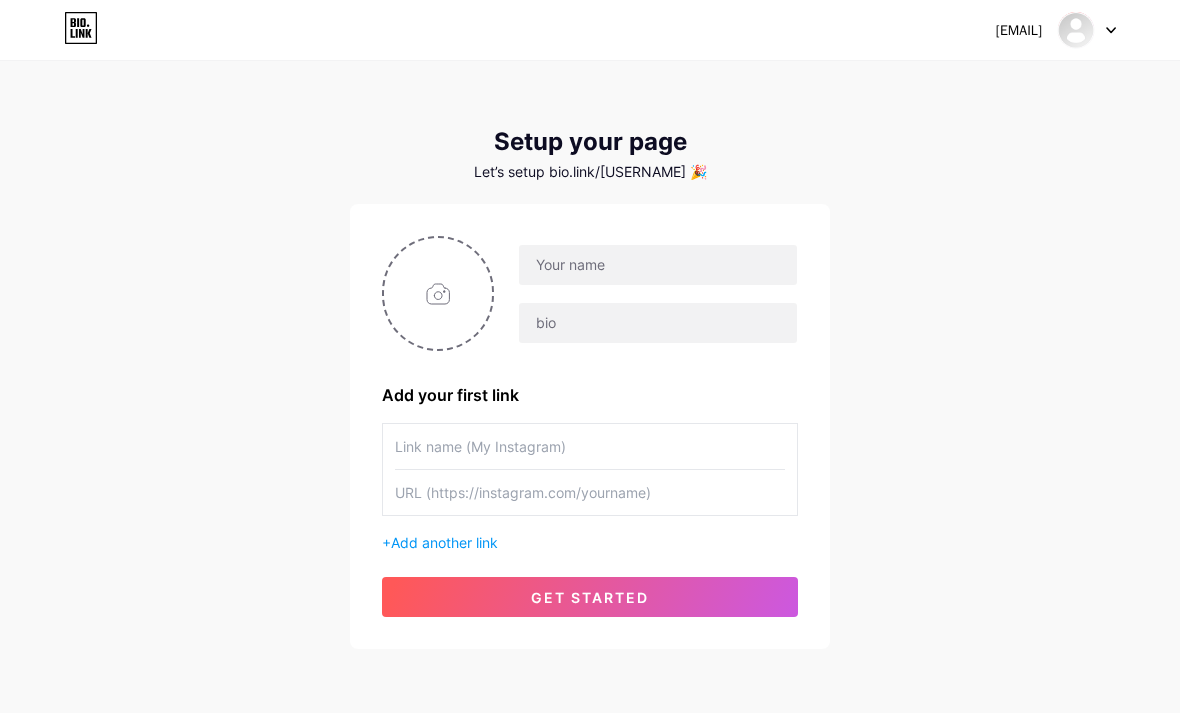 click at bounding box center [438, 293] 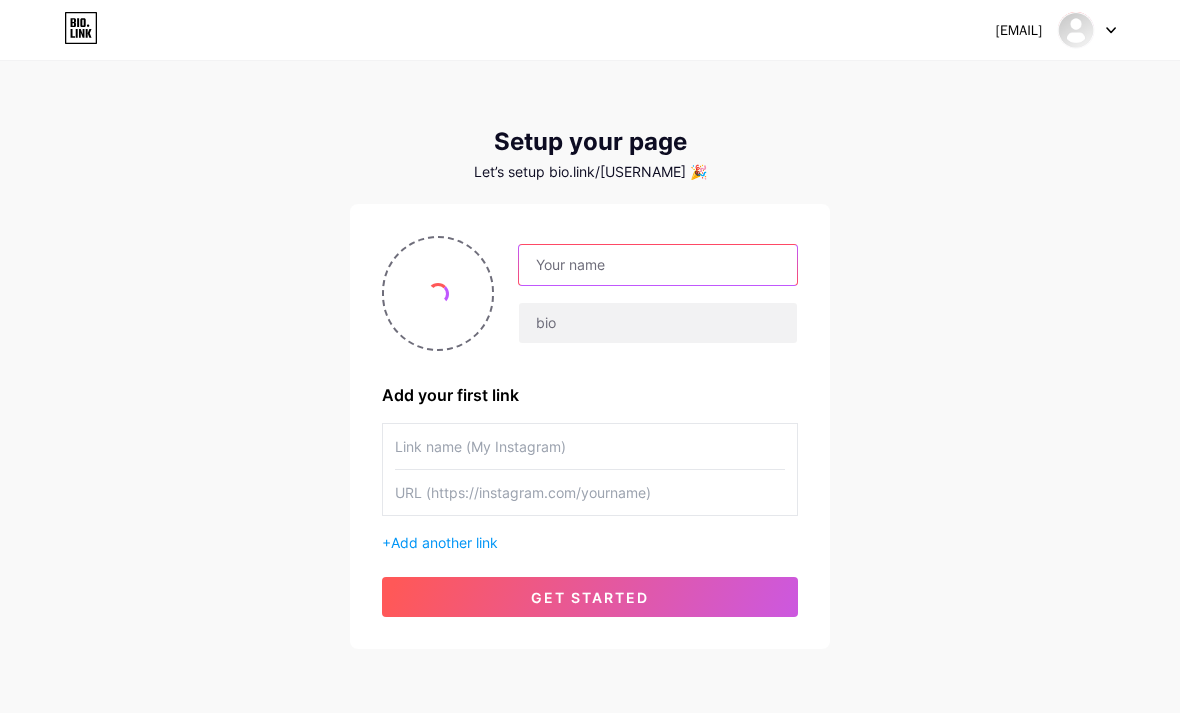 click at bounding box center (658, 265) 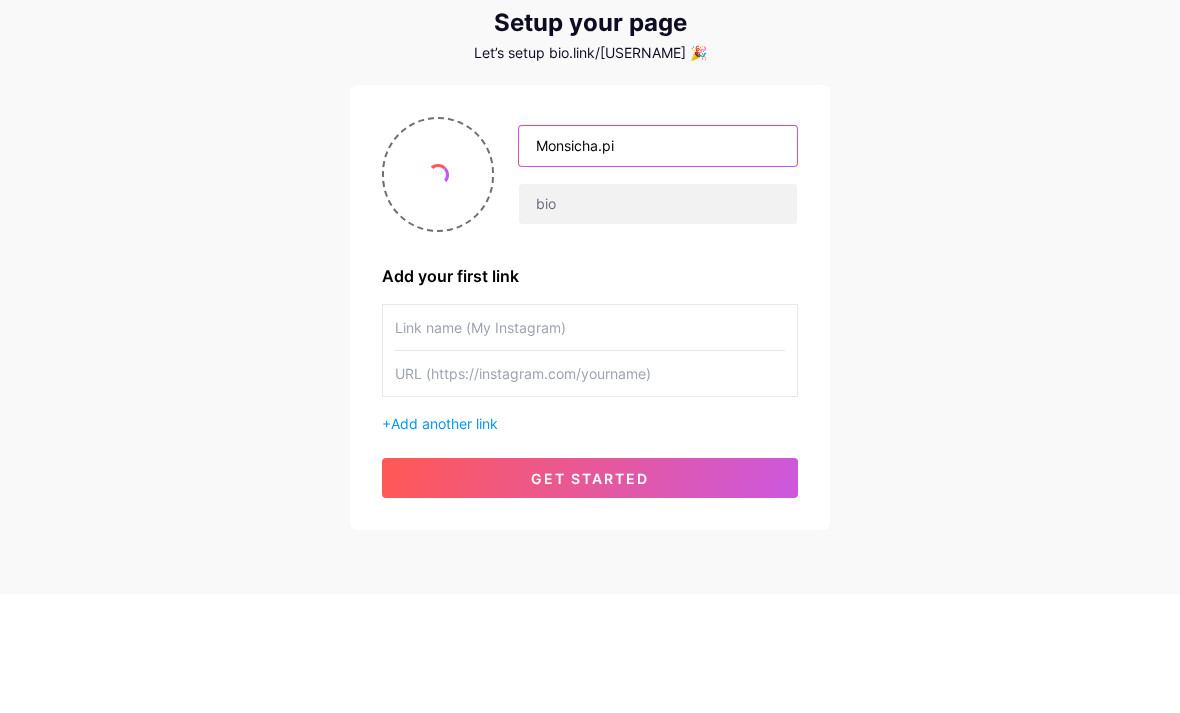 type on "Monsicha.pi" 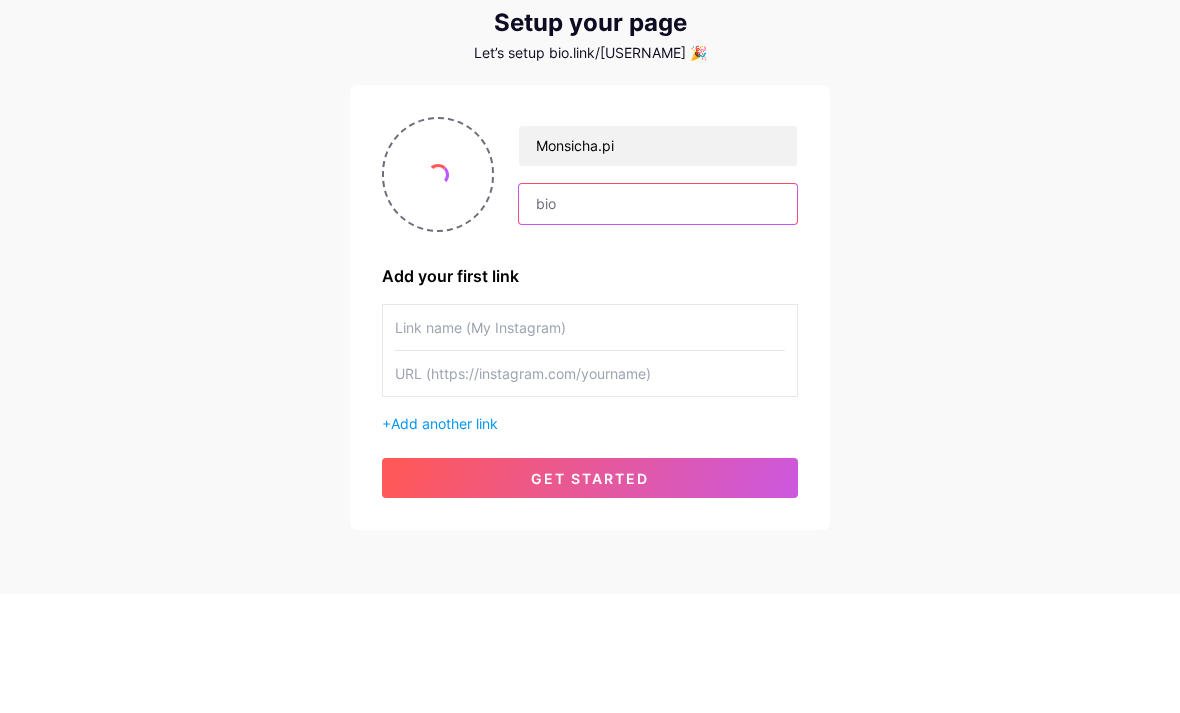 click at bounding box center (658, 323) 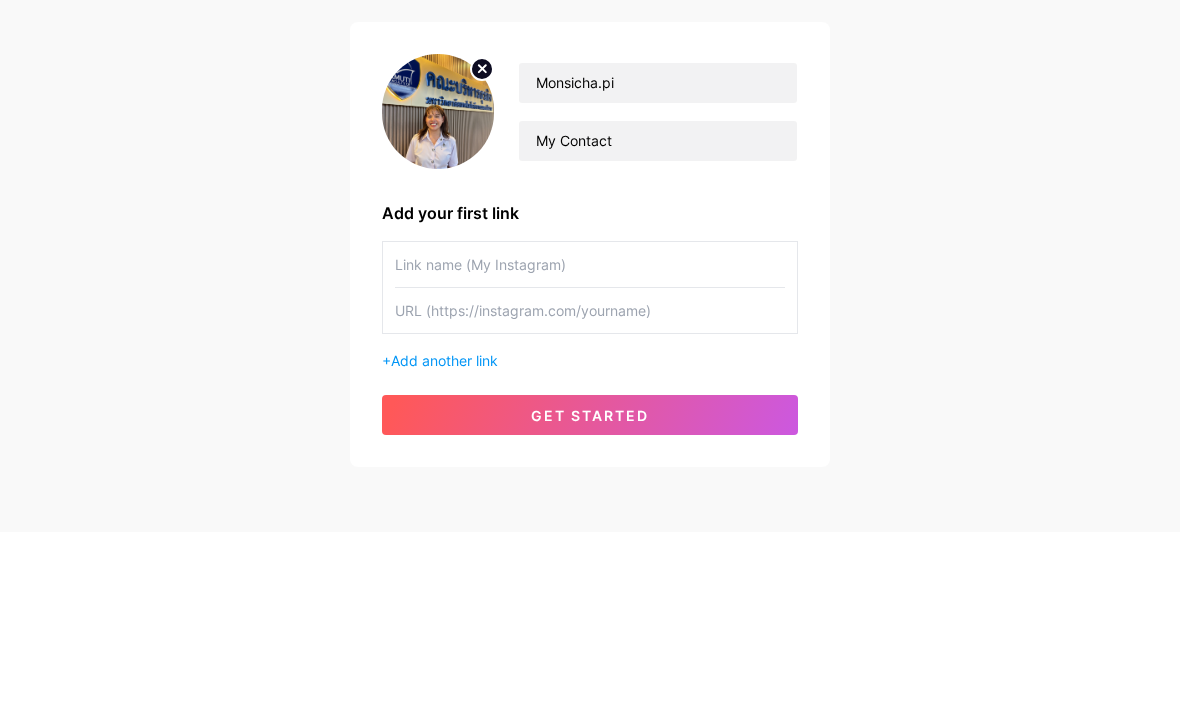 scroll, scrollTop: 80, scrollLeft: 0, axis: vertical 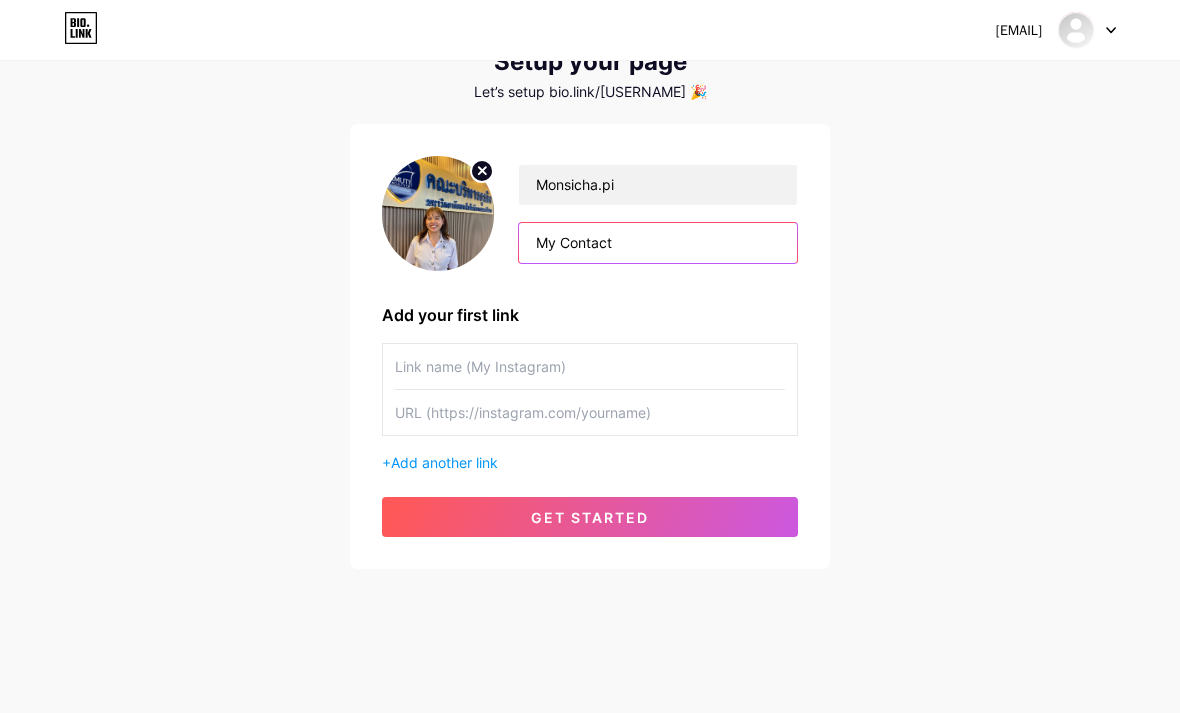 type on "My Contact" 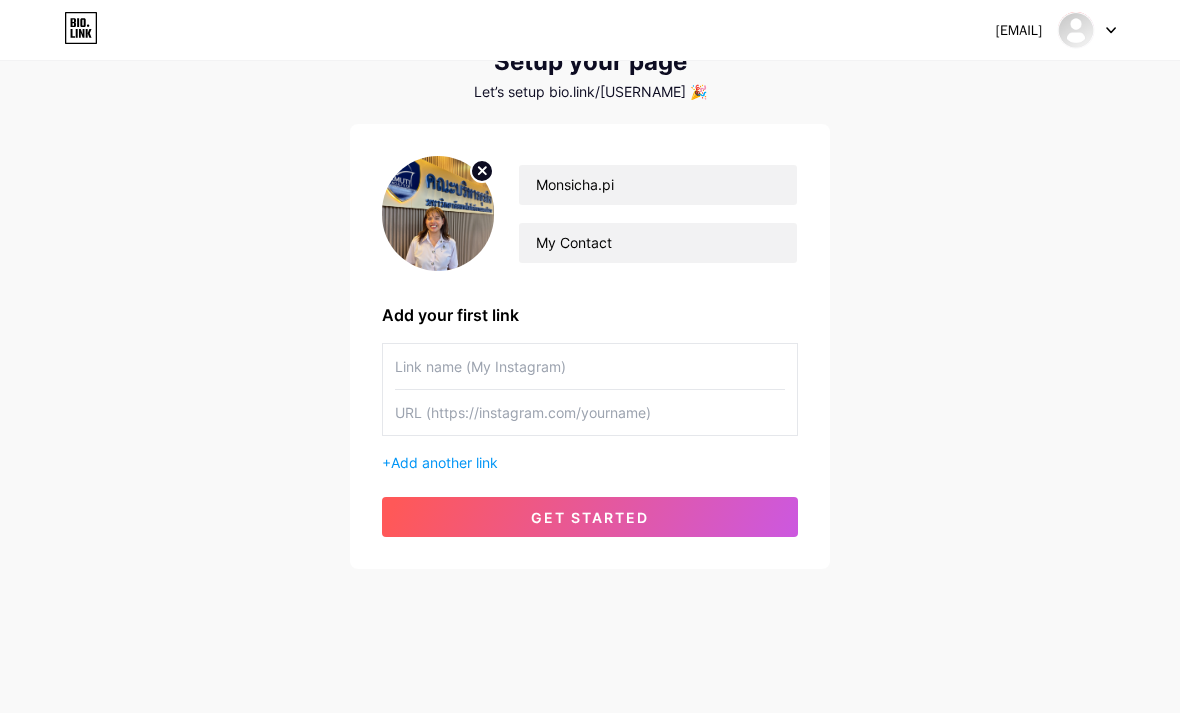 click at bounding box center (590, 366) 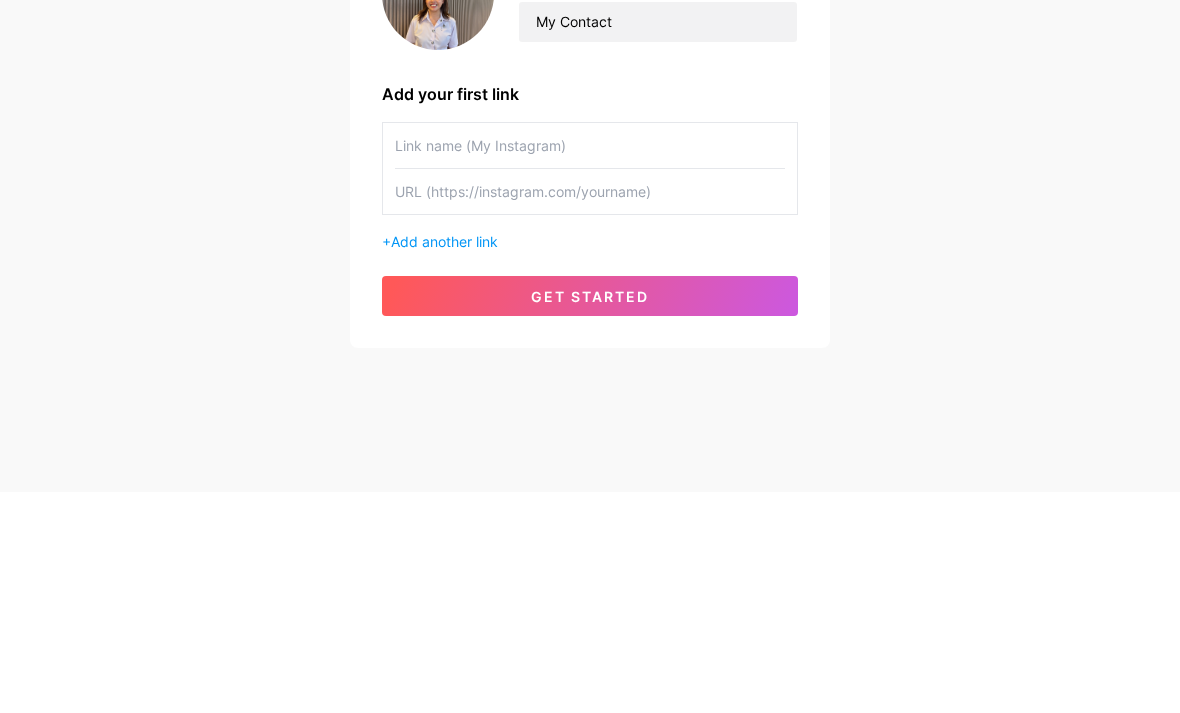 click on "Add another link" at bounding box center (444, 462) 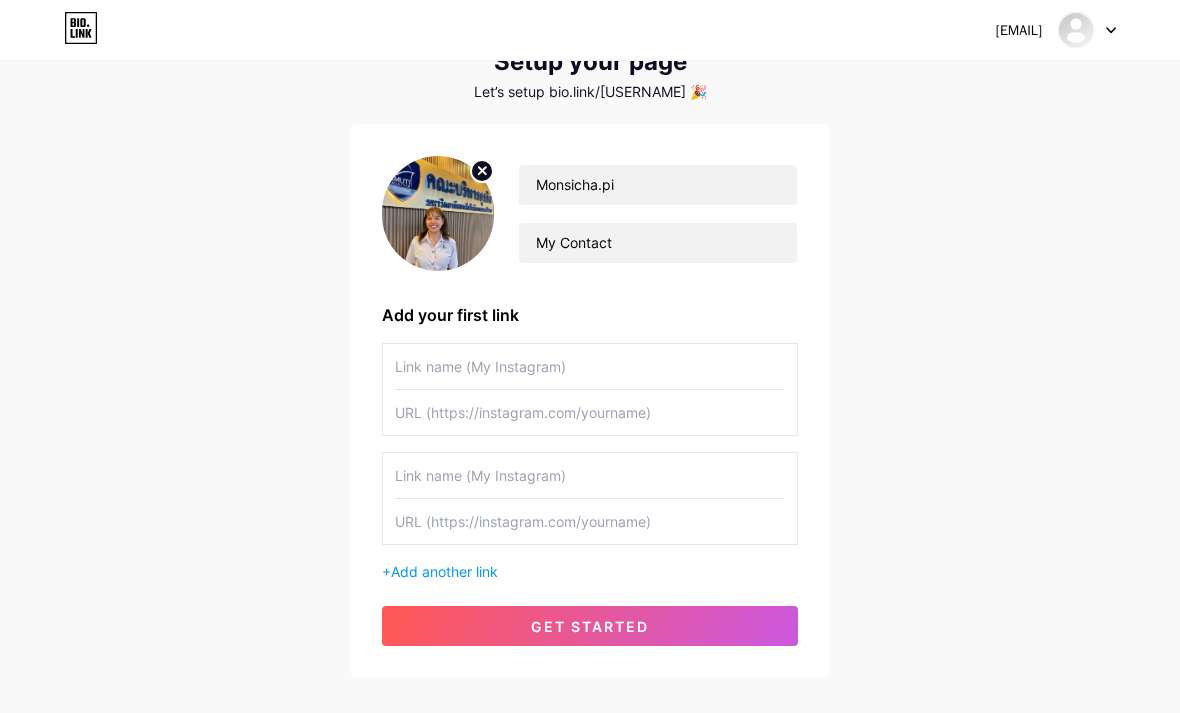 click at bounding box center [590, 366] 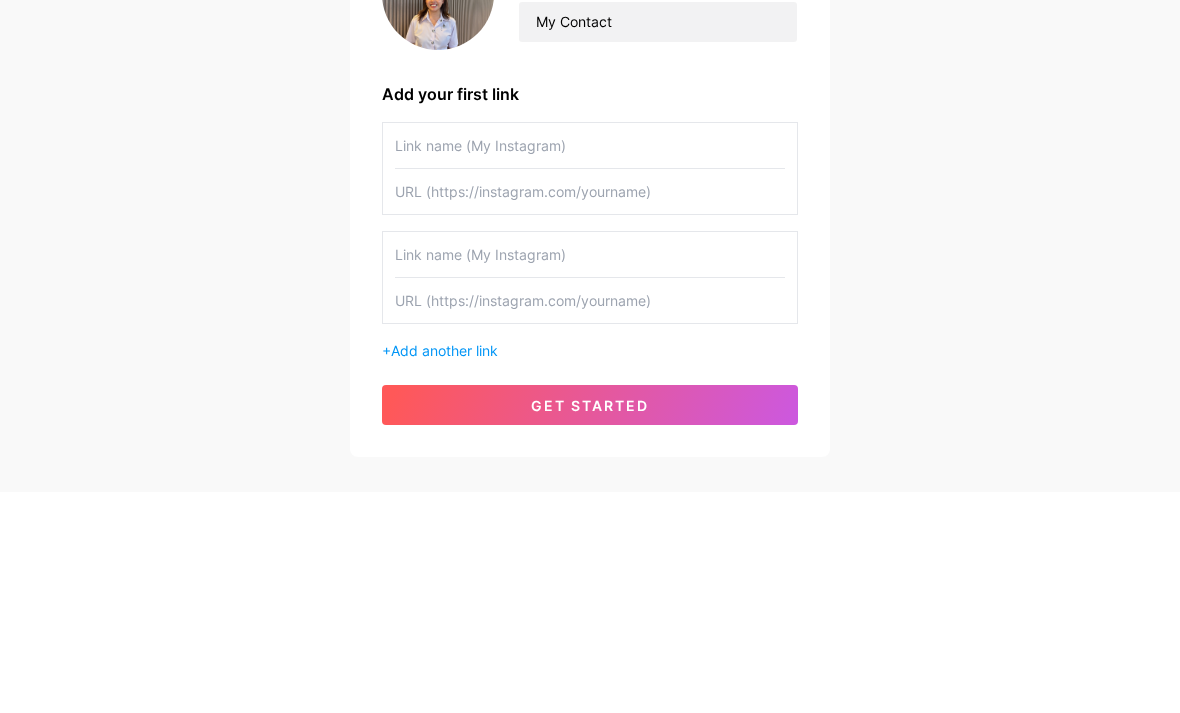 paste on "https://line.me/ti/p/d5o0xKyRTw" 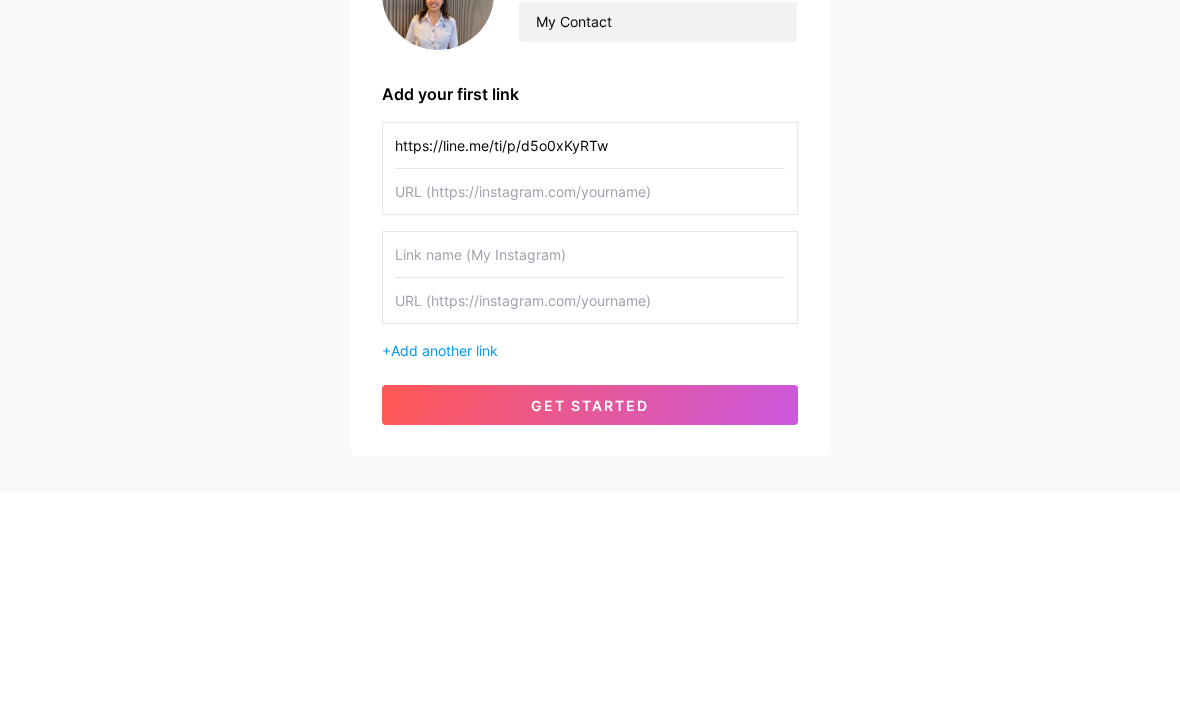 type on "https://line.me/ti/p/d5o0xKyRTw" 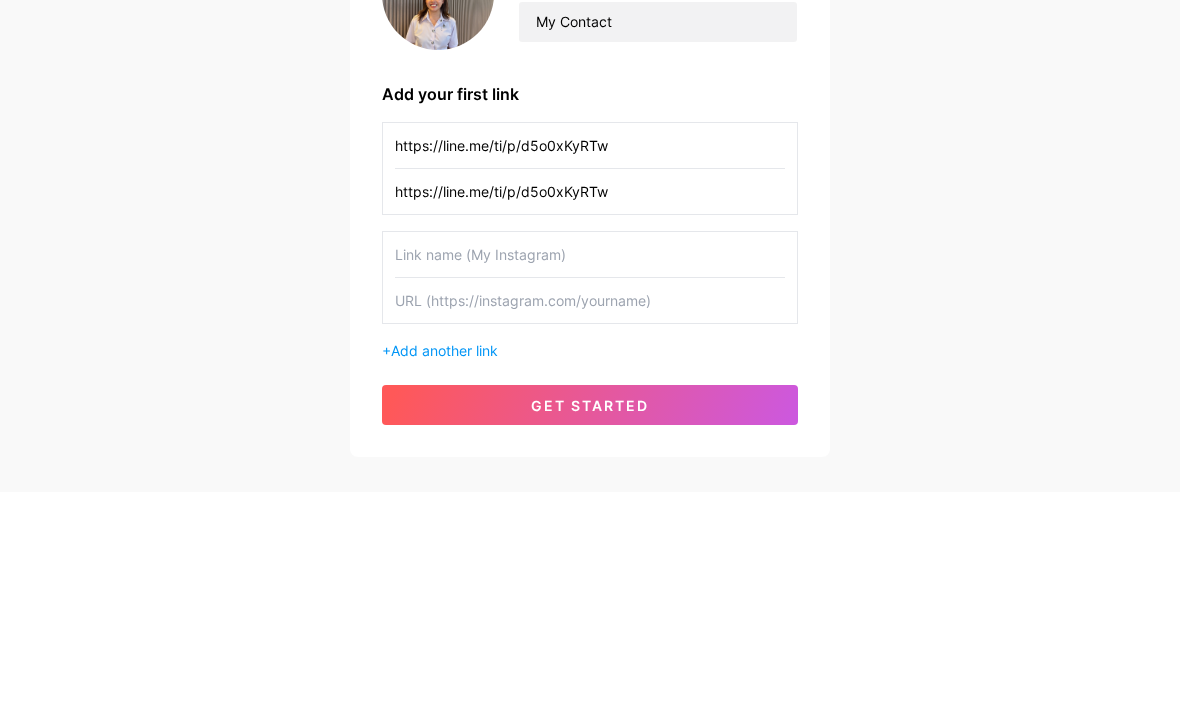 type on "https://line.me/ti/p/d5o0xKyRTw" 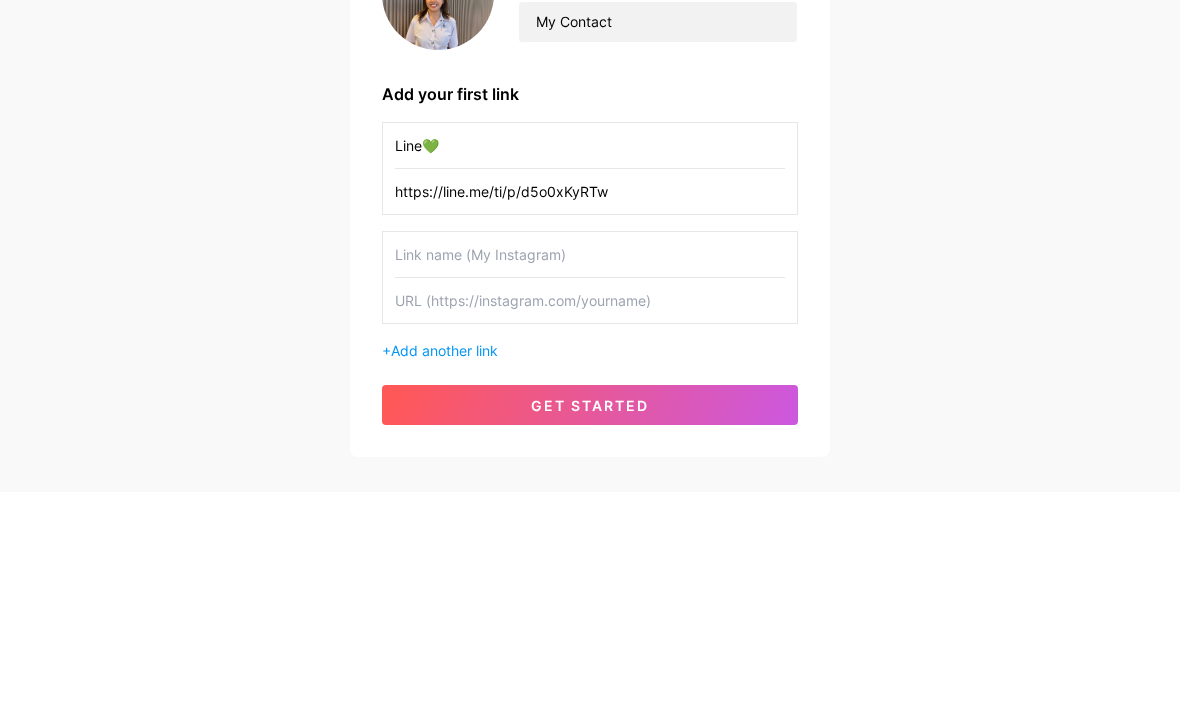 type on "Line💚" 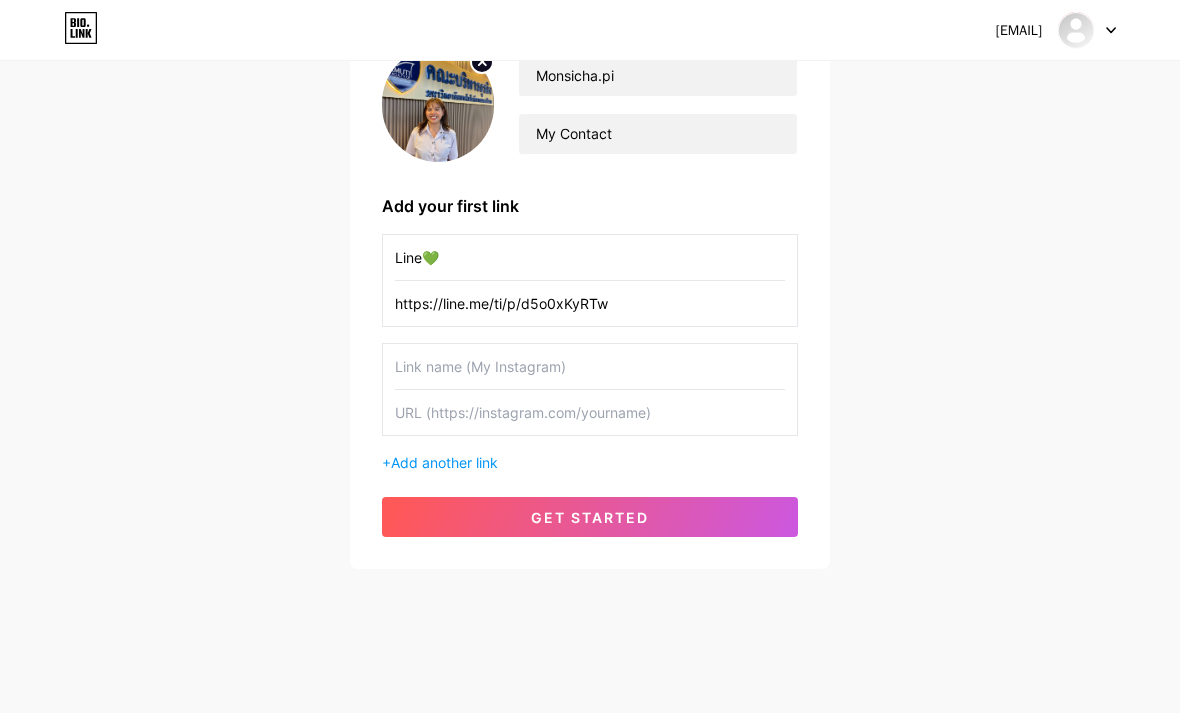 click at bounding box center [590, 366] 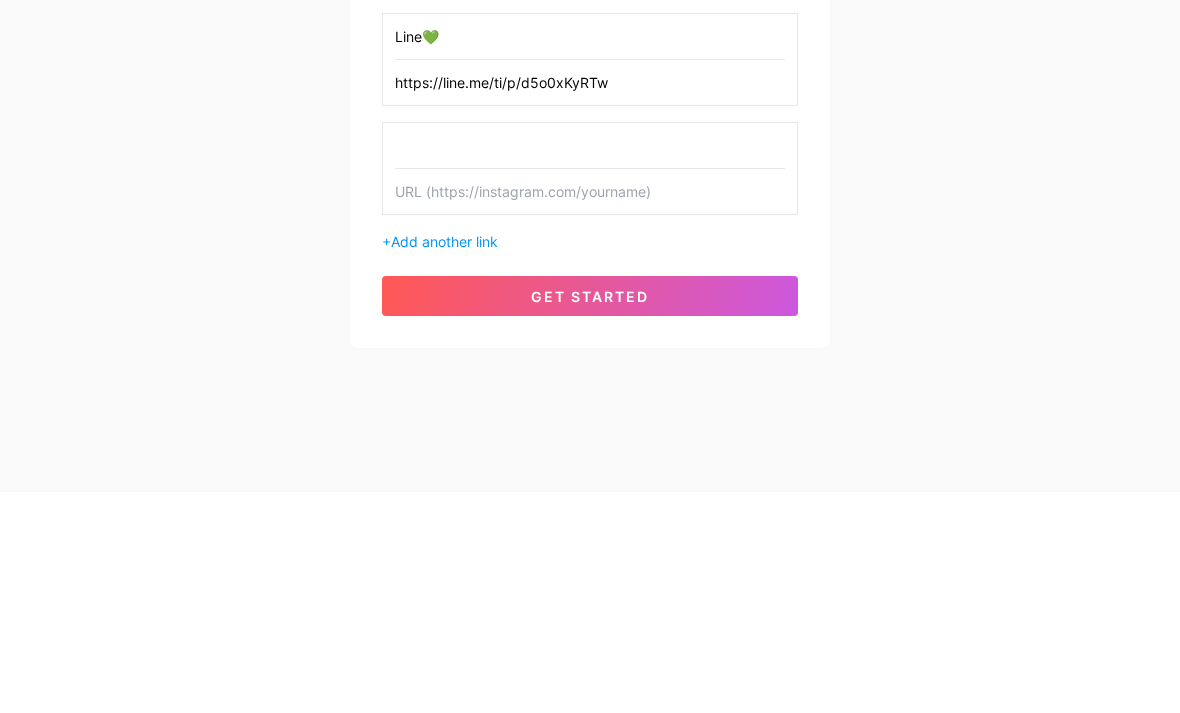 type 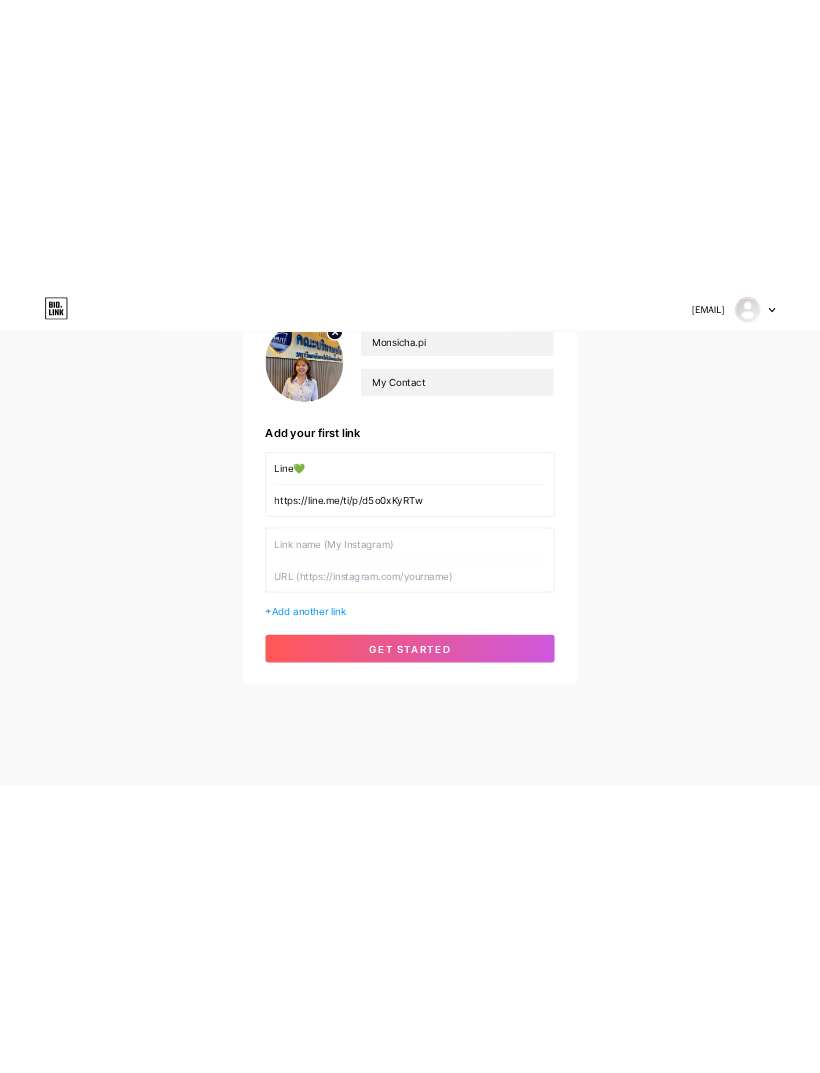 scroll, scrollTop: 0, scrollLeft: 0, axis: both 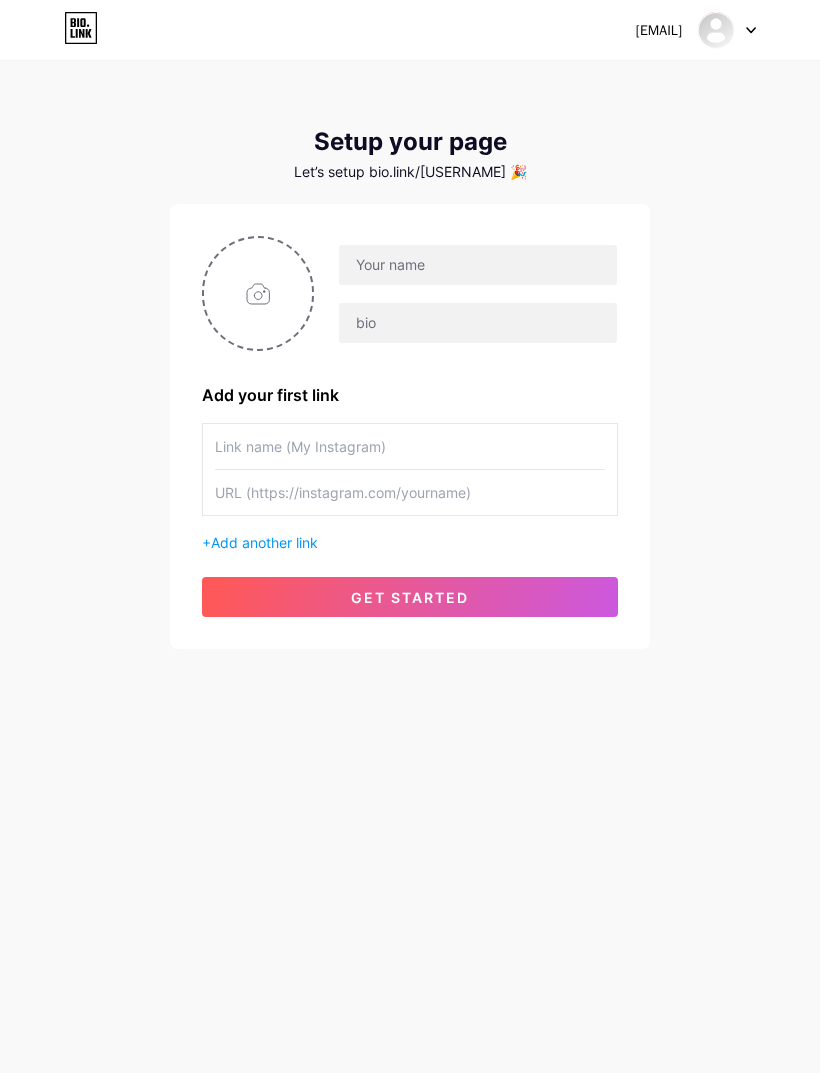 click at bounding box center (410, 446) 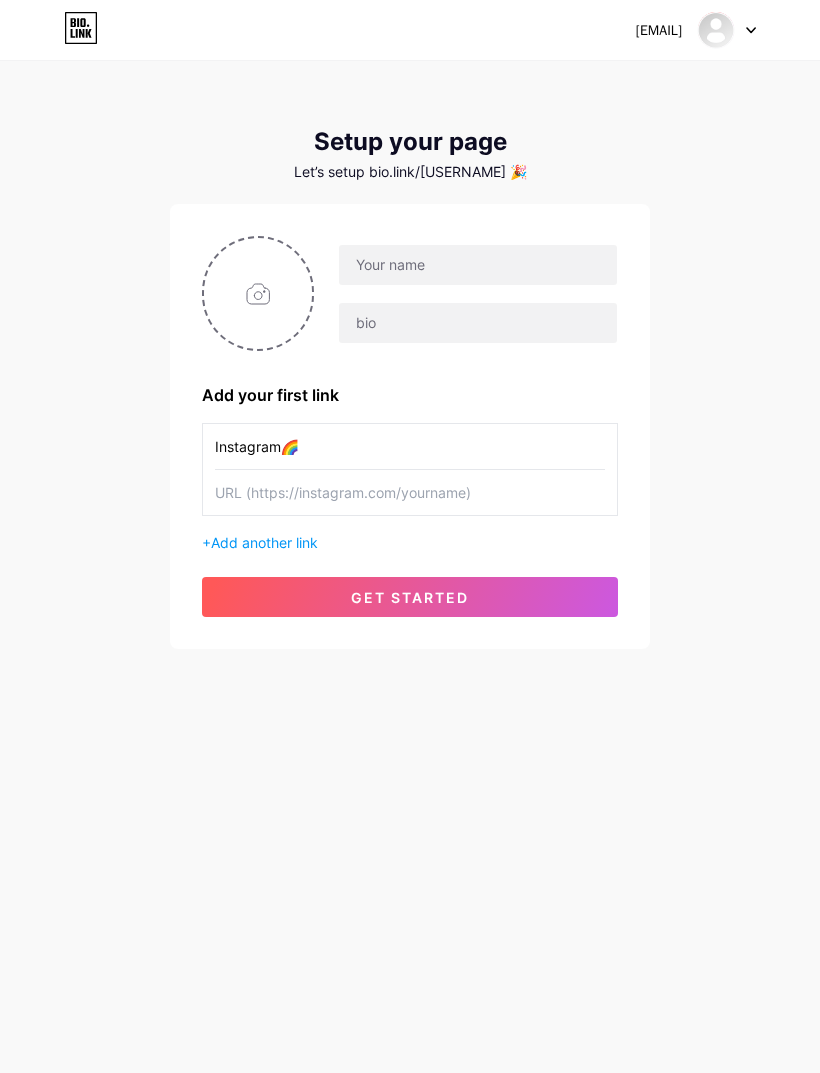 type on "Instagram🌈" 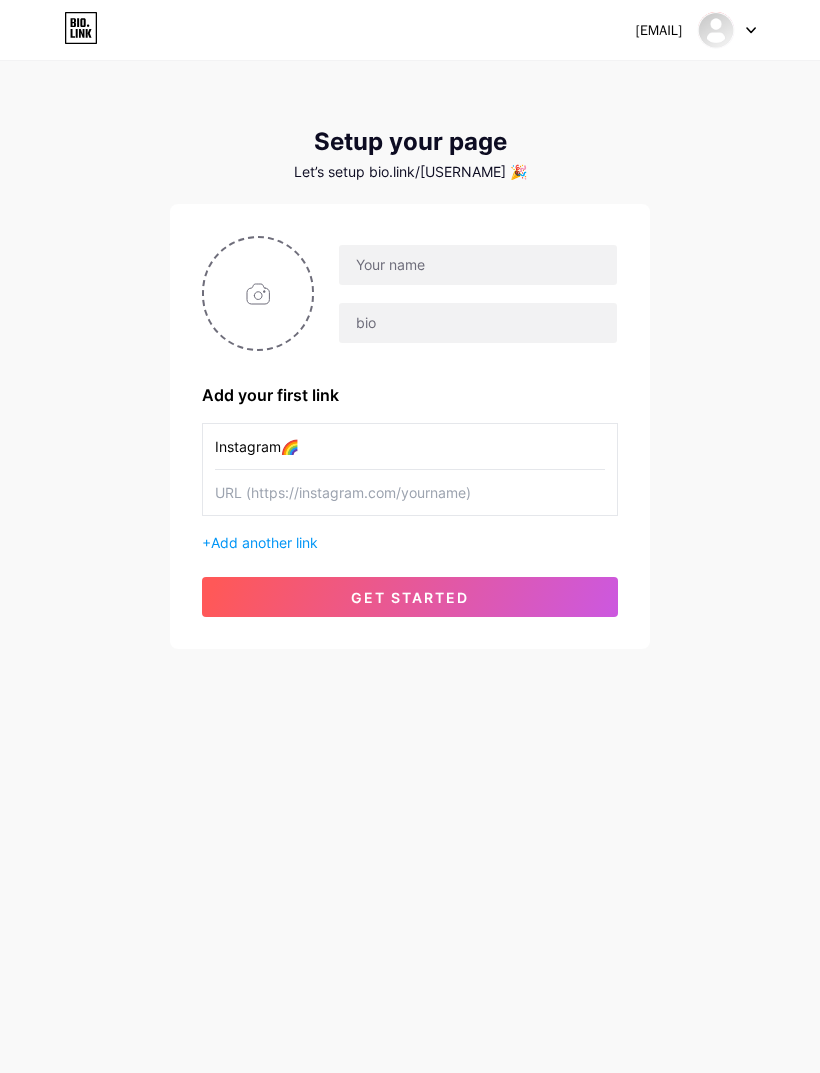 paste on "https://www.instagram.com/[USERNAME]" 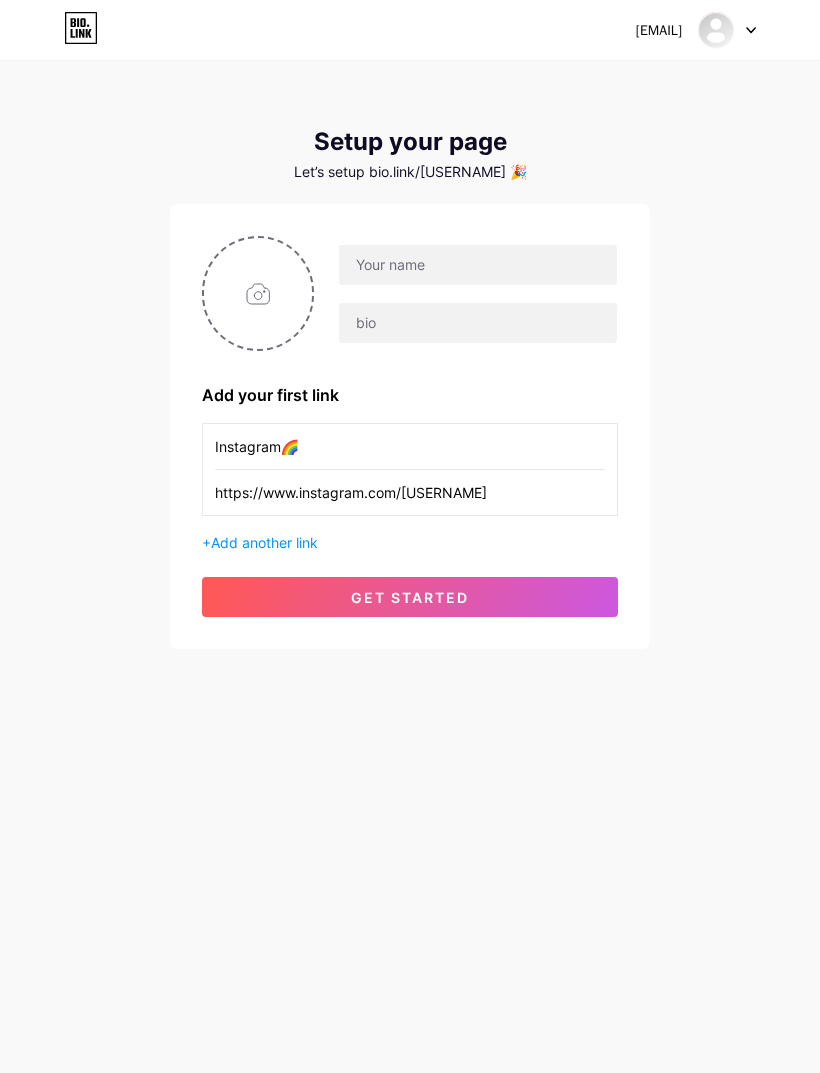 type on "https://www.instagram.com/[USERNAME]" 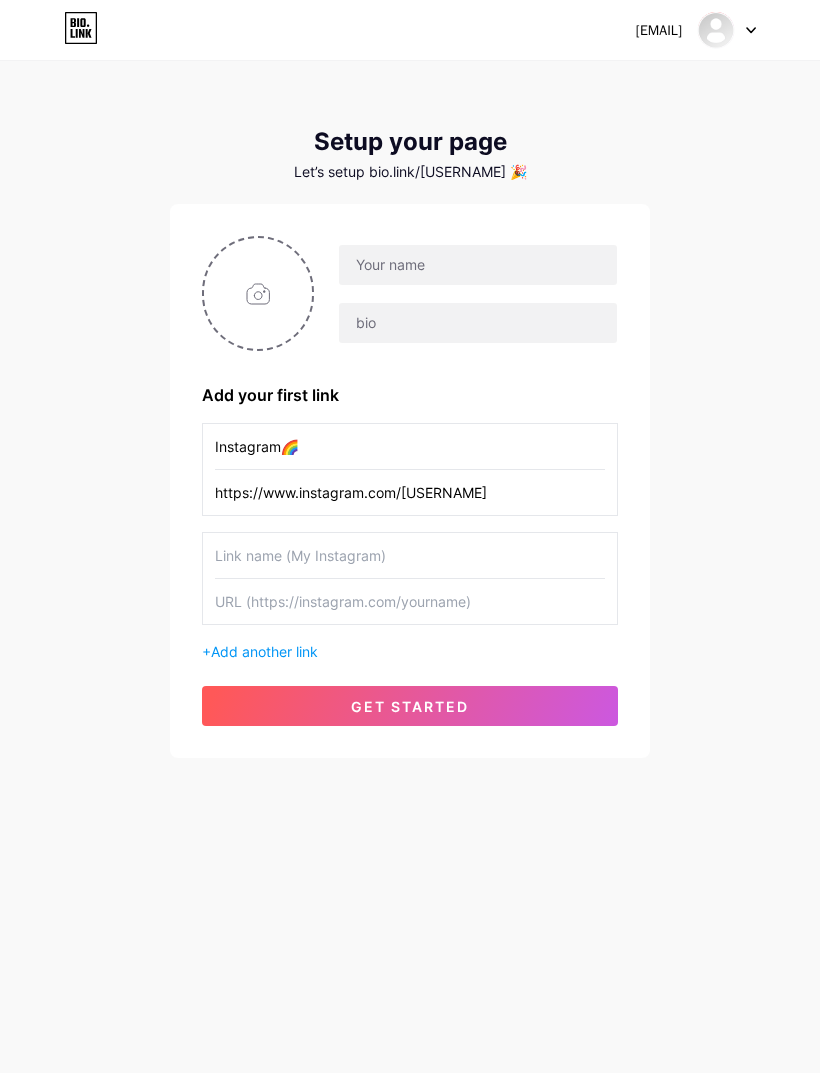 click at bounding box center (410, 555) 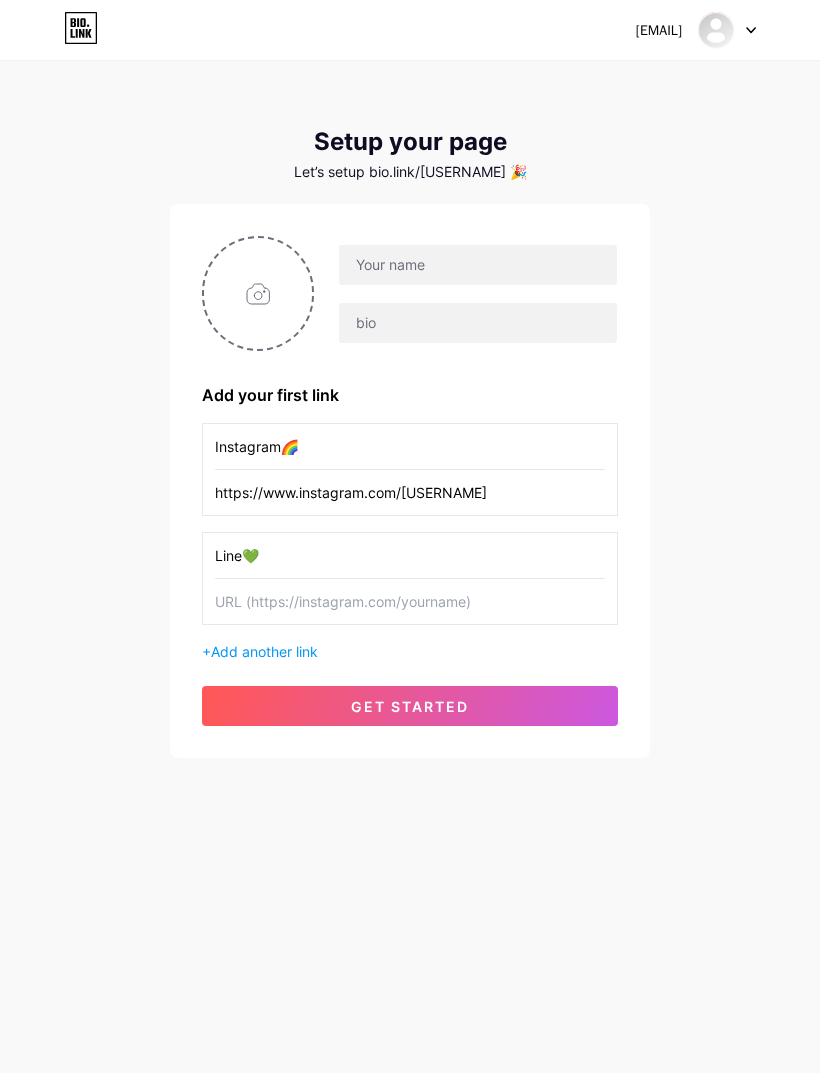 type on "Line💚" 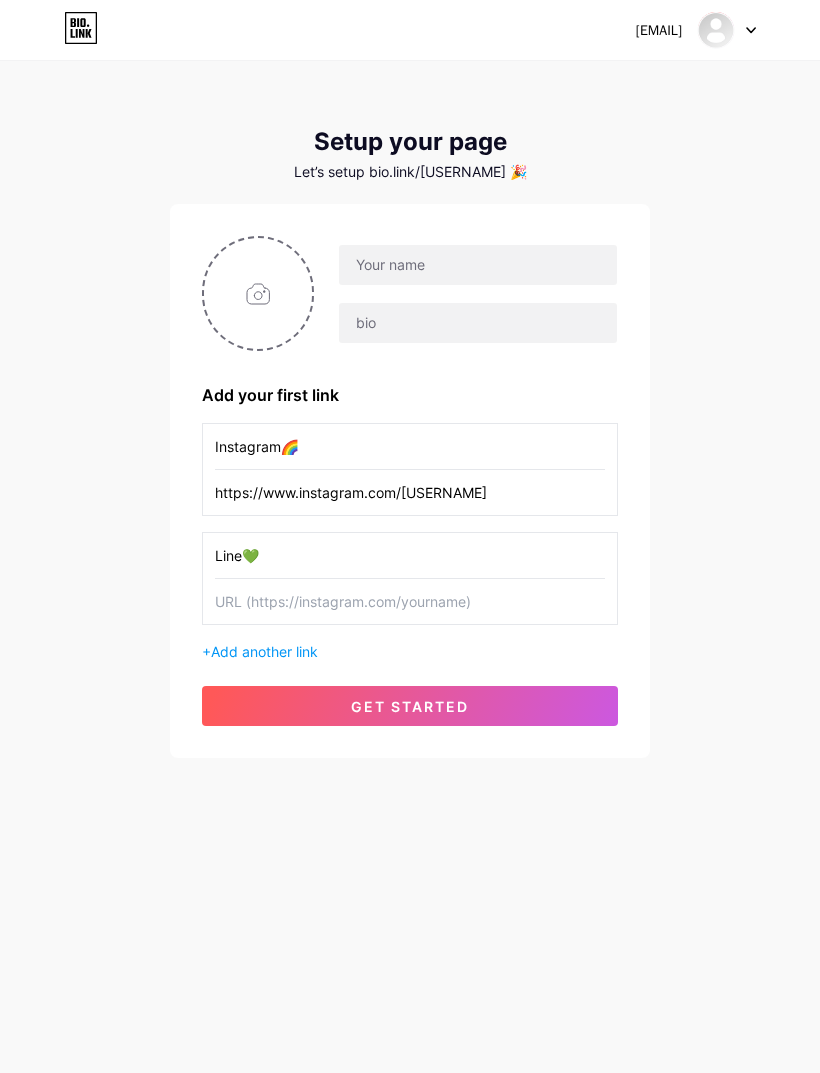 paste on "https://line.me/ti/p/d5o0xKyRTw" 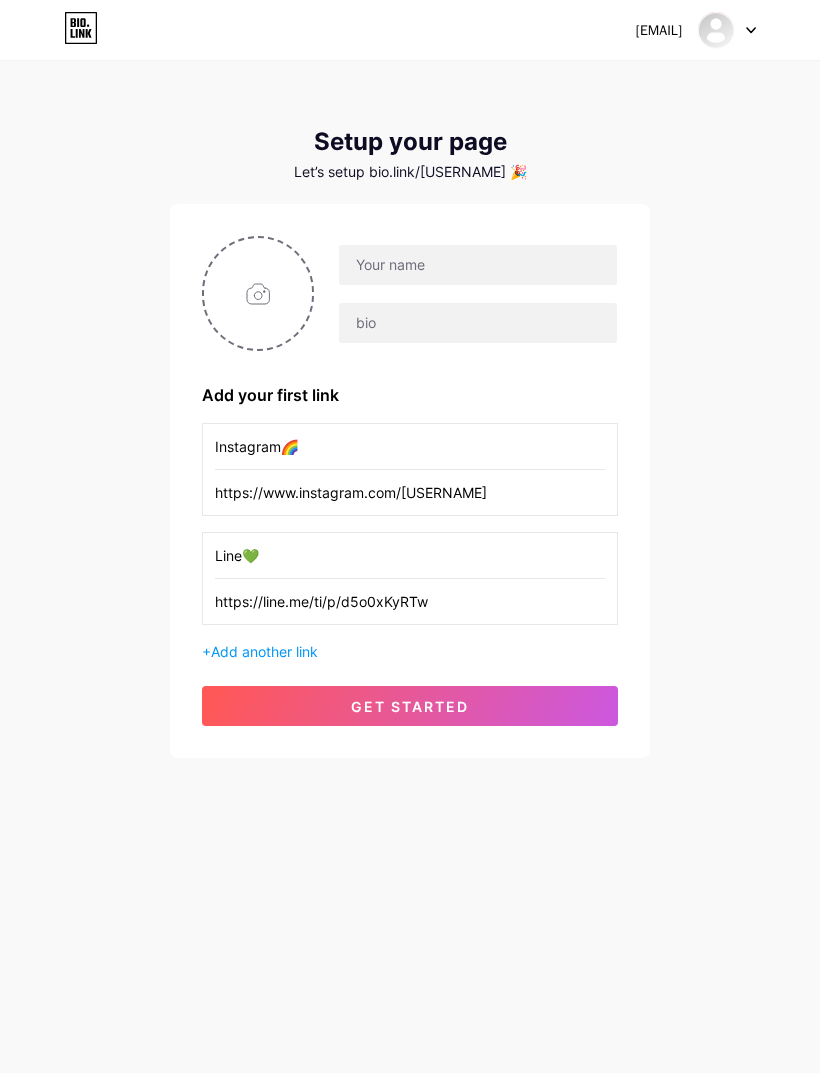 type on "https://line.me/ti/p/d5o0xKyRTw" 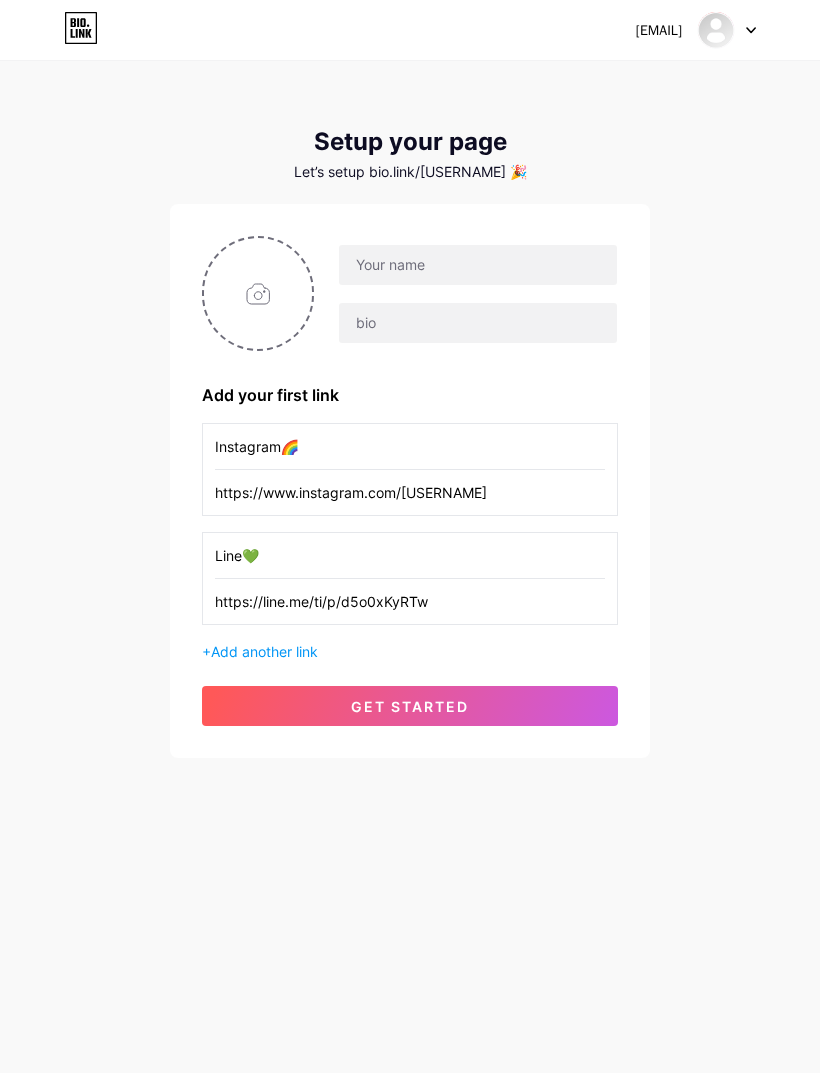 type on "C:\fakepath\IMG_7967.jpeg" 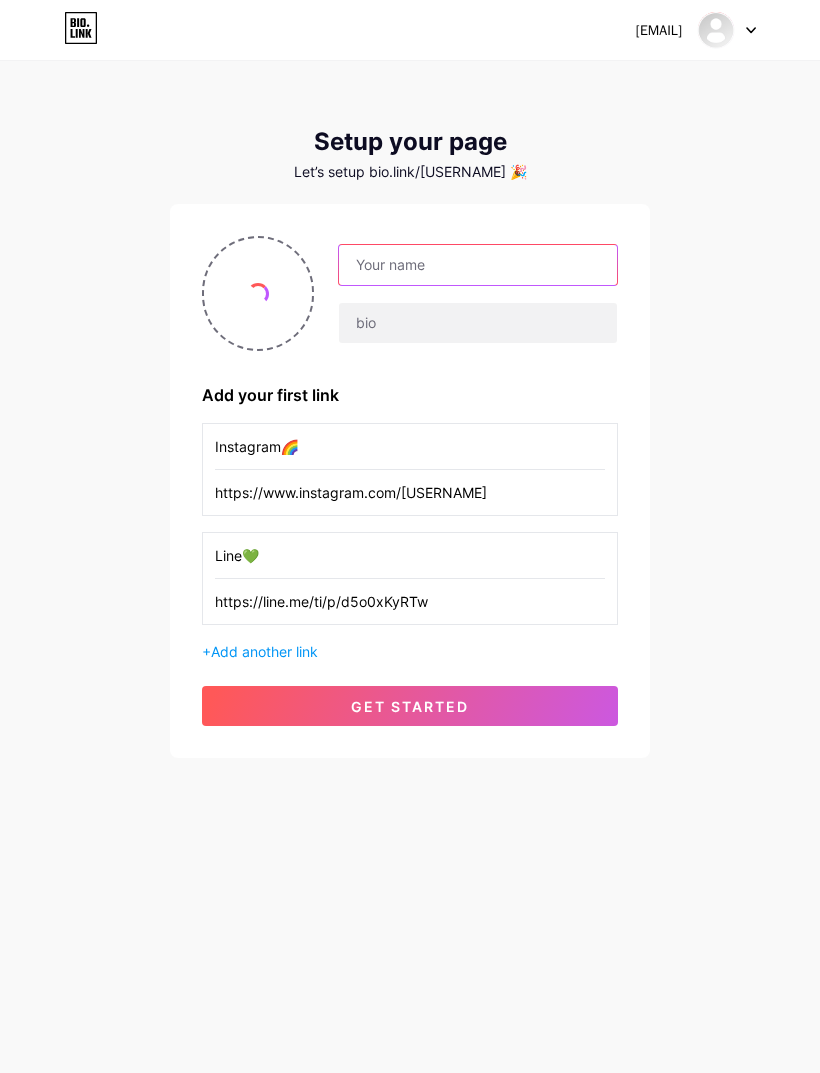 click at bounding box center (478, 265) 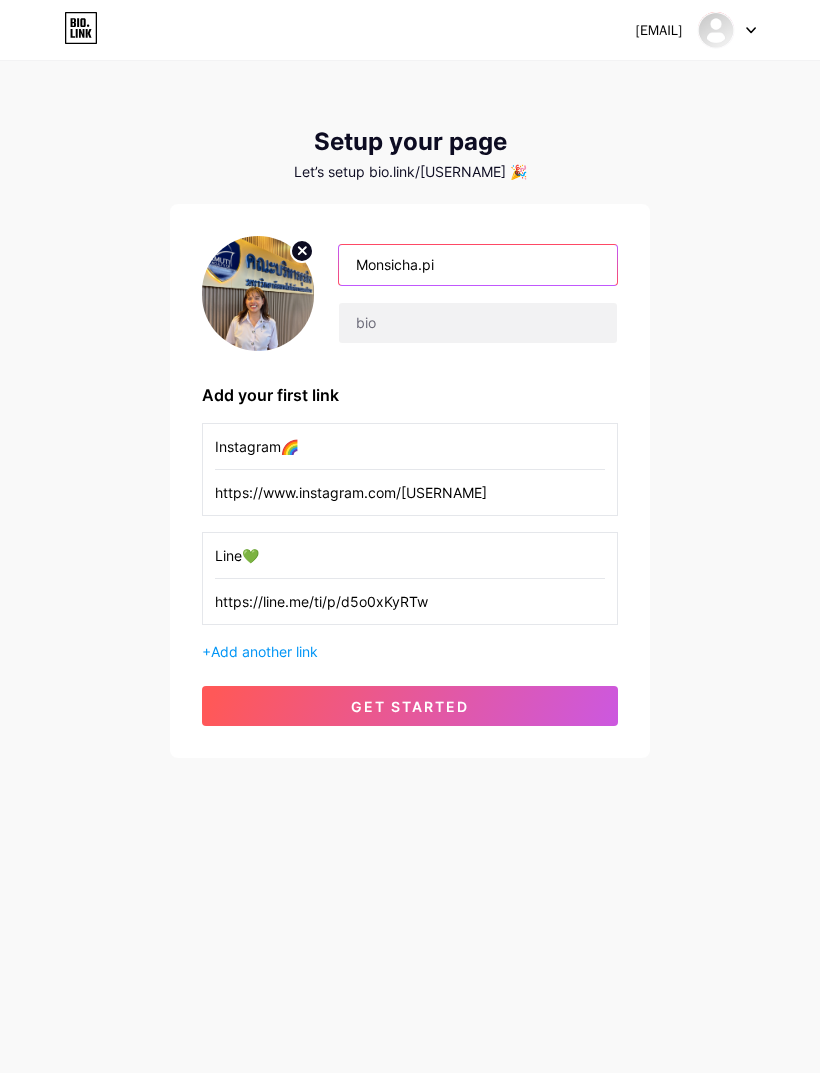 type on "Monsicha.pi" 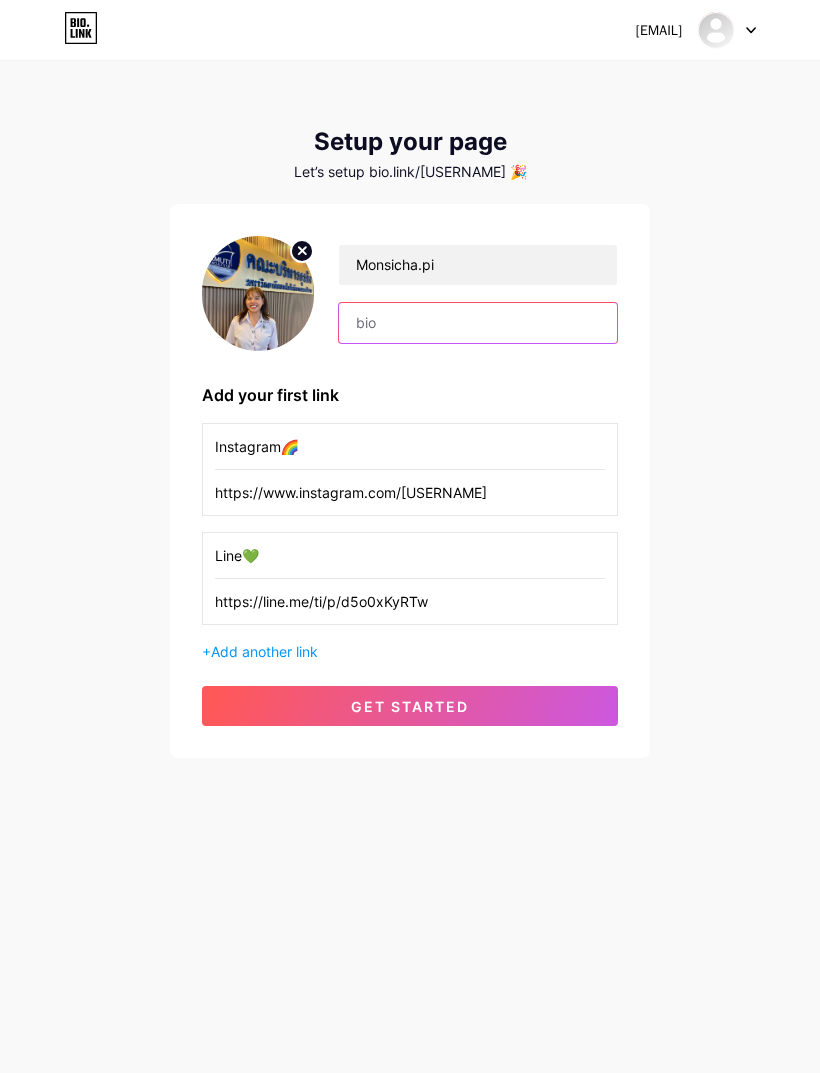 click at bounding box center (478, 323) 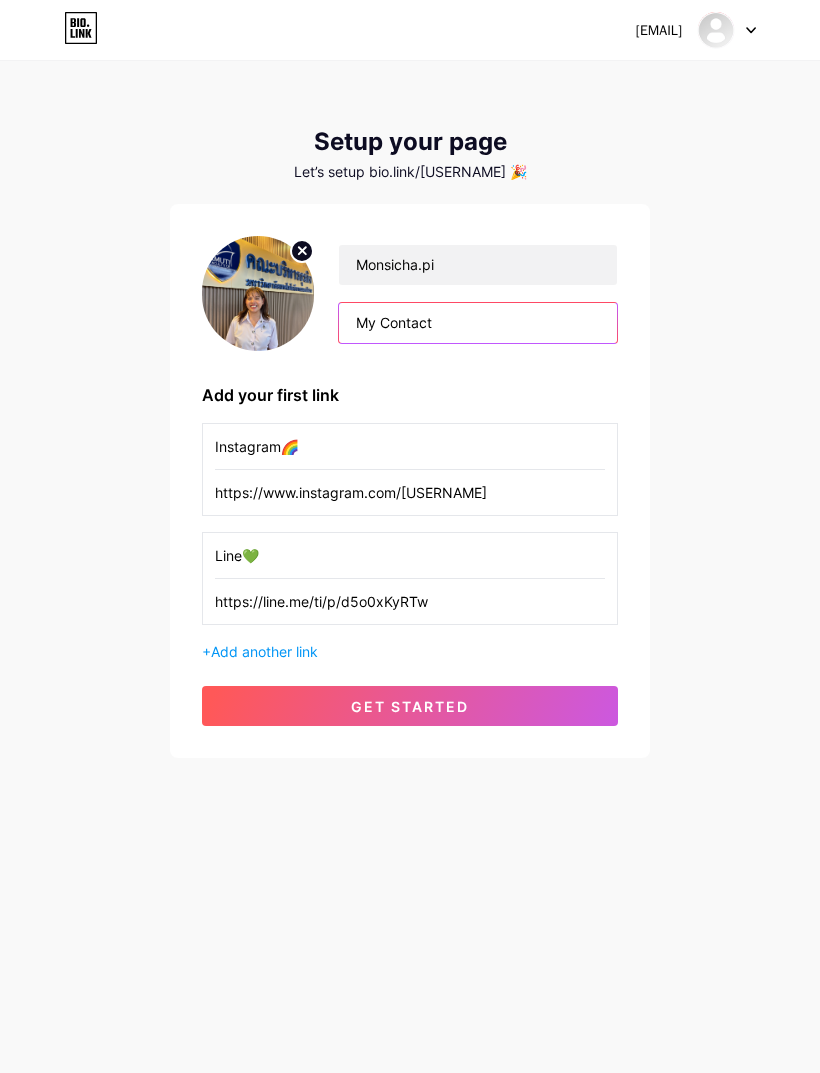 type on "My Contact" 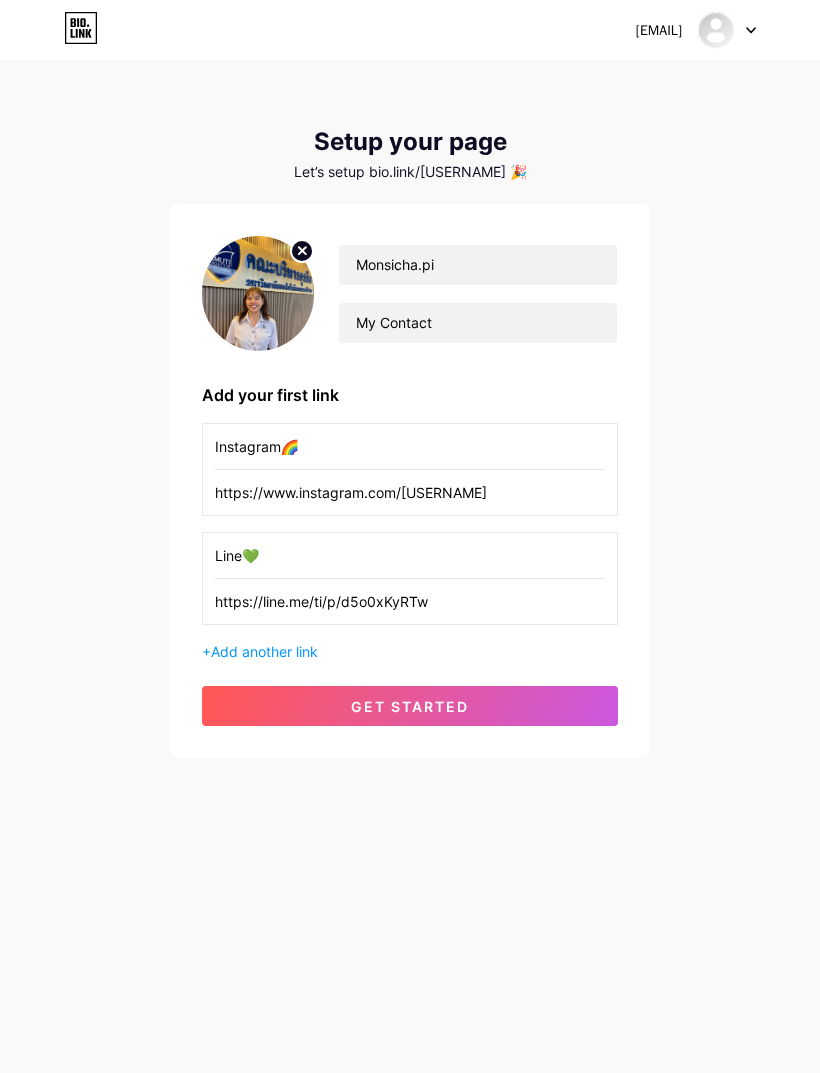 click on "get started" at bounding box center (410, 706) 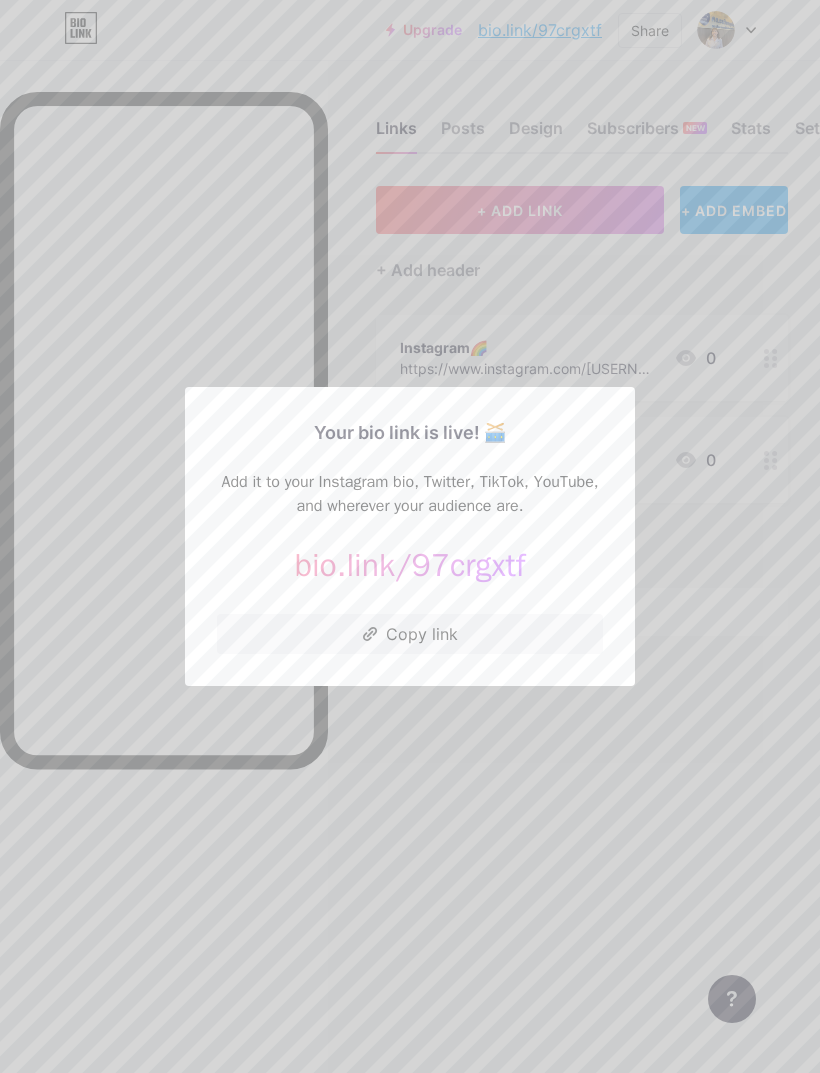 click on "Copy link" at bounding box center [410, 634] 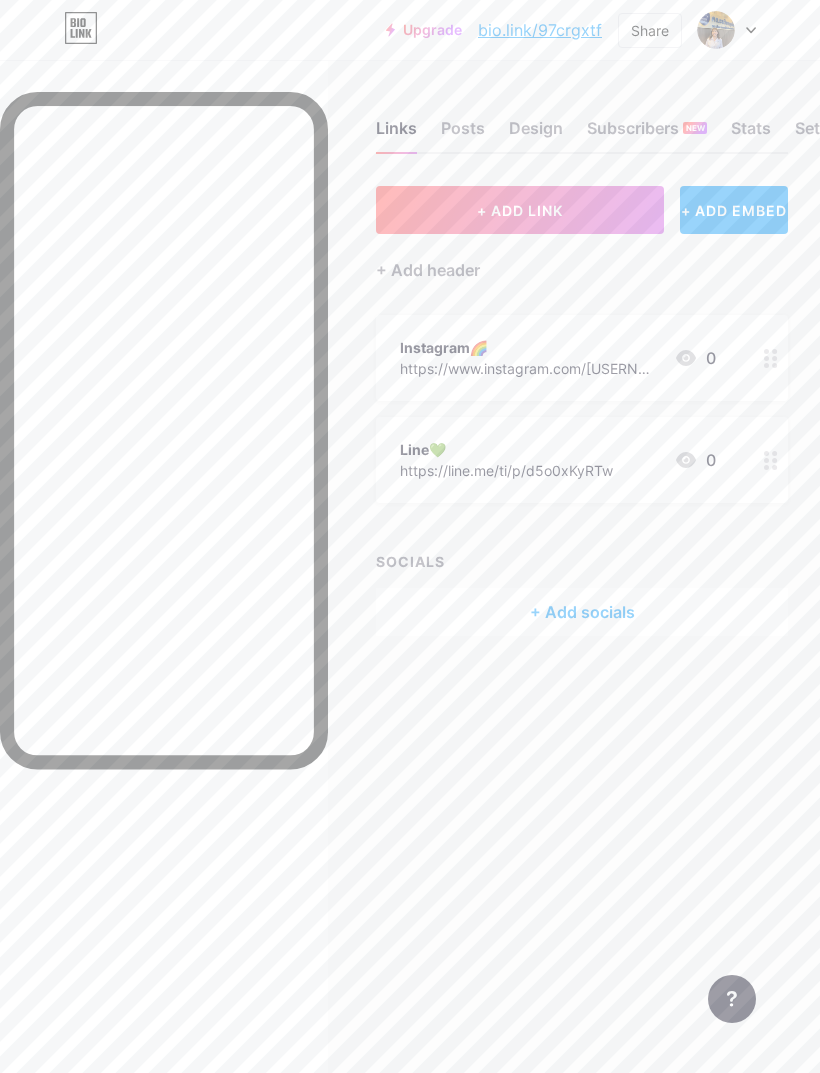 click on "+ Add socials" at bounding box center [582, 612] 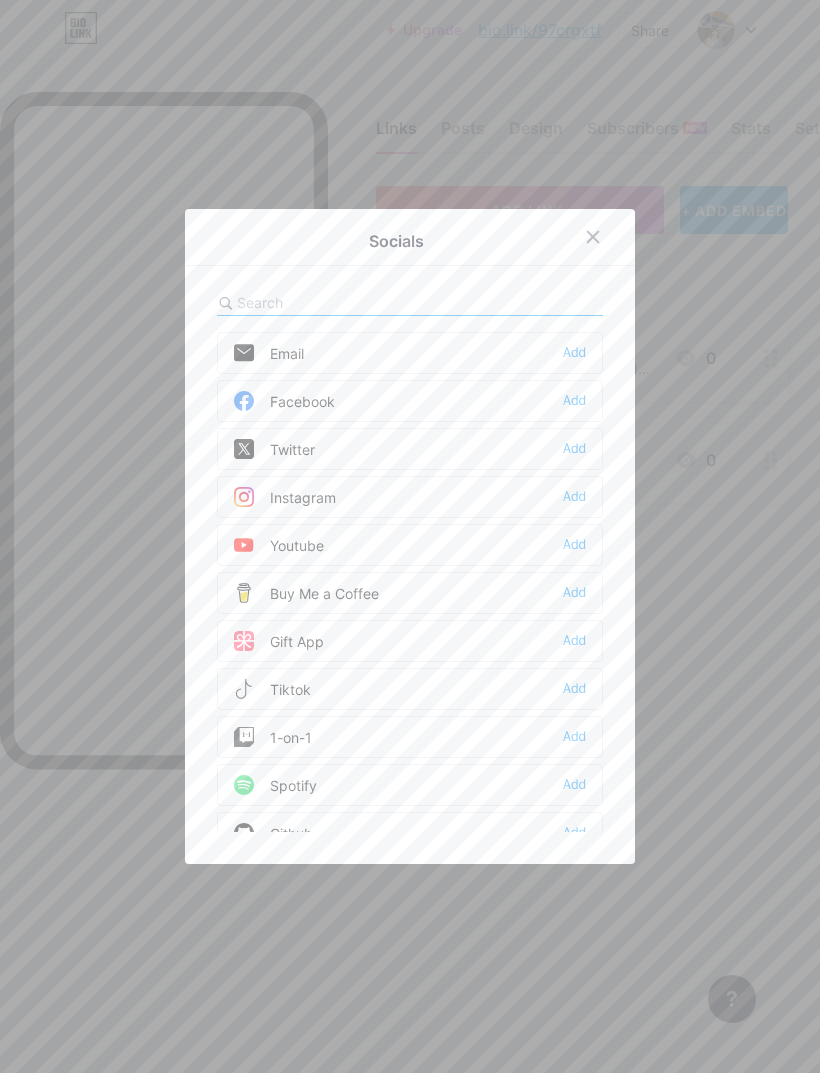 click on "Add" at bounding box center [574, 401] 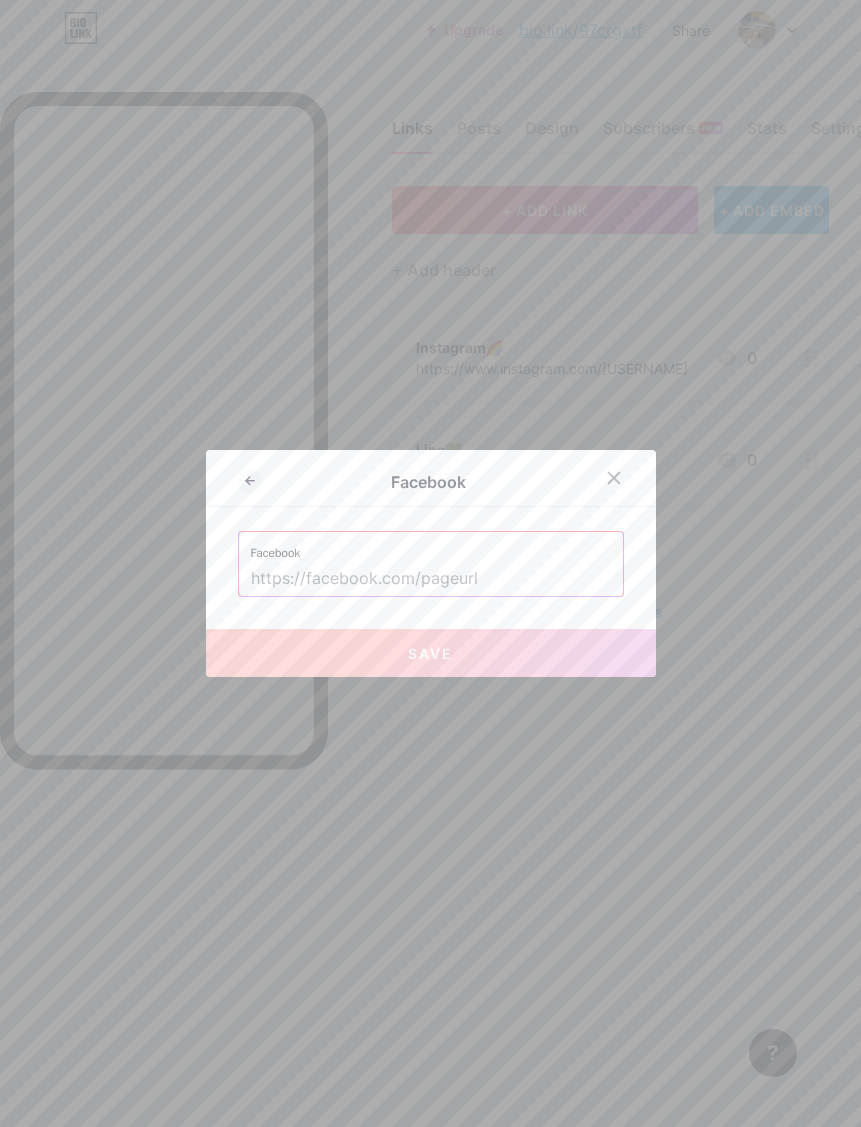 click at bounding box center (431, 579) 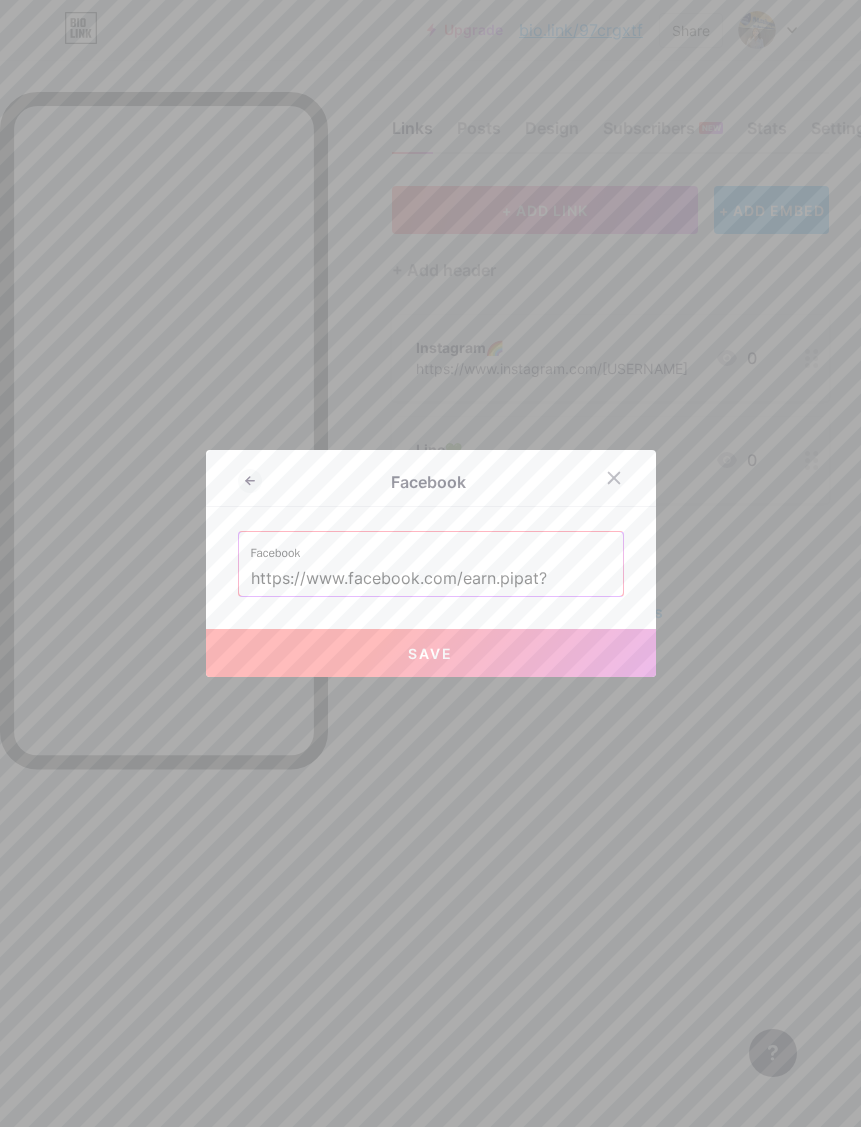 type on "https://www.facebook.com/earn.pipat?" 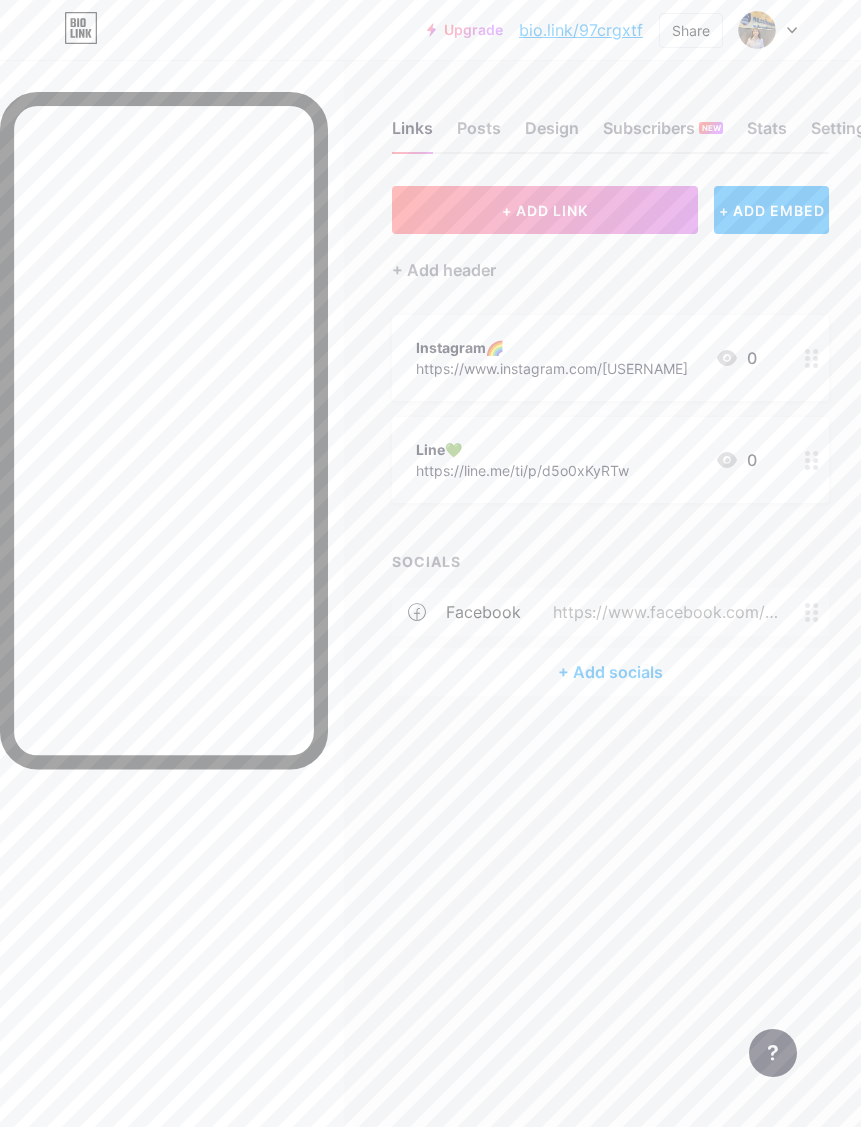 click on "+ Add socials" at bounding box center (610, 672) 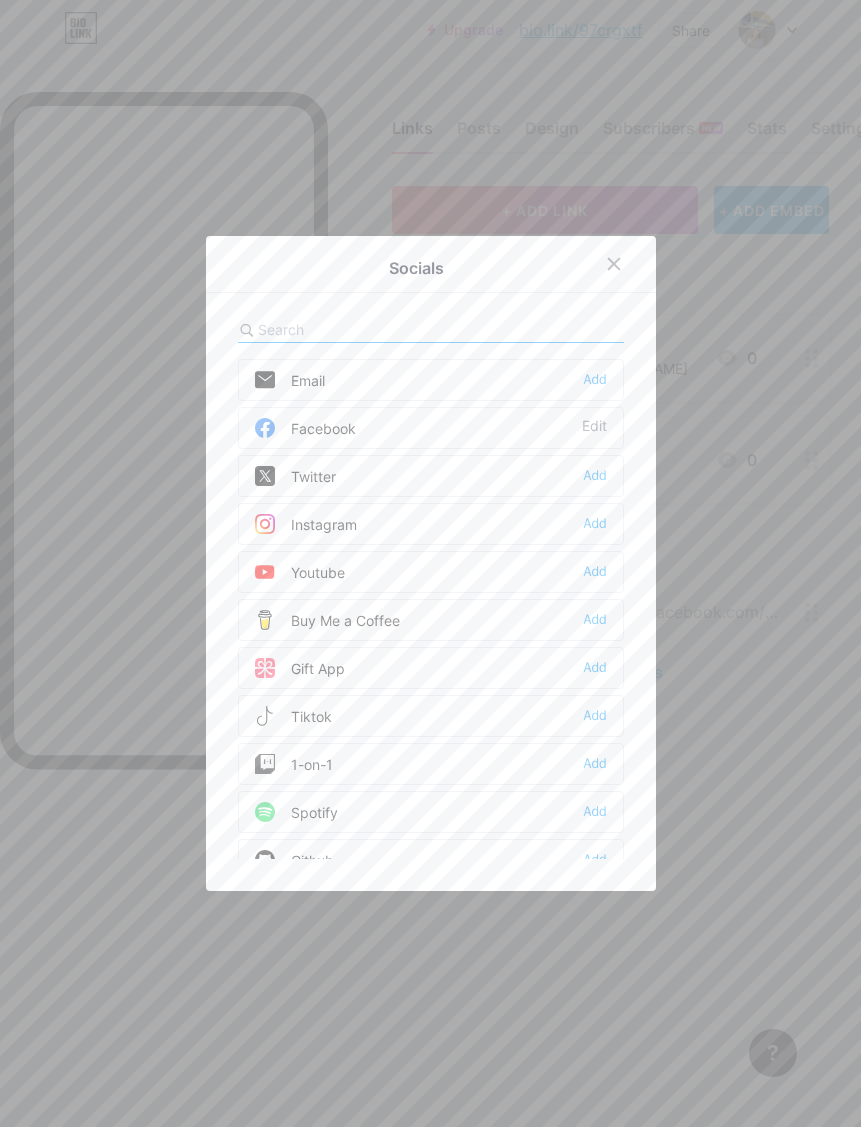 click on "Add" at bounding box center (595, 524) 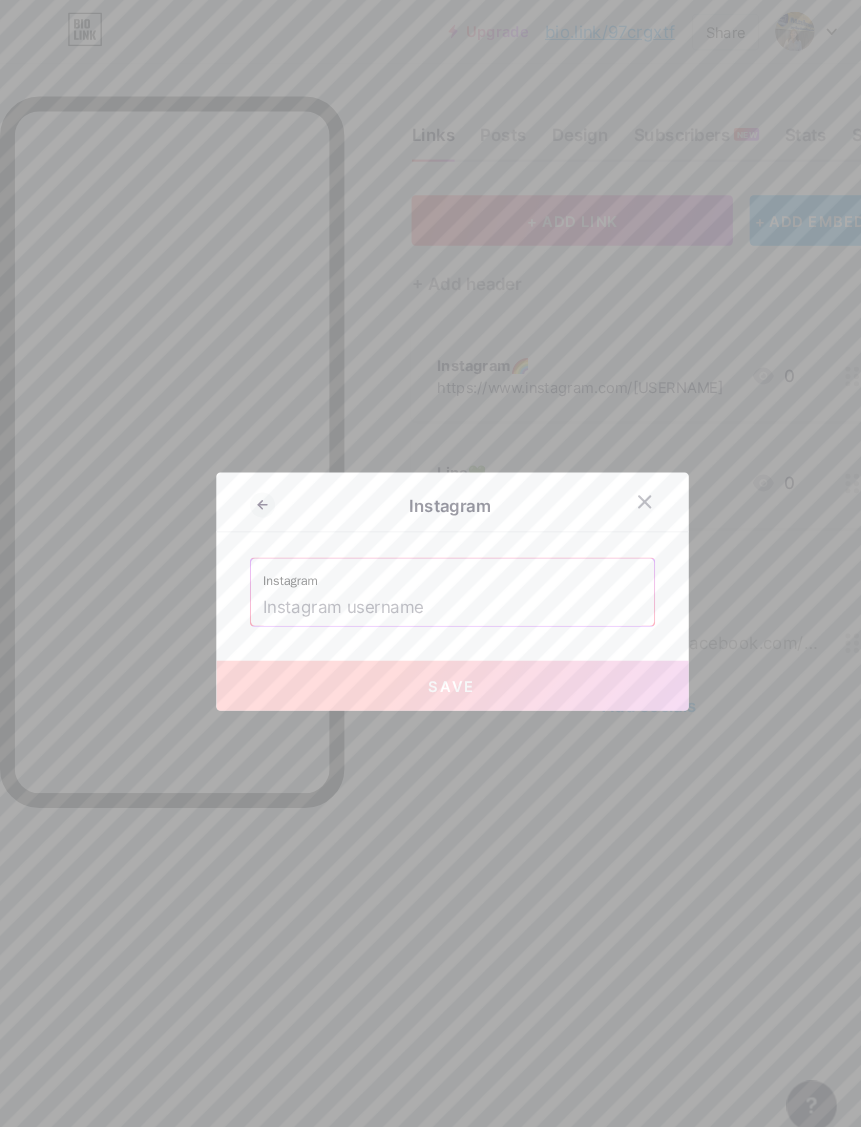 click at bounding box center (431, 579) 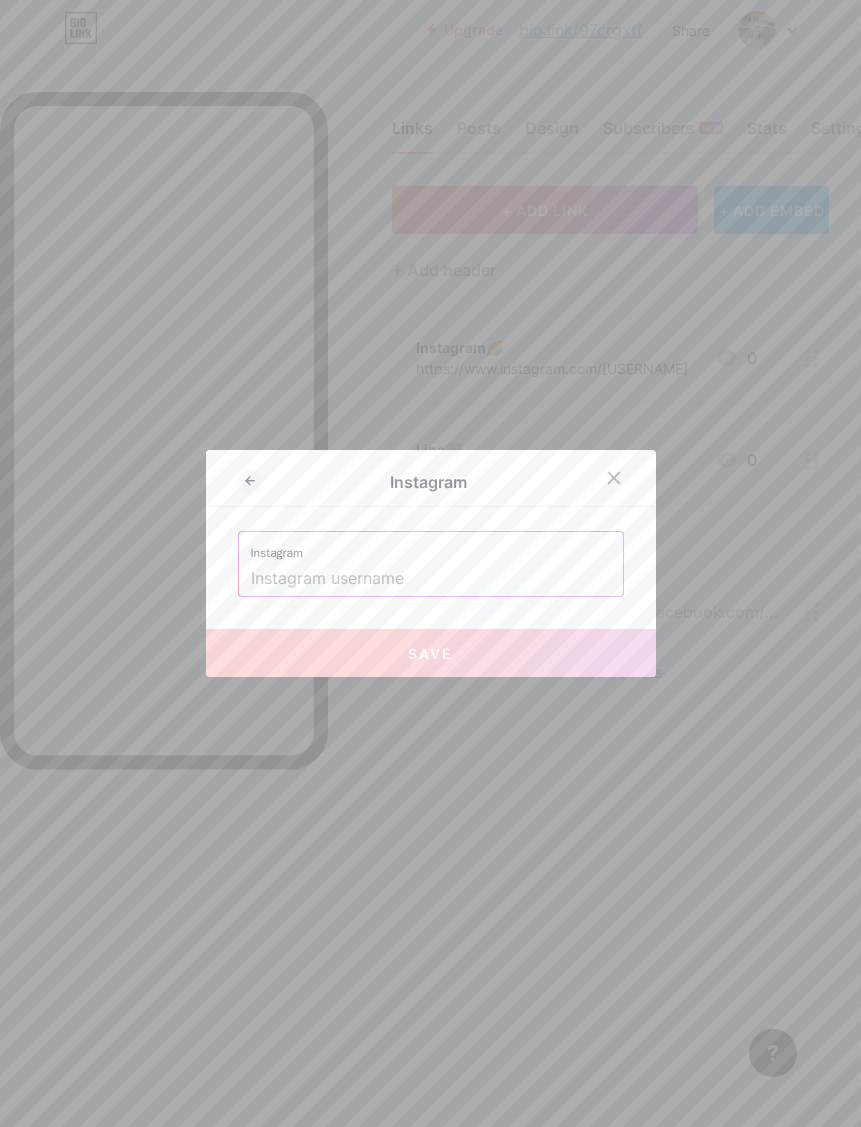 paste on "https://www.instagram.com/eaxrn_?igsh=bGQ3NnRwbzMxeWFr&utm_source=qr" 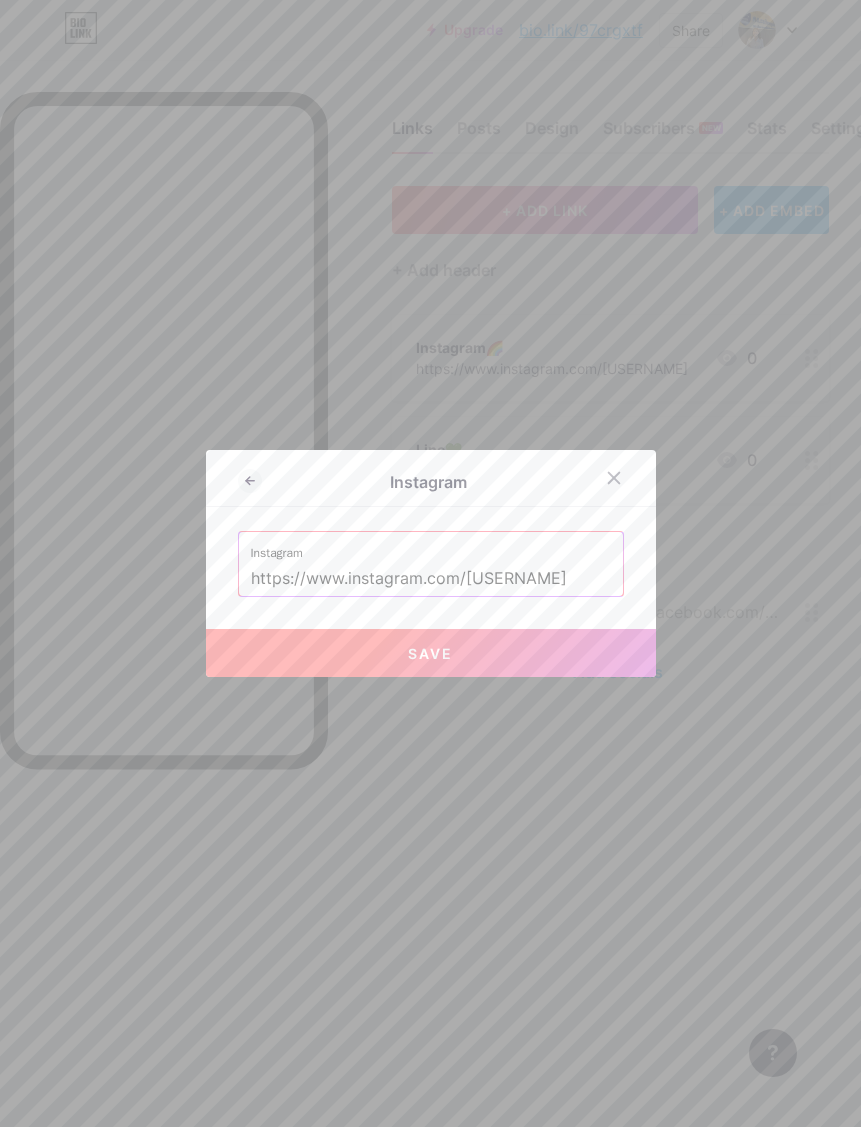 click on "Save" at bounding box center [431, 653] 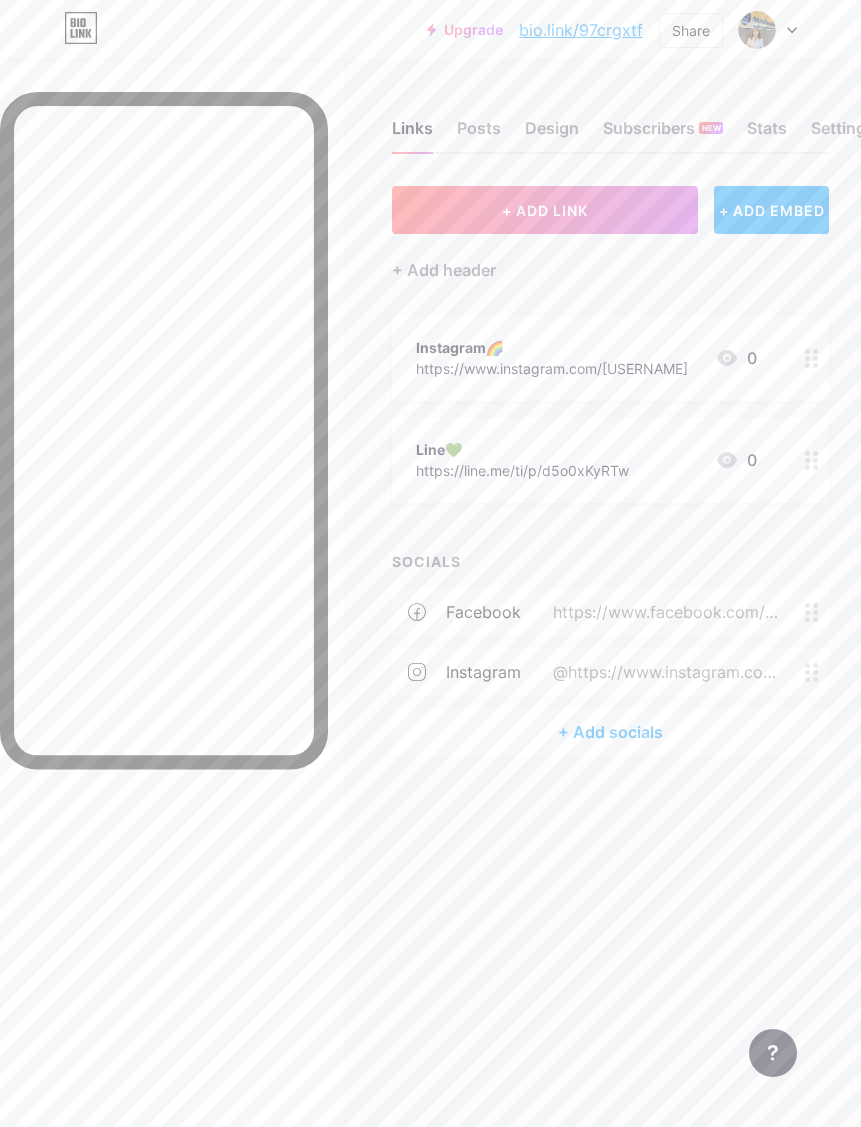 click on "+ Add socials" at bounding box center (610, 732) 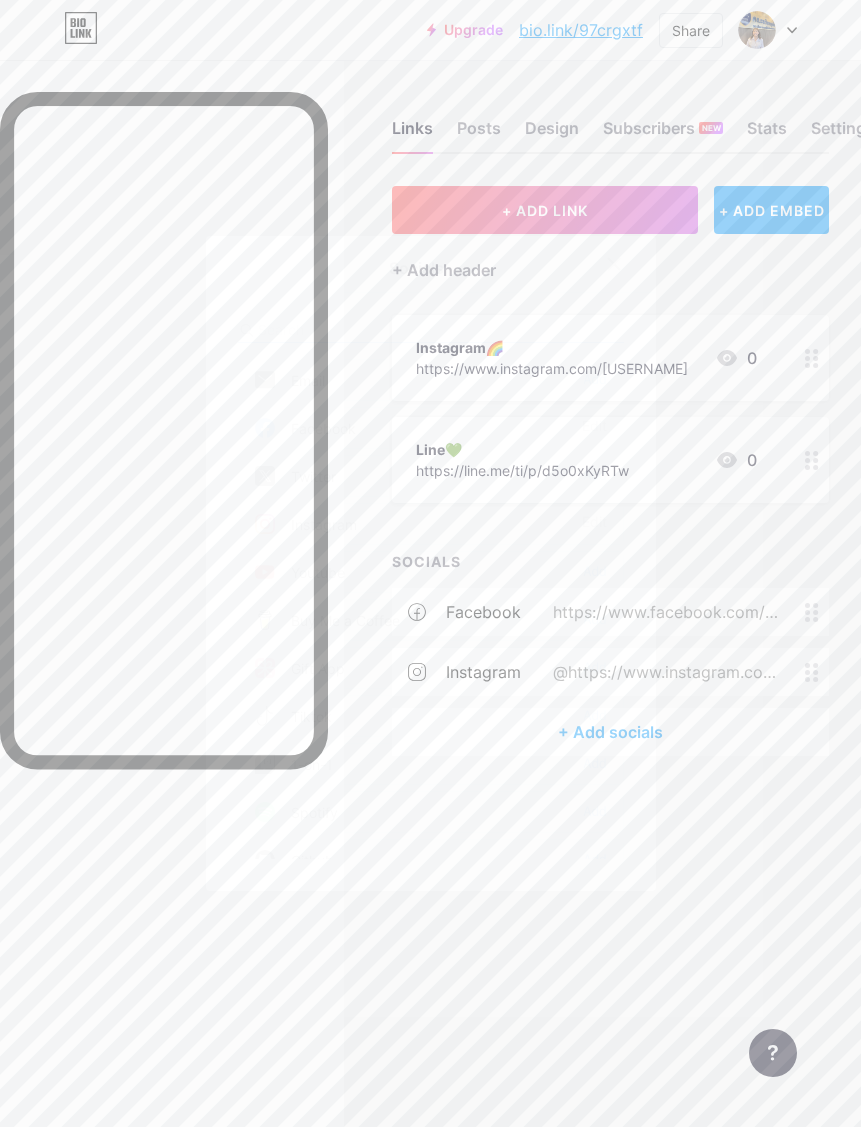 scroll, scrollTop: 0, scrollLeft: 0, axis: both 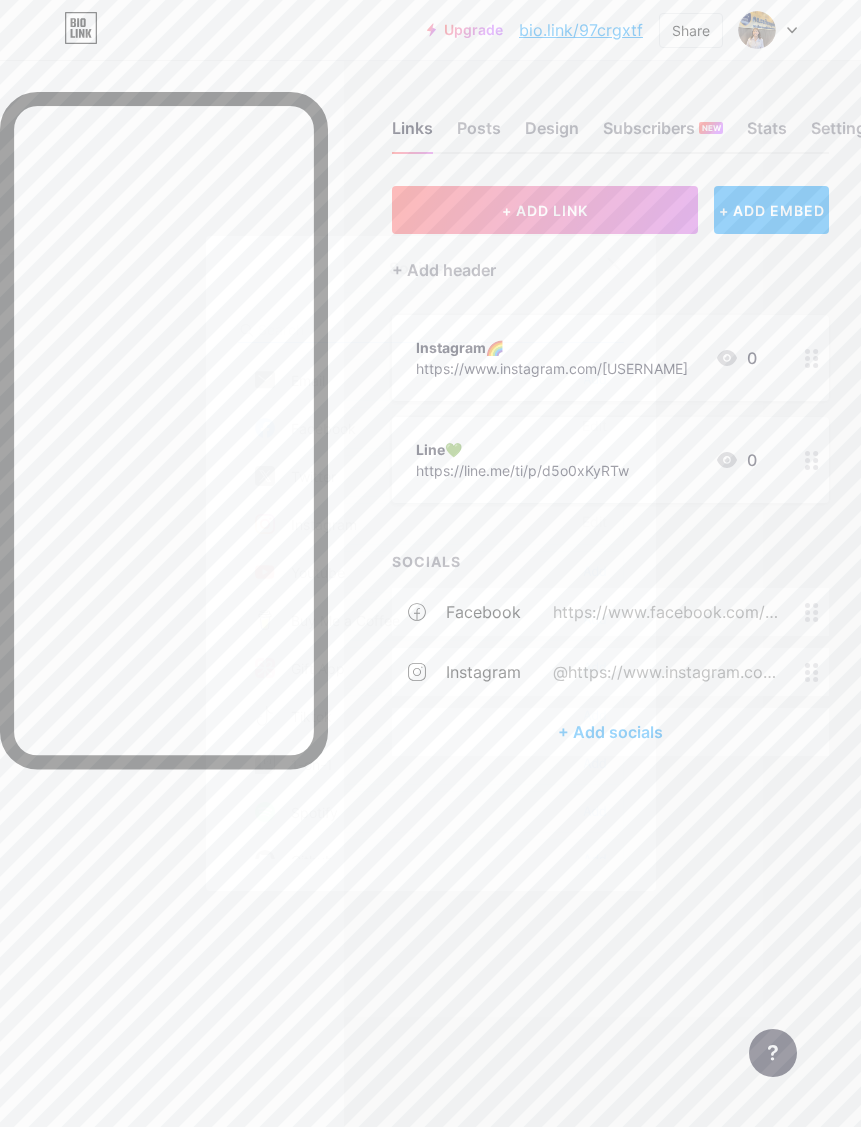 click 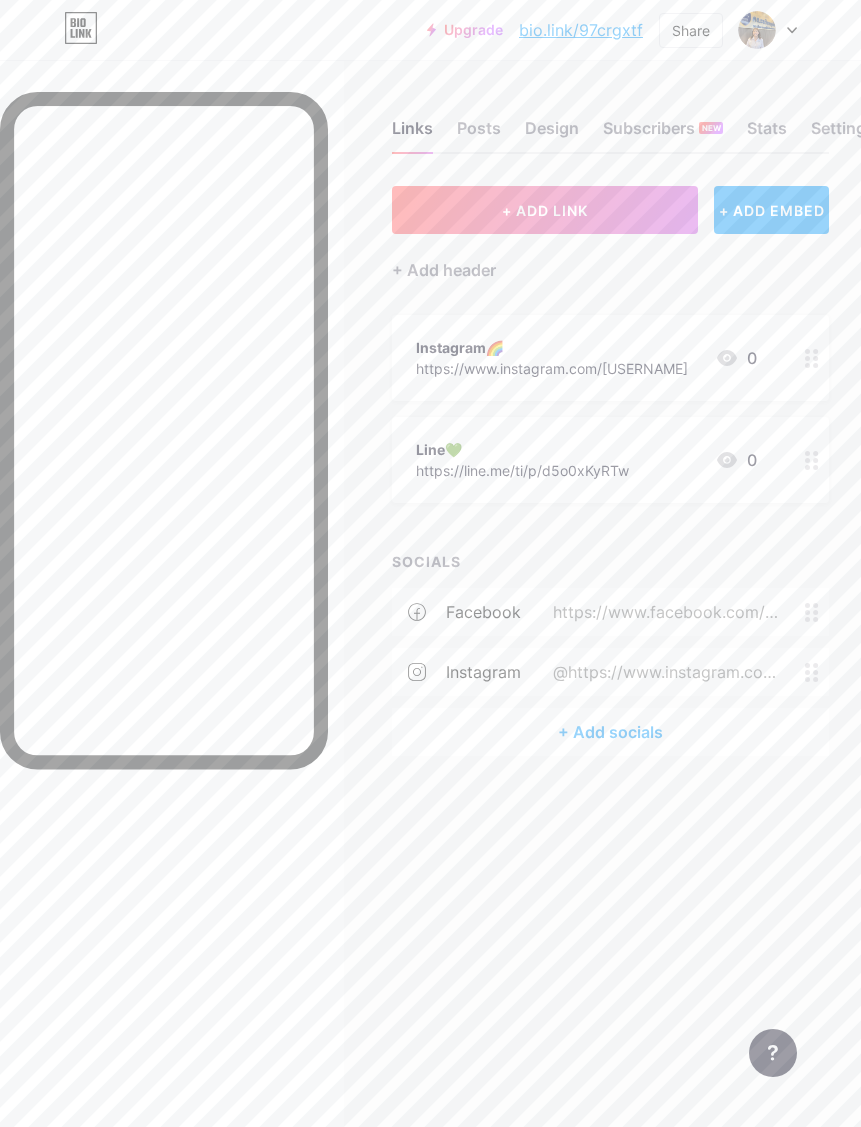 click 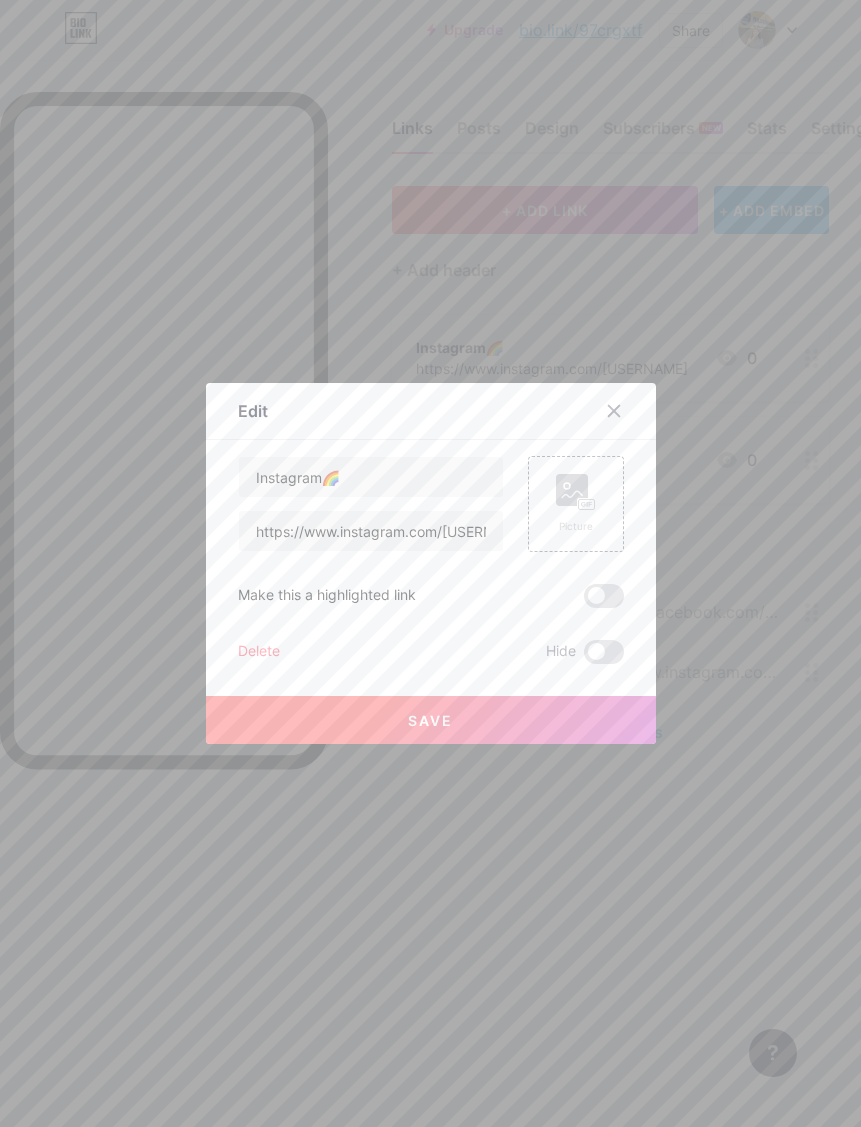 click on "Instagram🌈     https://www.instagram.com/eaxrn_?igsh=bGQ3NnRwbzMxeWFr&utm_source=qr                     Picture
Make this a highlighted link
Delete
Hide         Save" at bounding box center (431, 560) 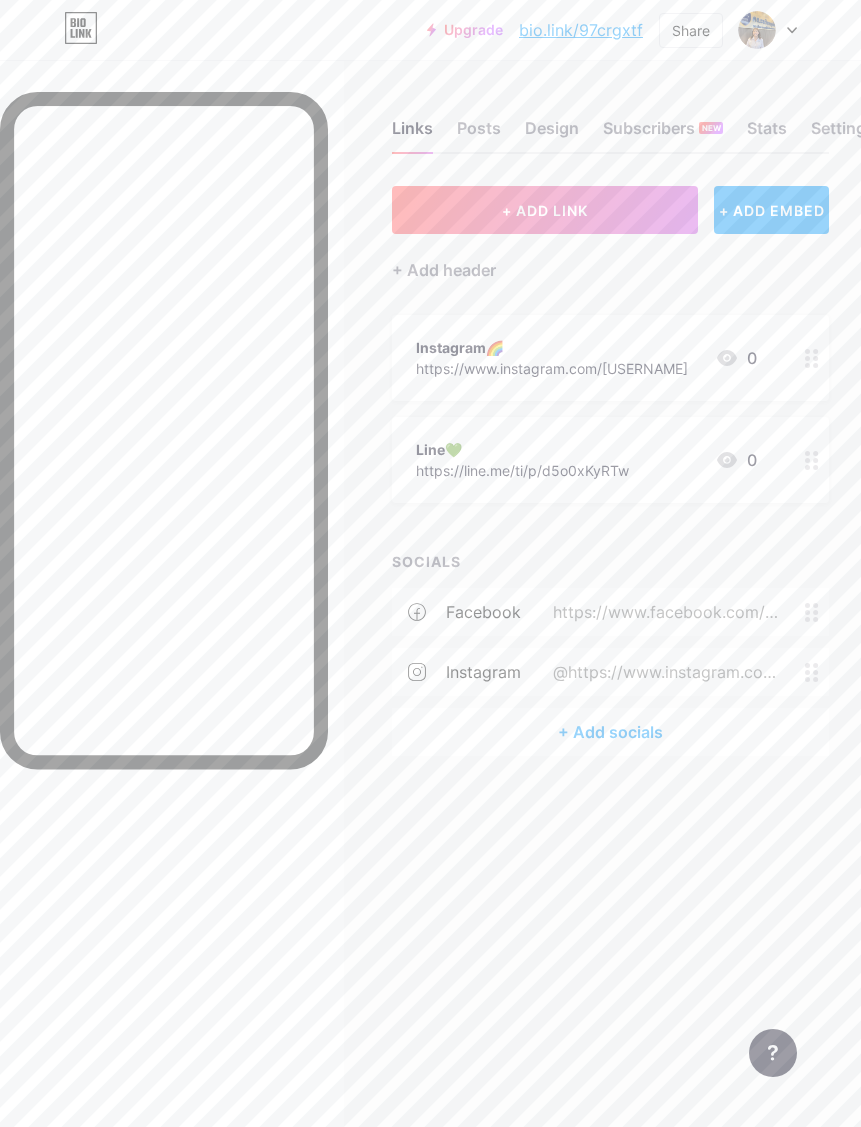click on "+ ADD LINK" at bounding box center (545, 210) 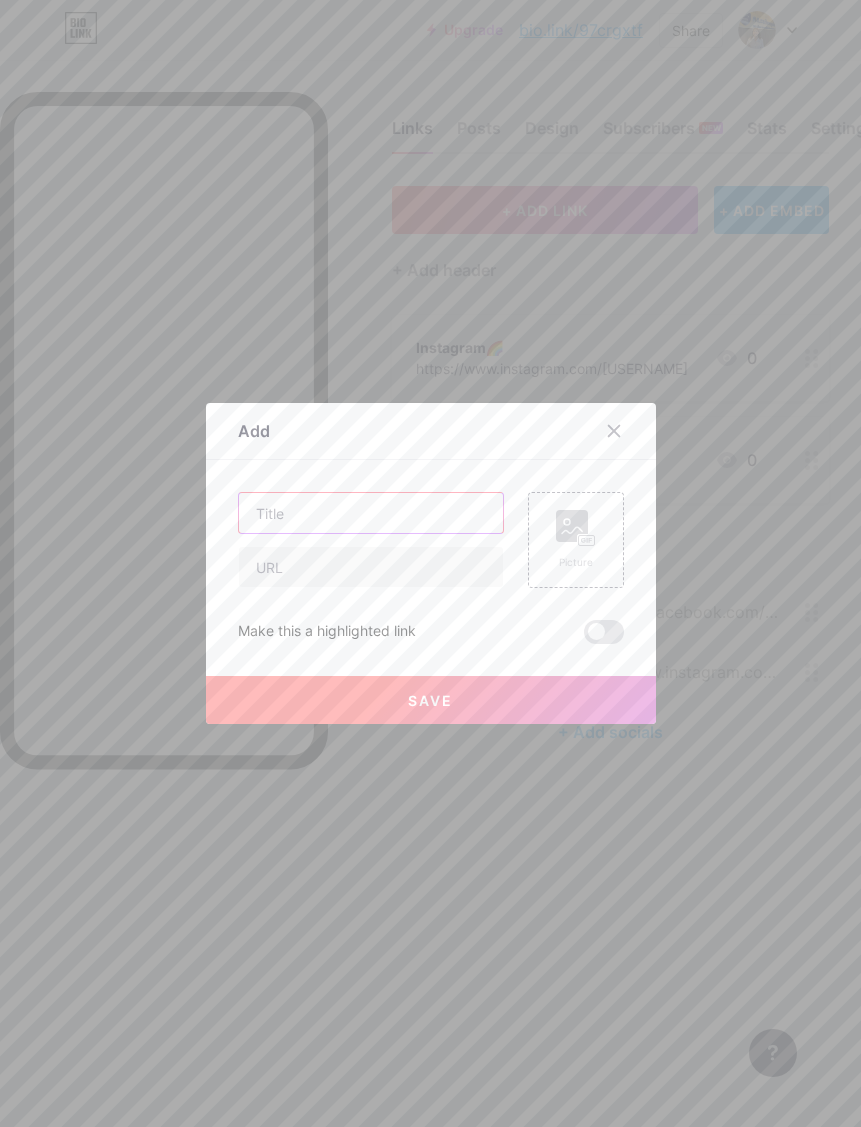 click at bounding box center (371, 513) 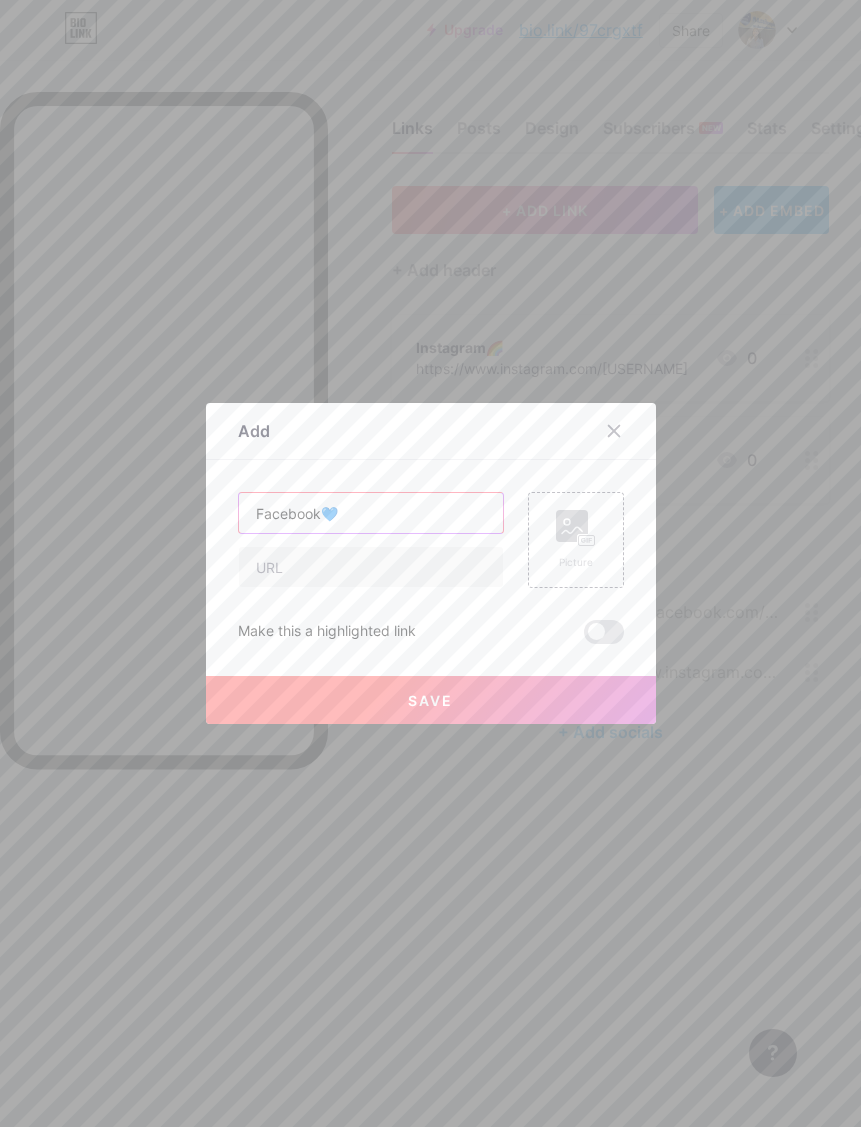 type on "Facebook💙" 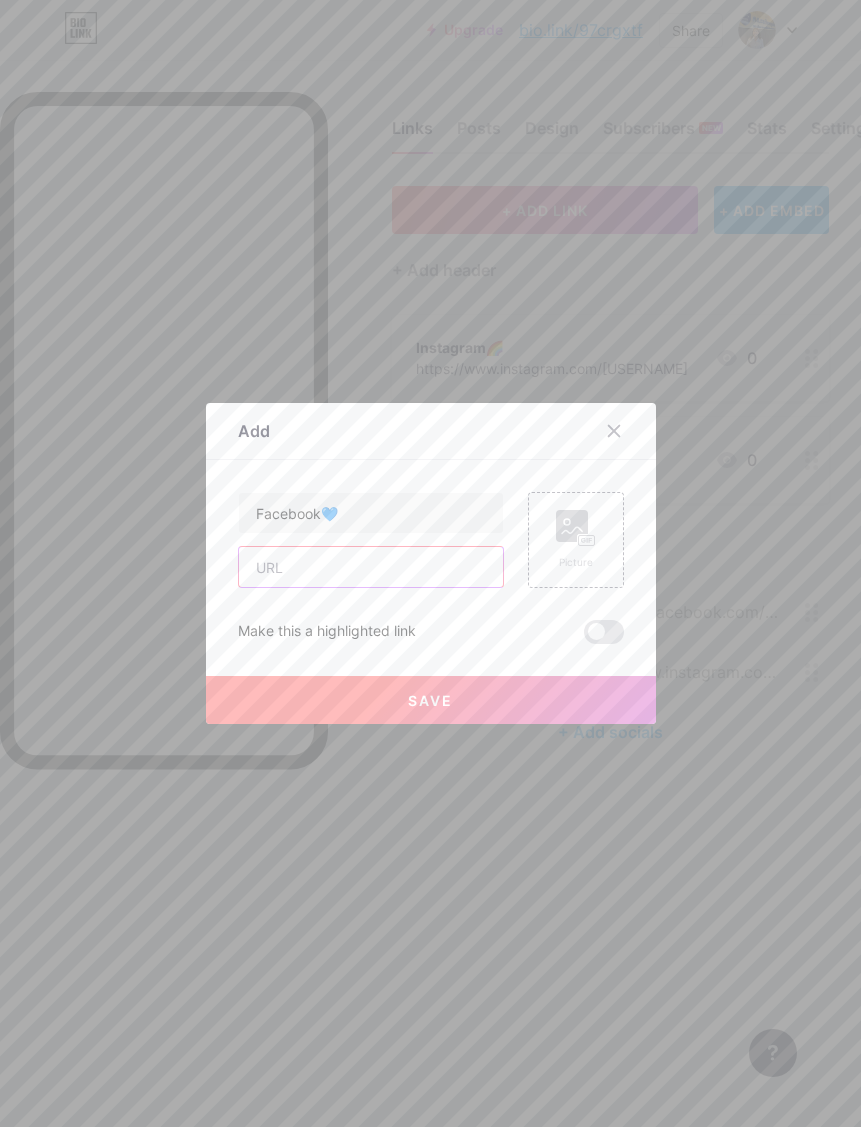 click at bounding box center [371, 567] 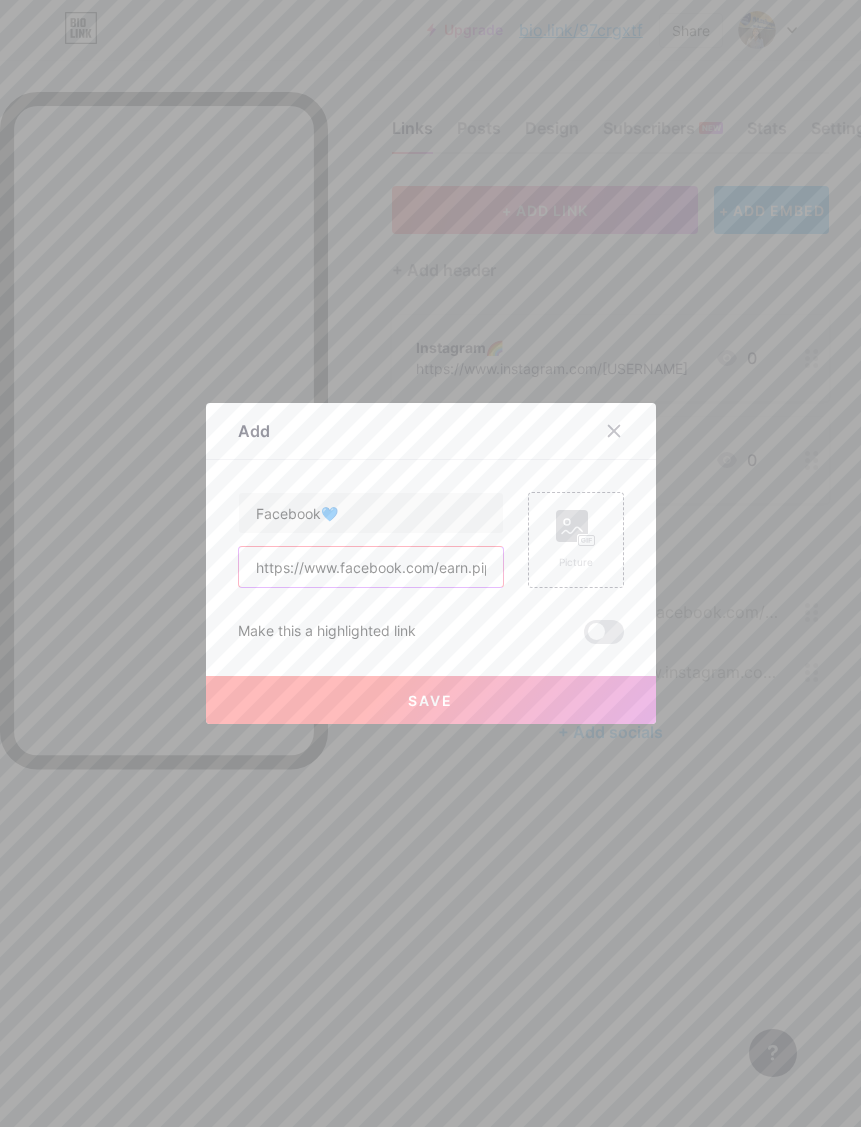 type on "https://www.facebook.com/earn.pipat?" 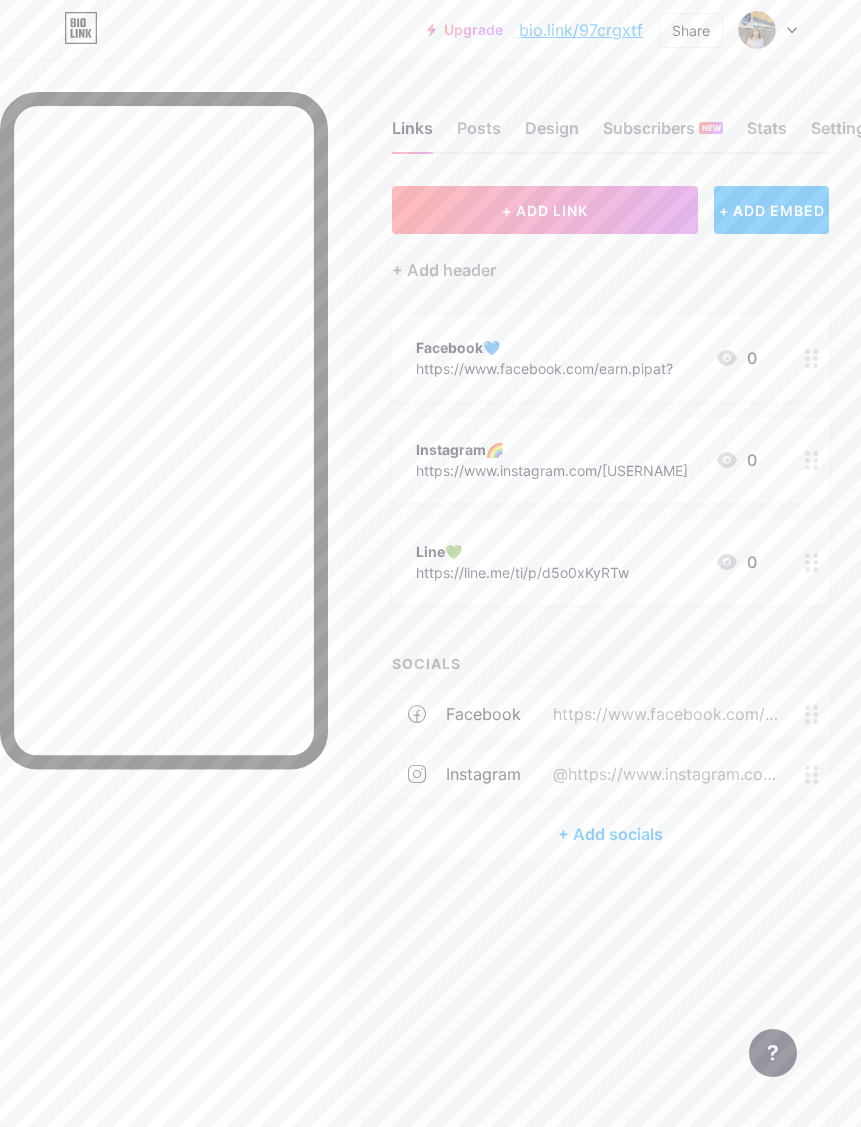 click on "Design" at bounding box center [552, 134] 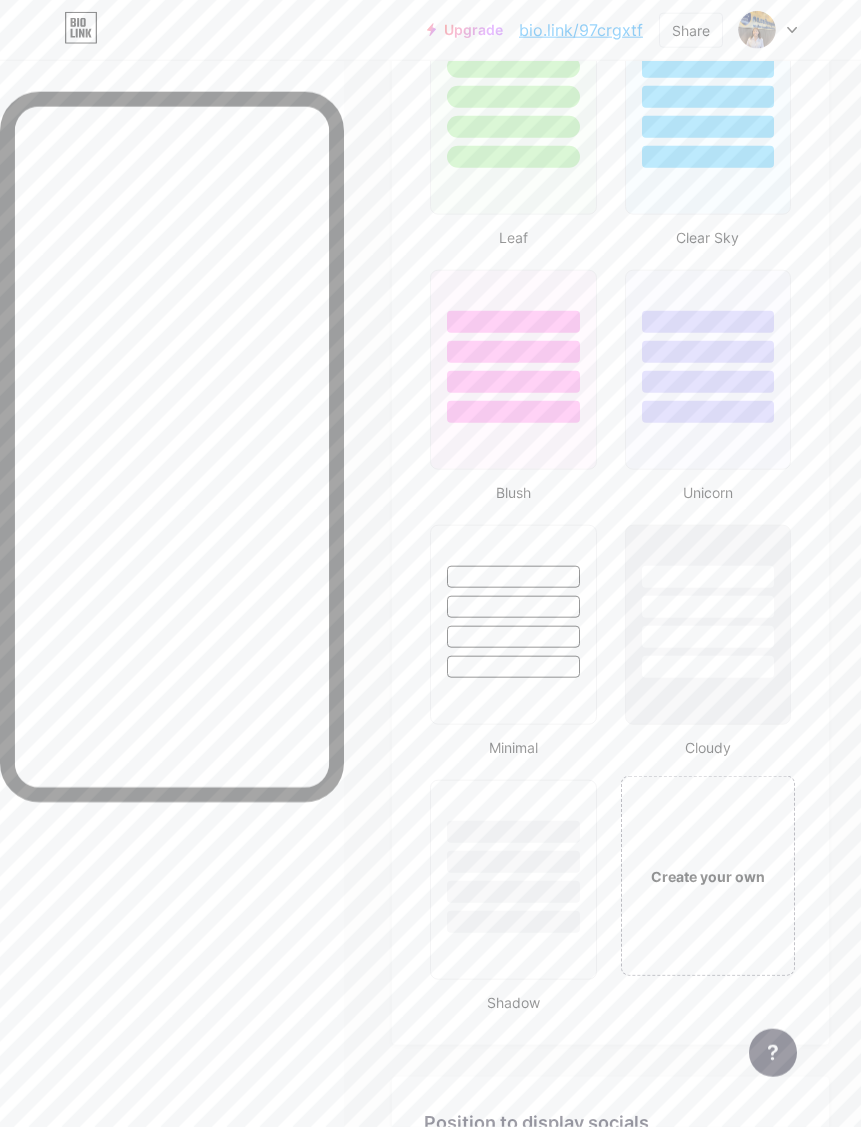 scroll, scrollTop: 2755, scrollLeft: 0, axis: vertical 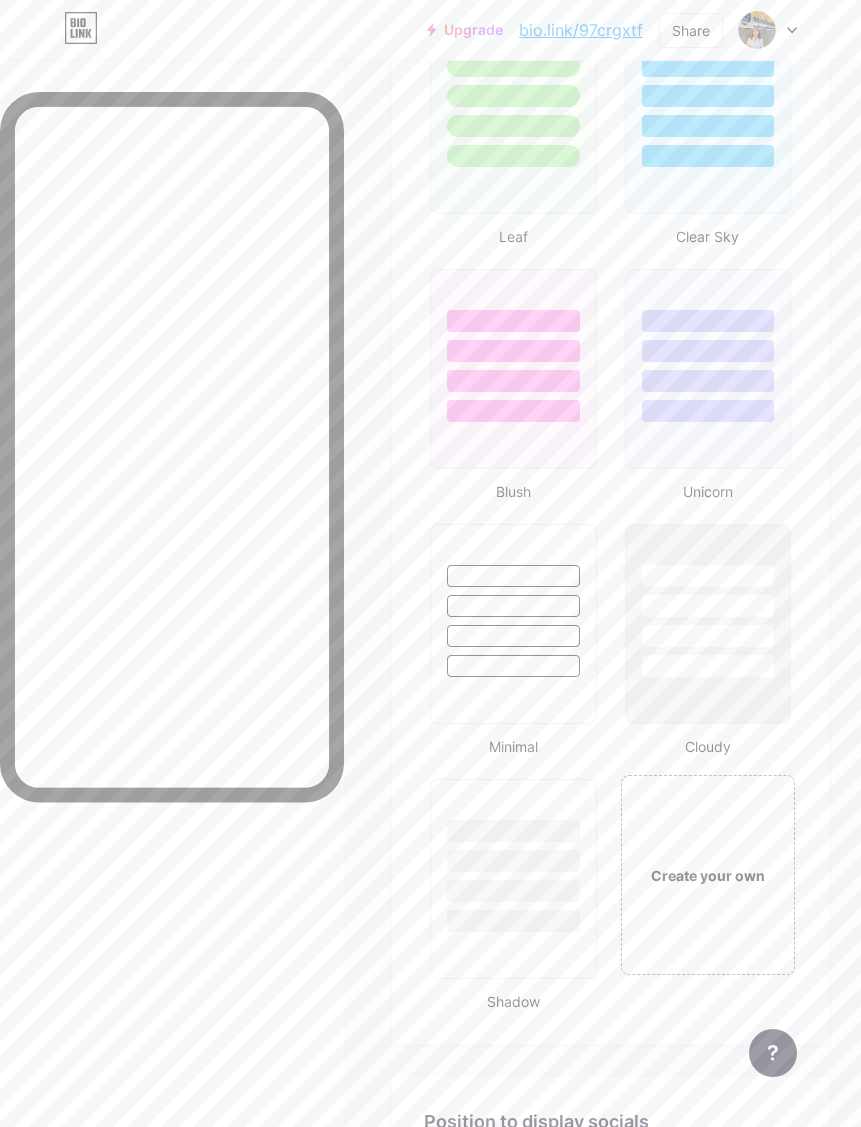 click on "Create your own" at bounding box center (708, 875) 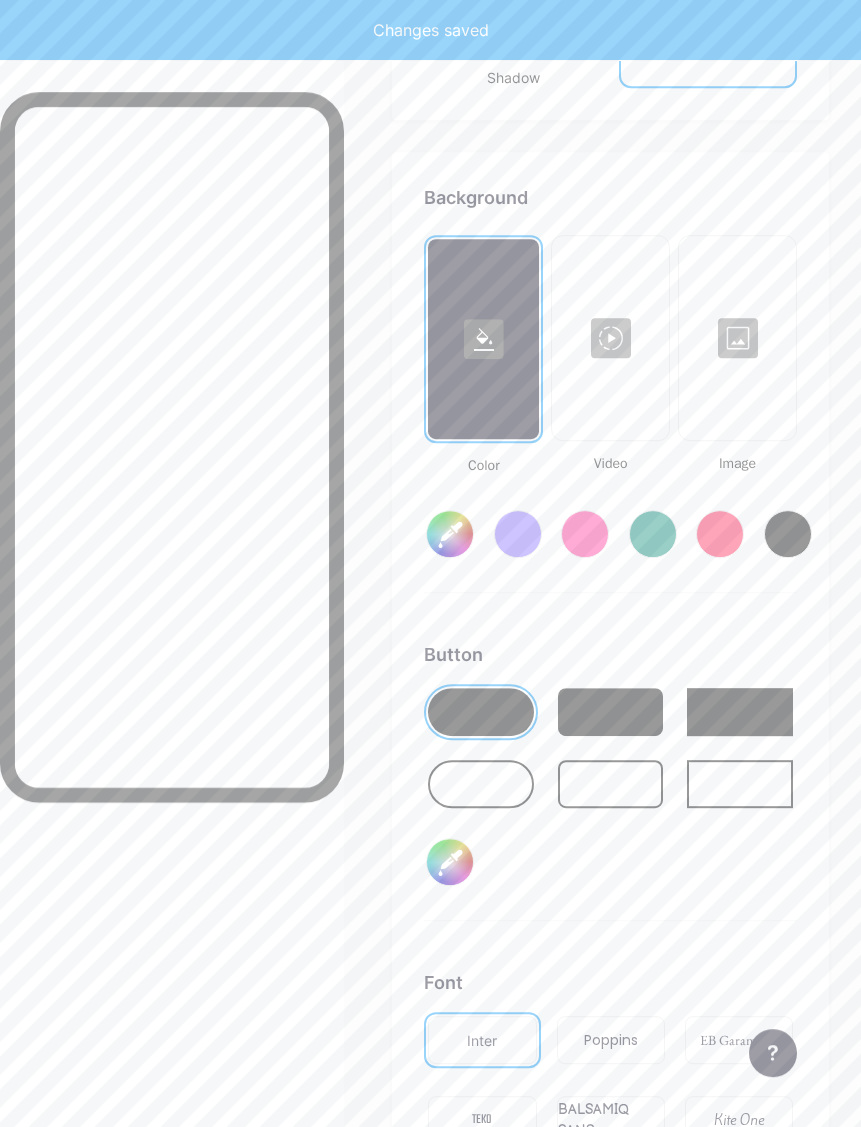 scroll, scrollTop: 3751, scrollLeft: 0, axis: vertical 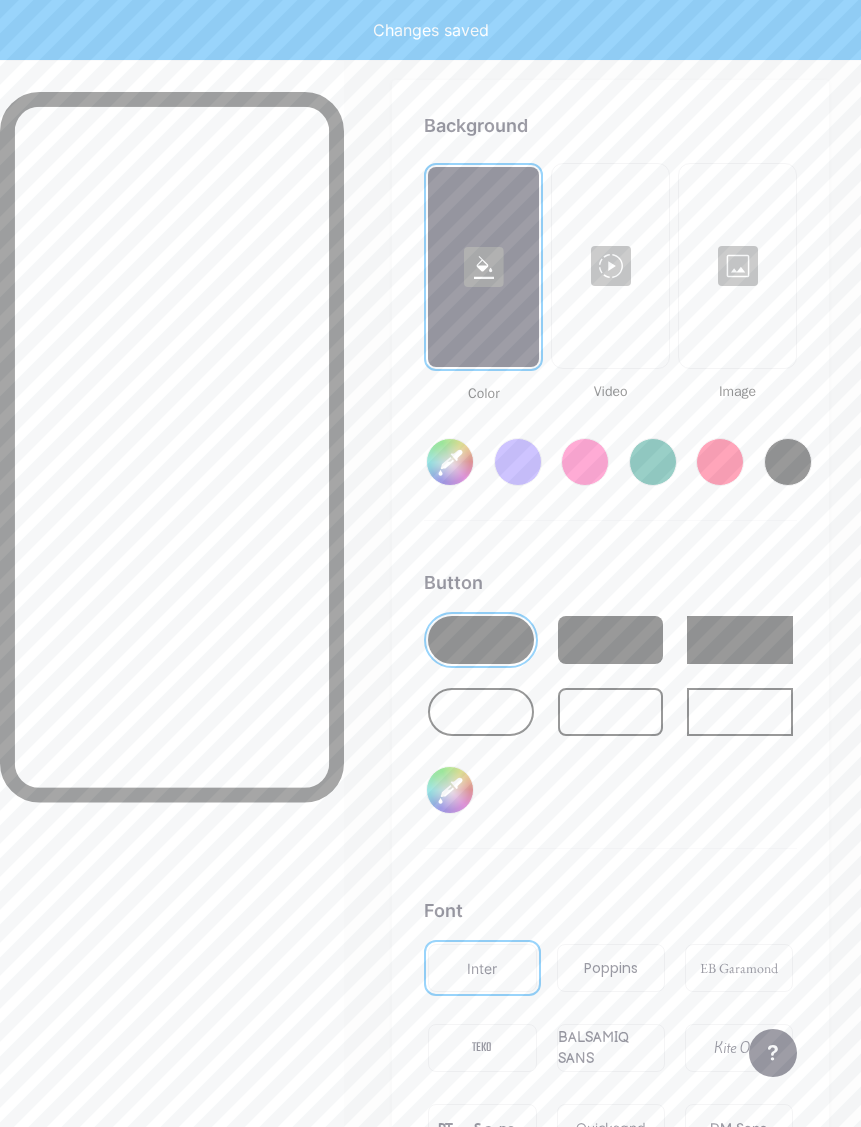 type on "#ffffff" 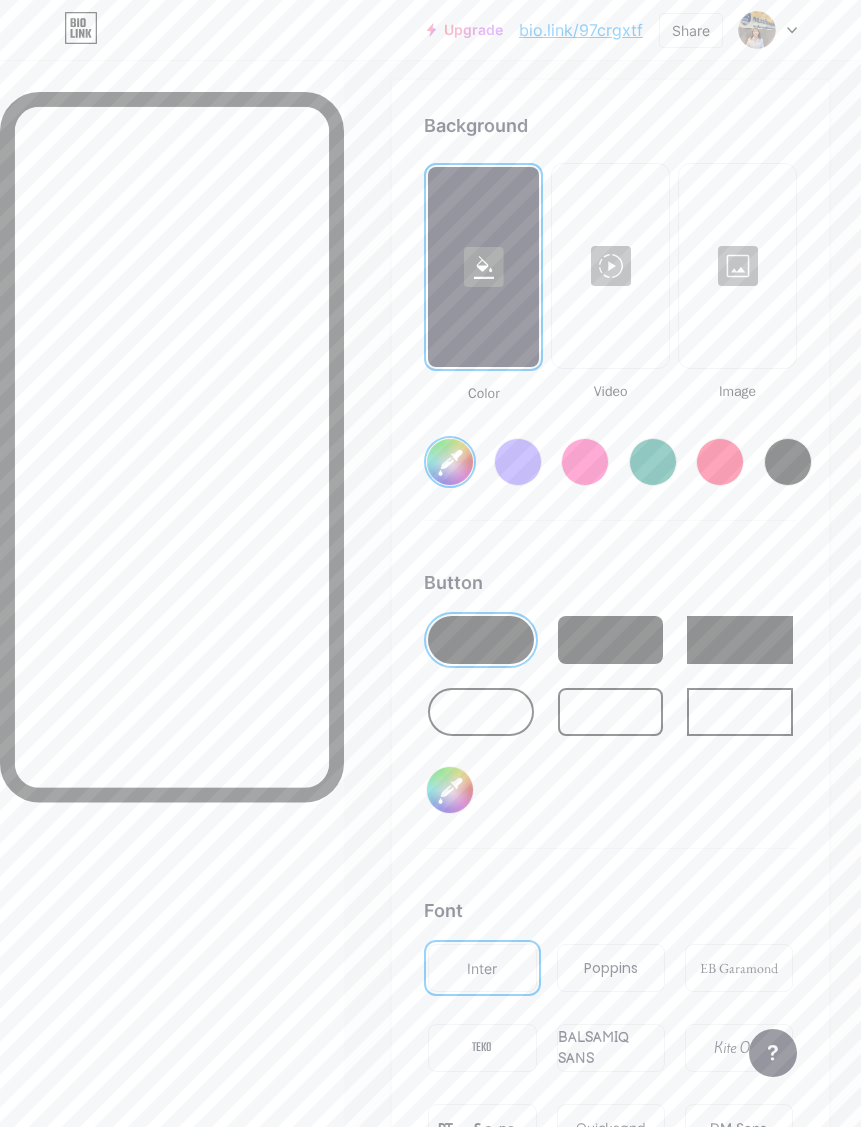 click on "#ffffff" at bounding box center (450, 462) 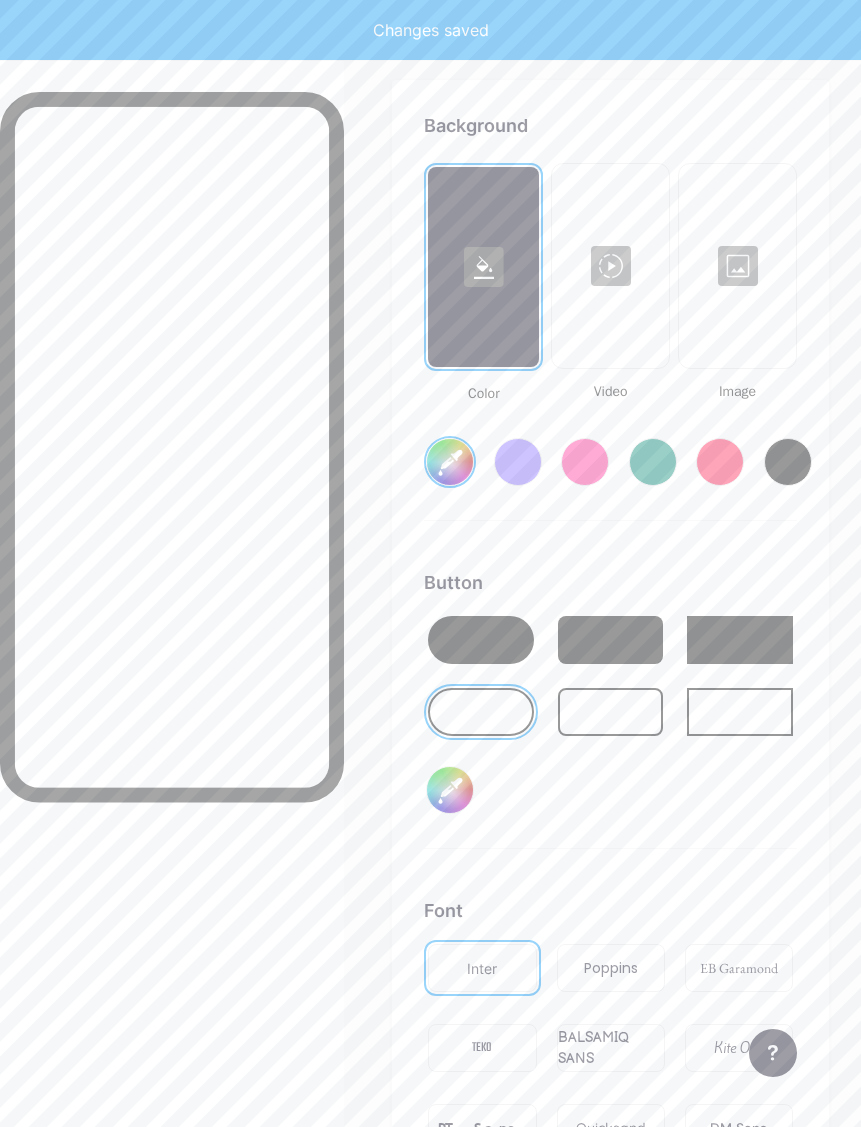 type on "#55d03c" 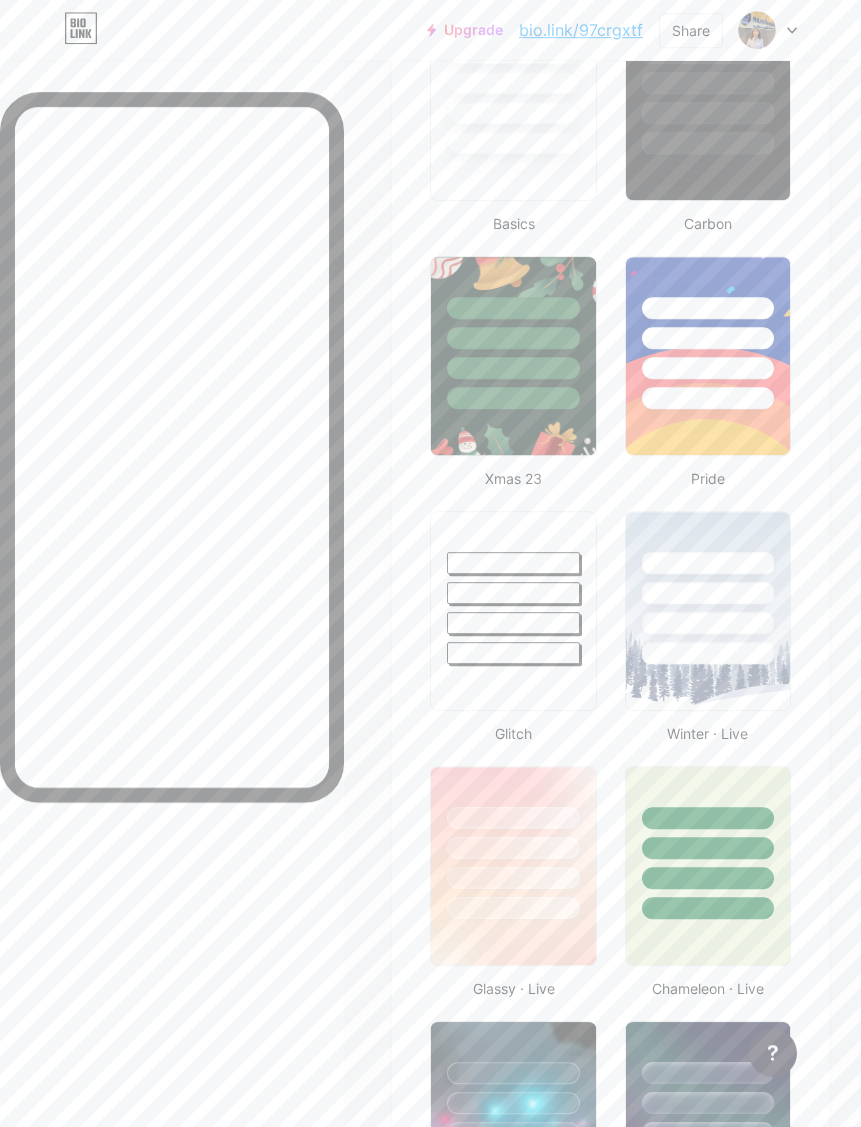 scroll, scrollTop: 728, scrollLeft: 0, axis: vertical 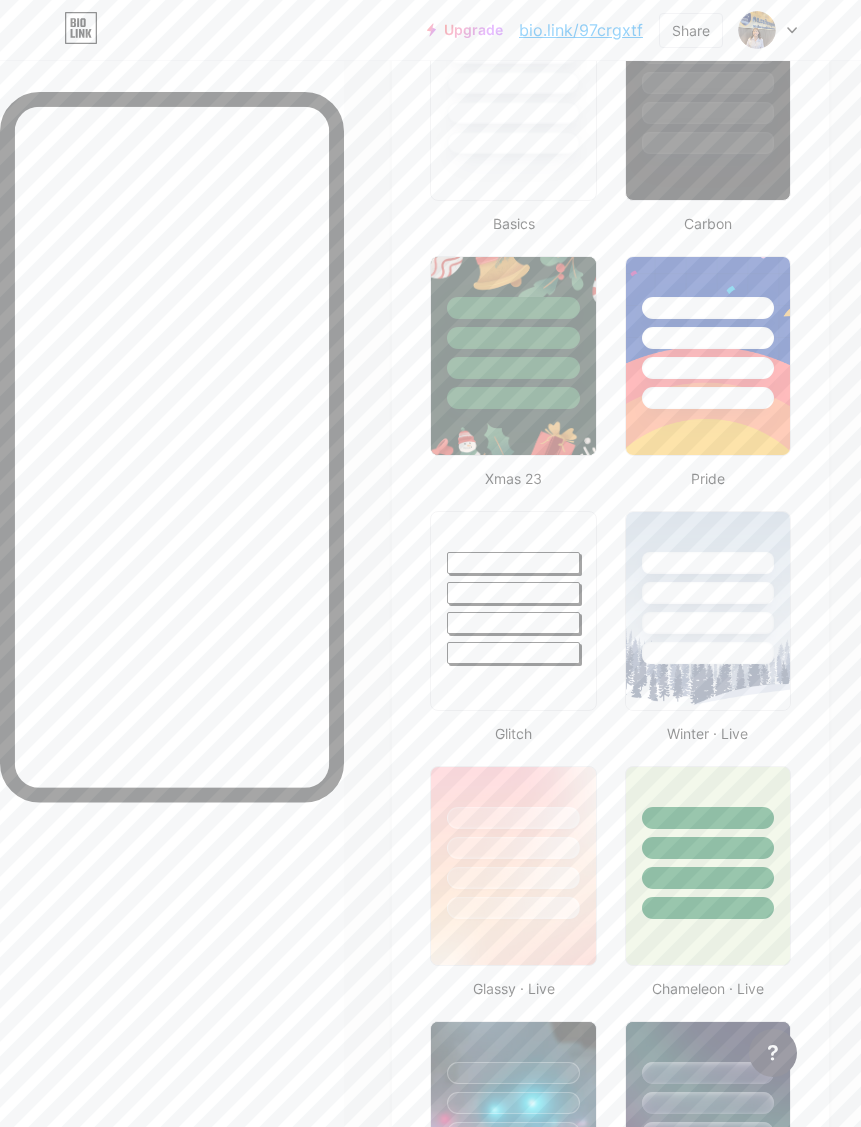 click at bounding box center (513, 653) 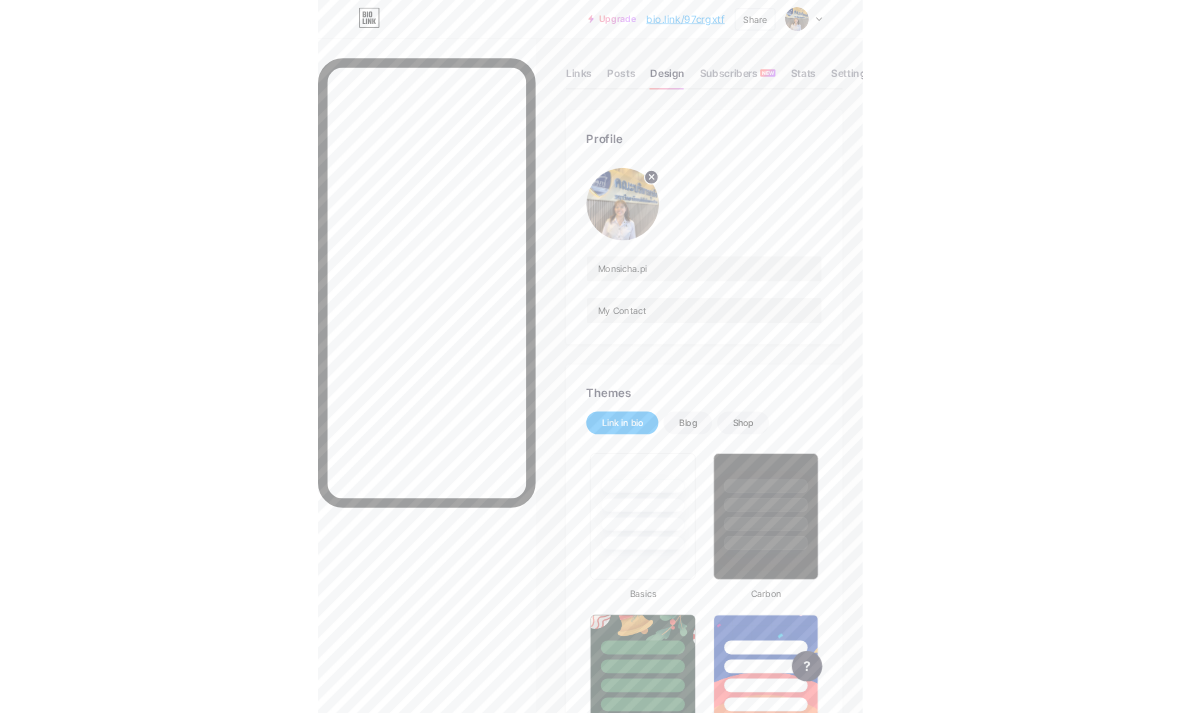 scroll, scrollTop: 0, scrollLeft: 0, axis: both 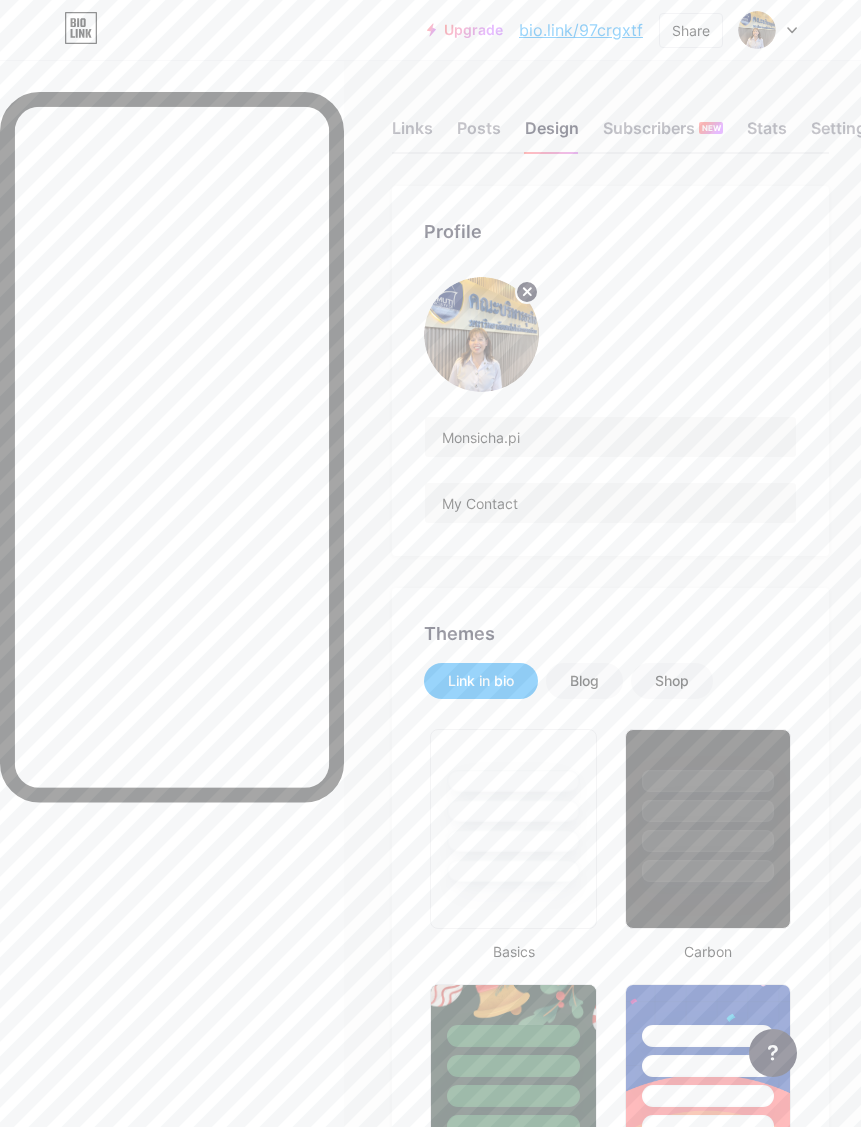 click on "Share" at bounding box center (691, 30) 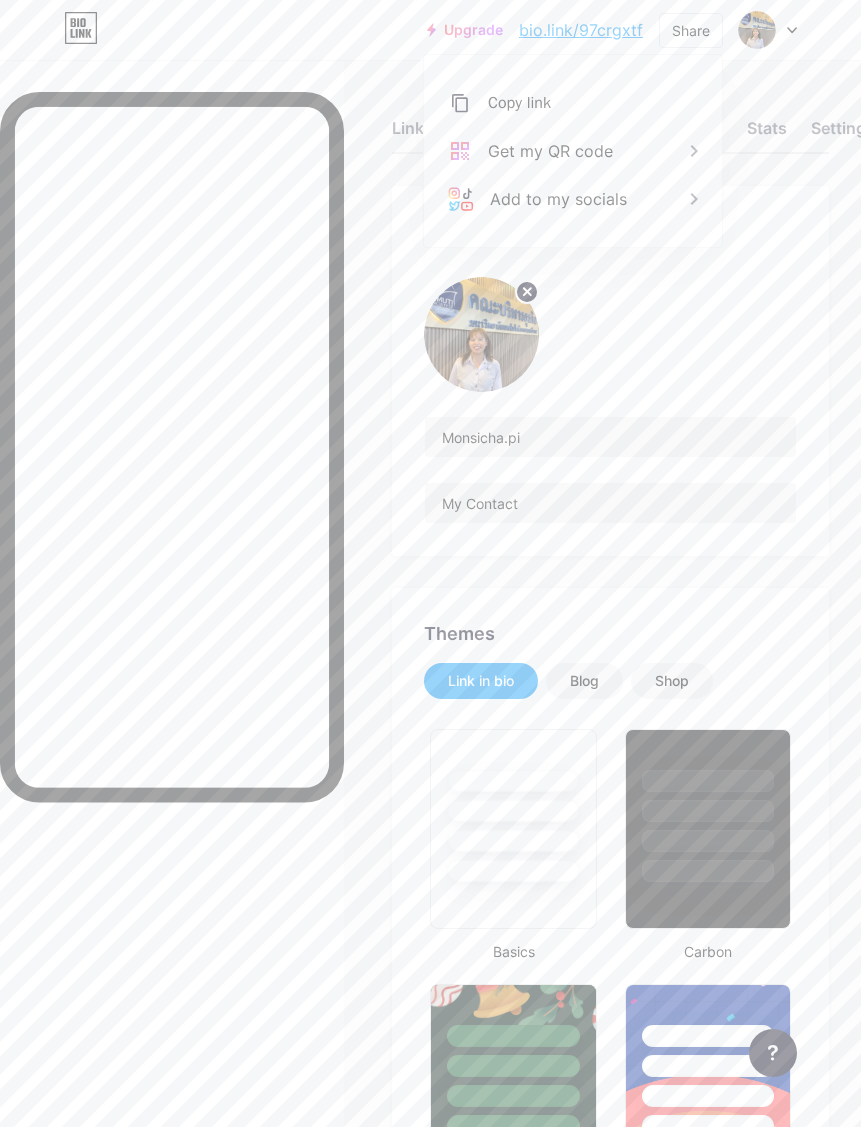 click on "Copy link" at bounding box center [519, 103] 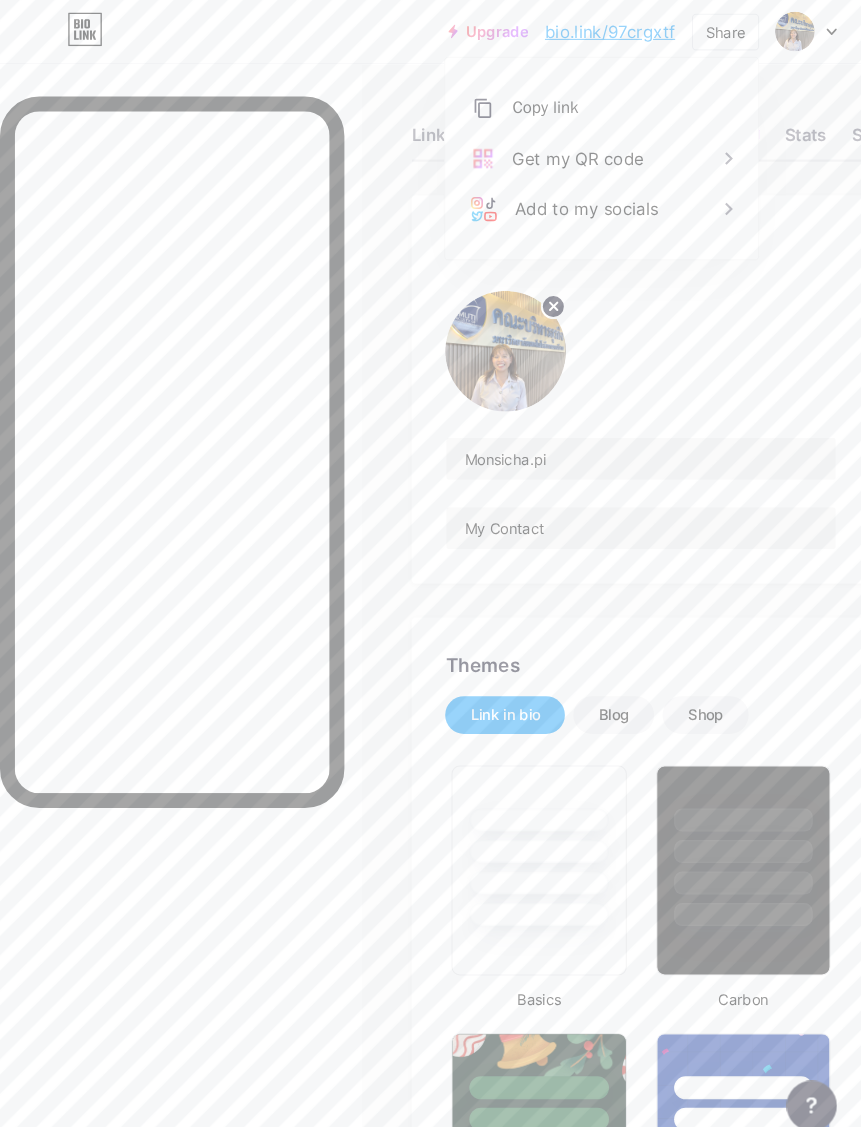 click on "Share" at bounding box center [691, 30] 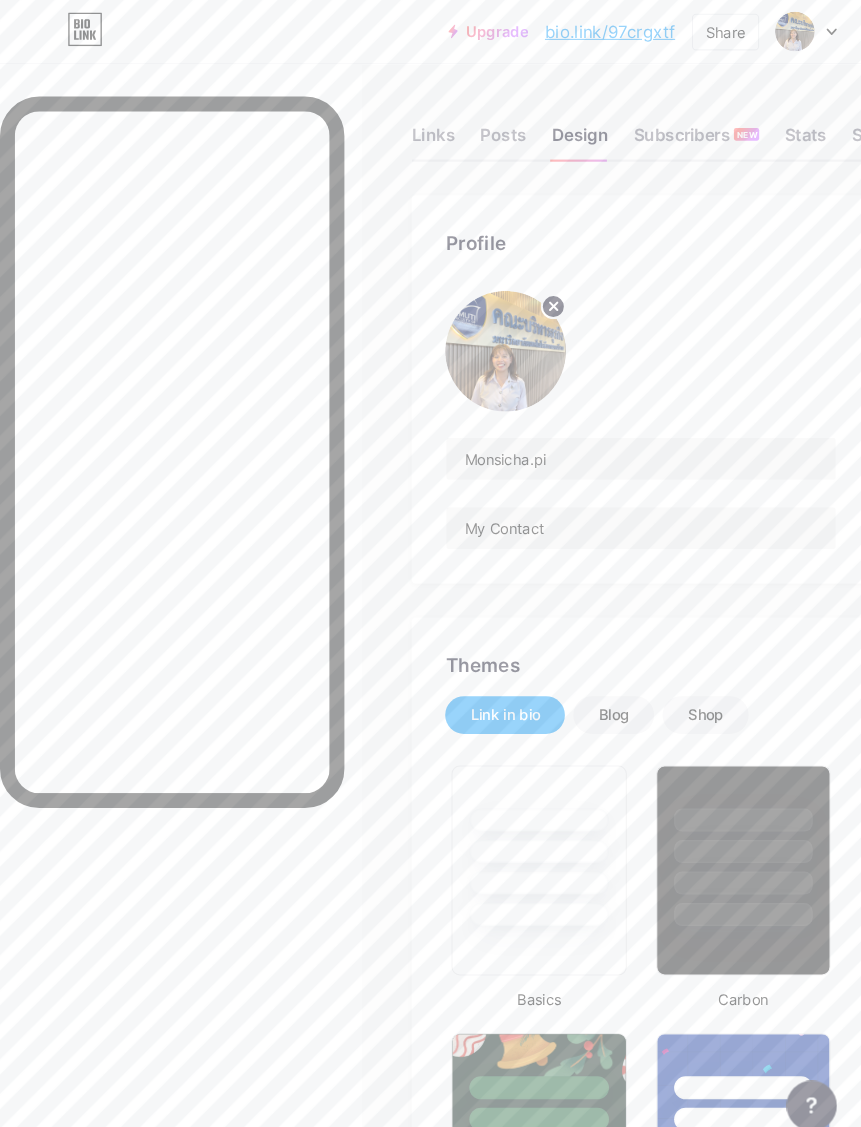 click on "Share" at bounding box center (691, 30) 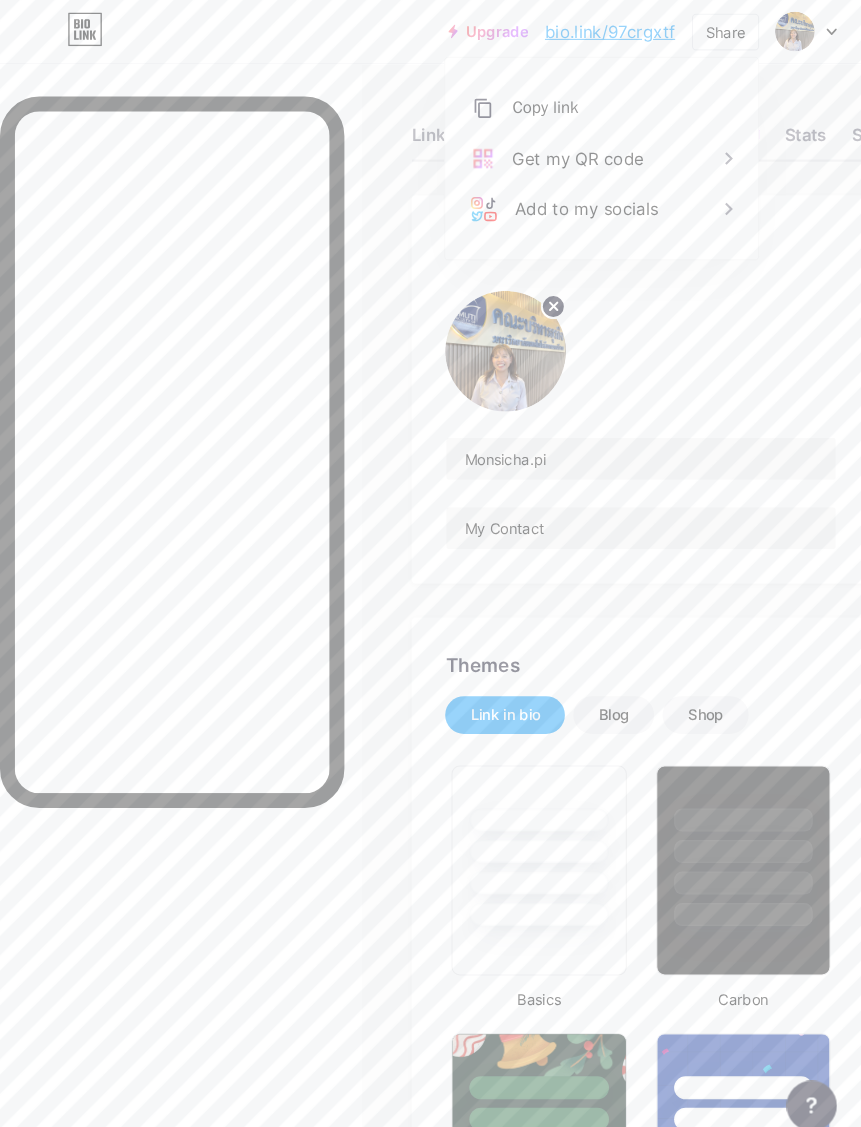click on "Get my QR code" at bounding box center (573, 151) 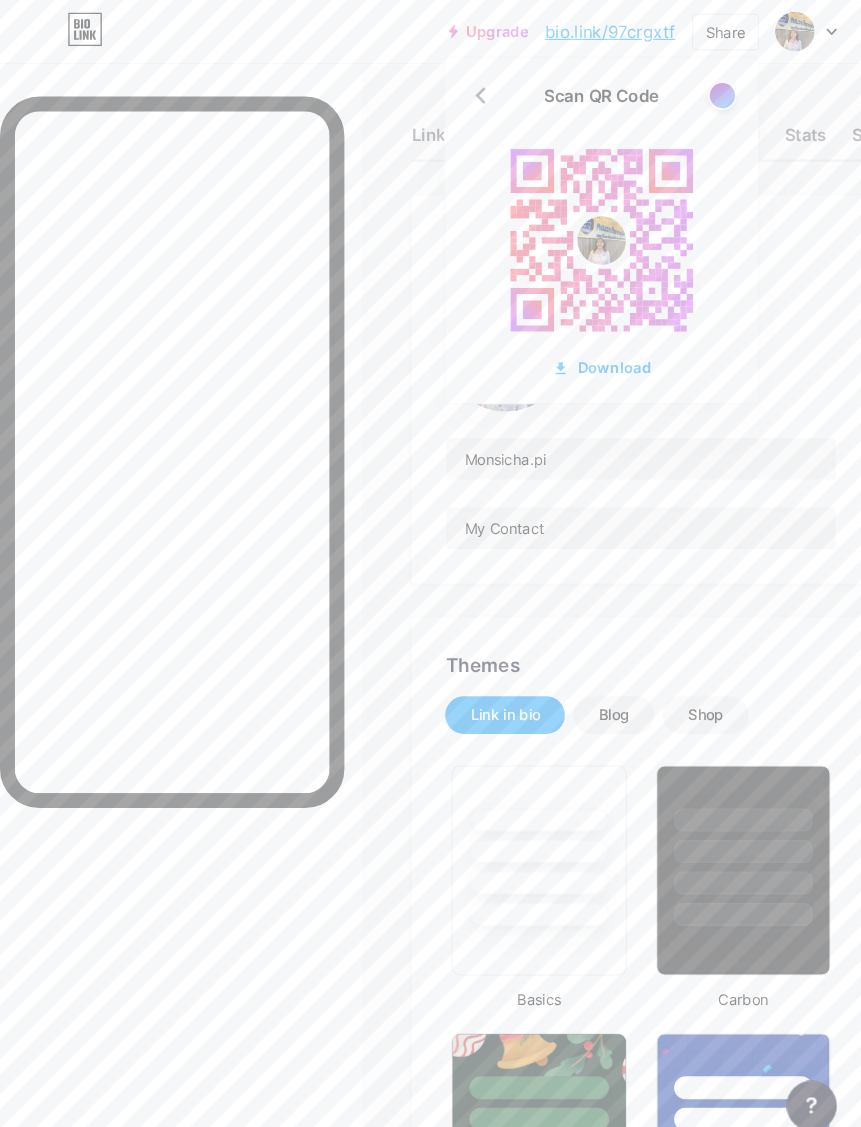 click on "Download" at bounding box center [573, 349] 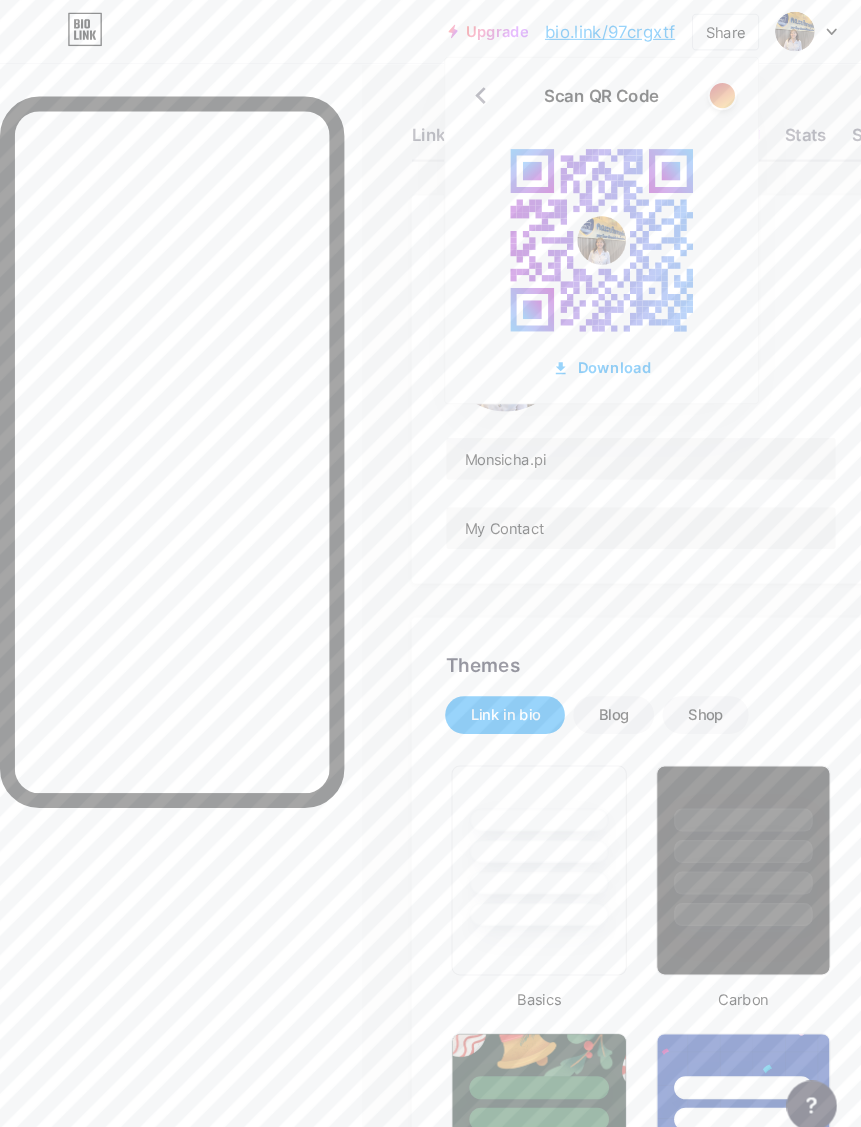 click at bounding box center (688, 91) 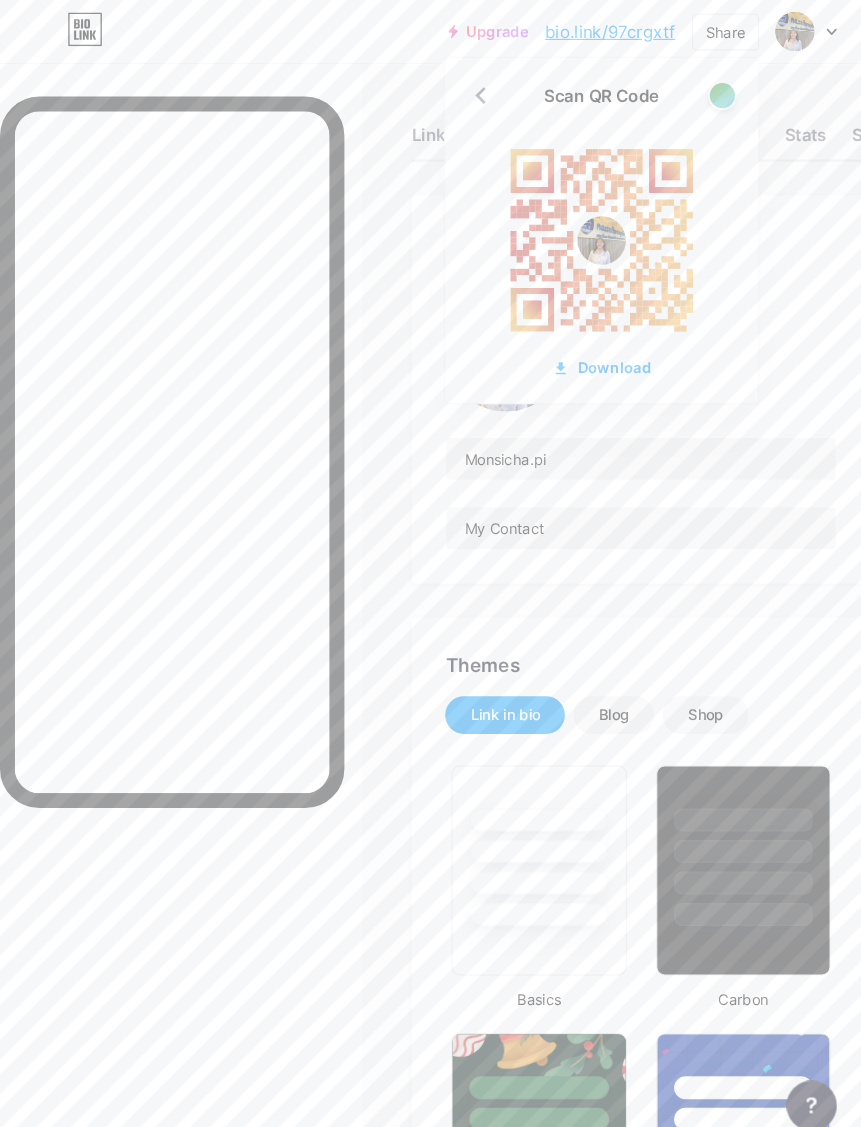 click at bounding box center [688, 91] 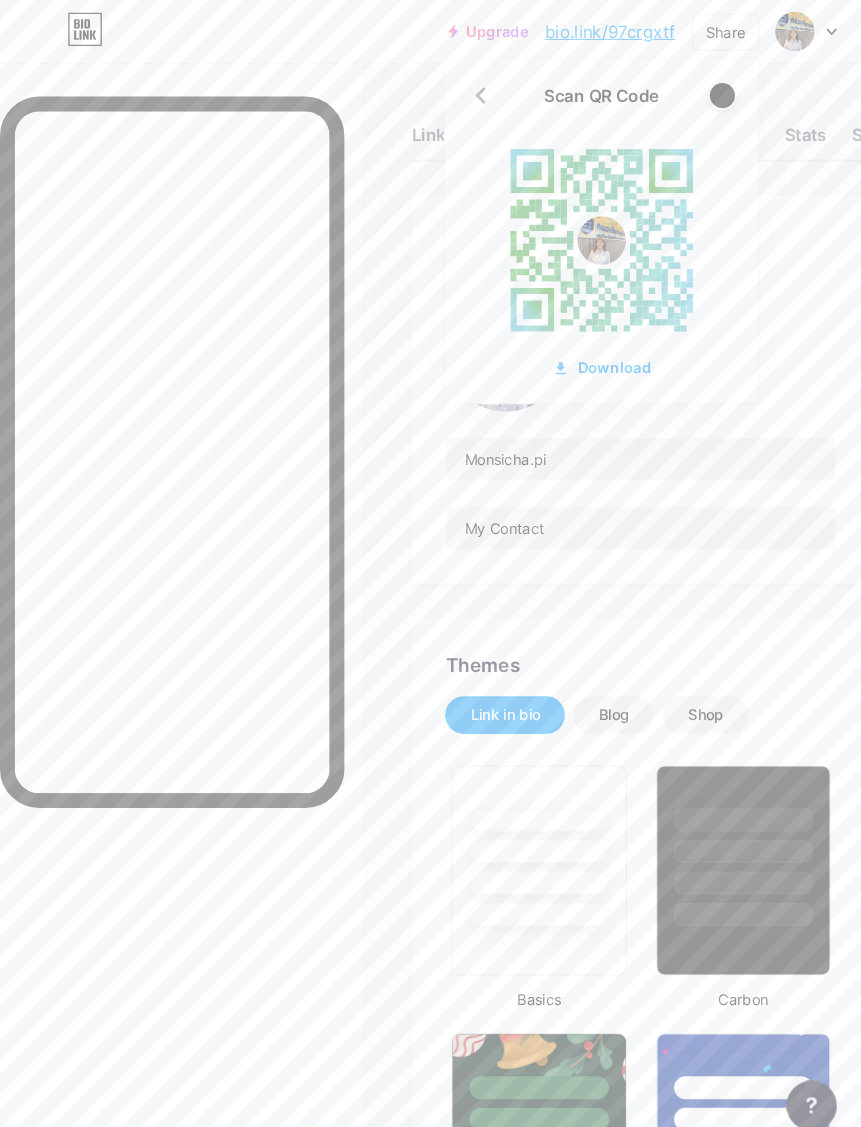 click at bounding box center (688, 91) 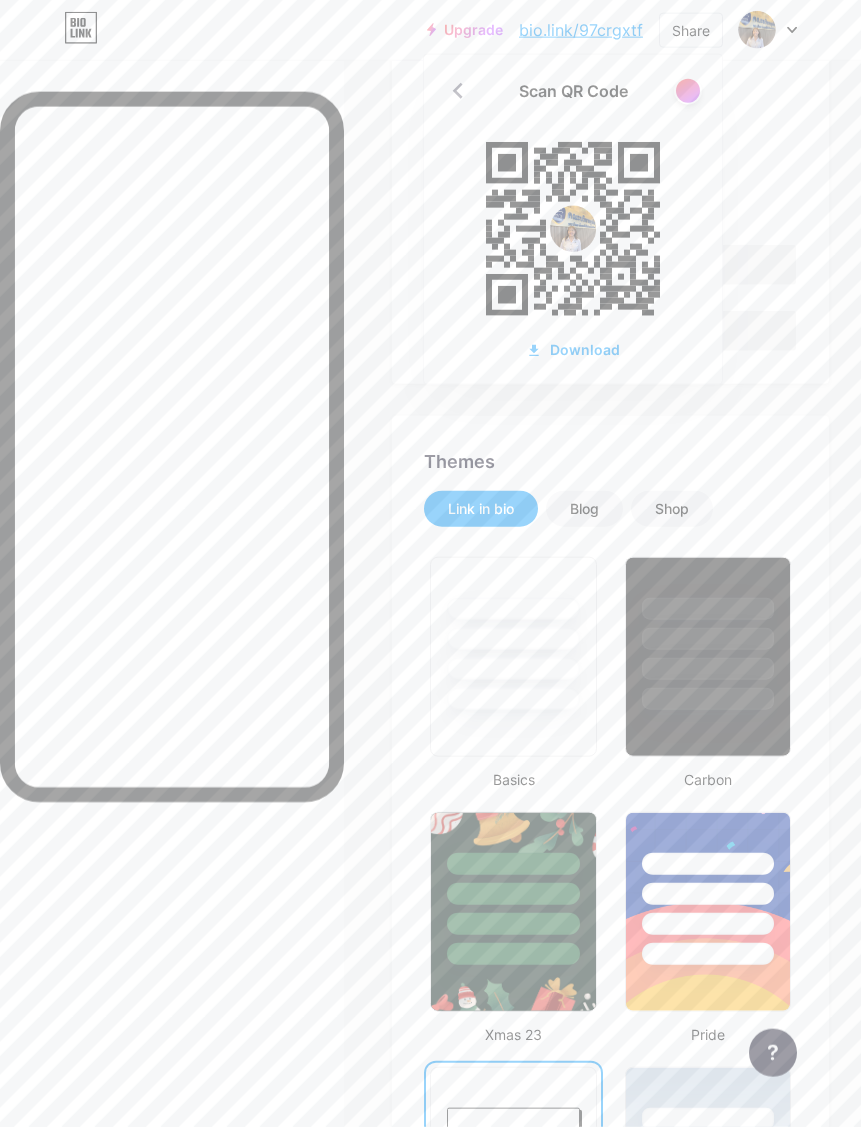 scroll, scrollTop: 173, scrollLeft: 0, axis: vertical 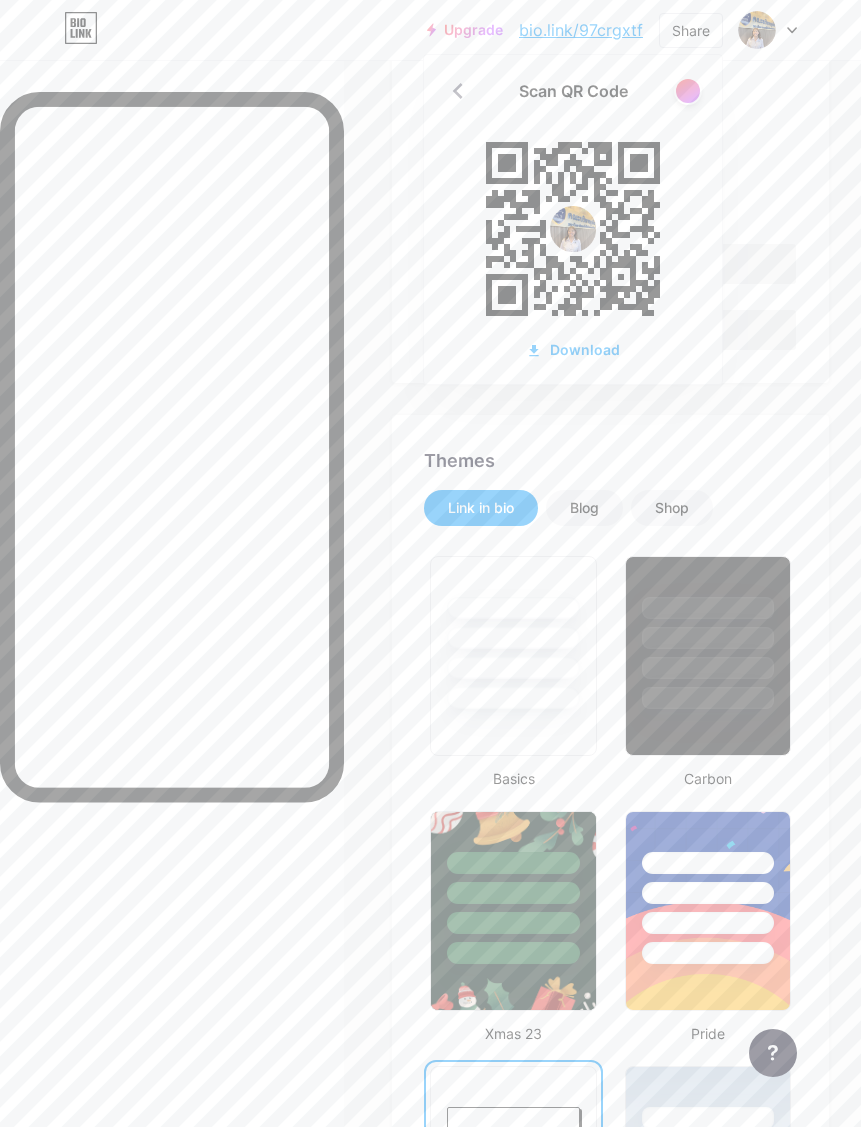 click 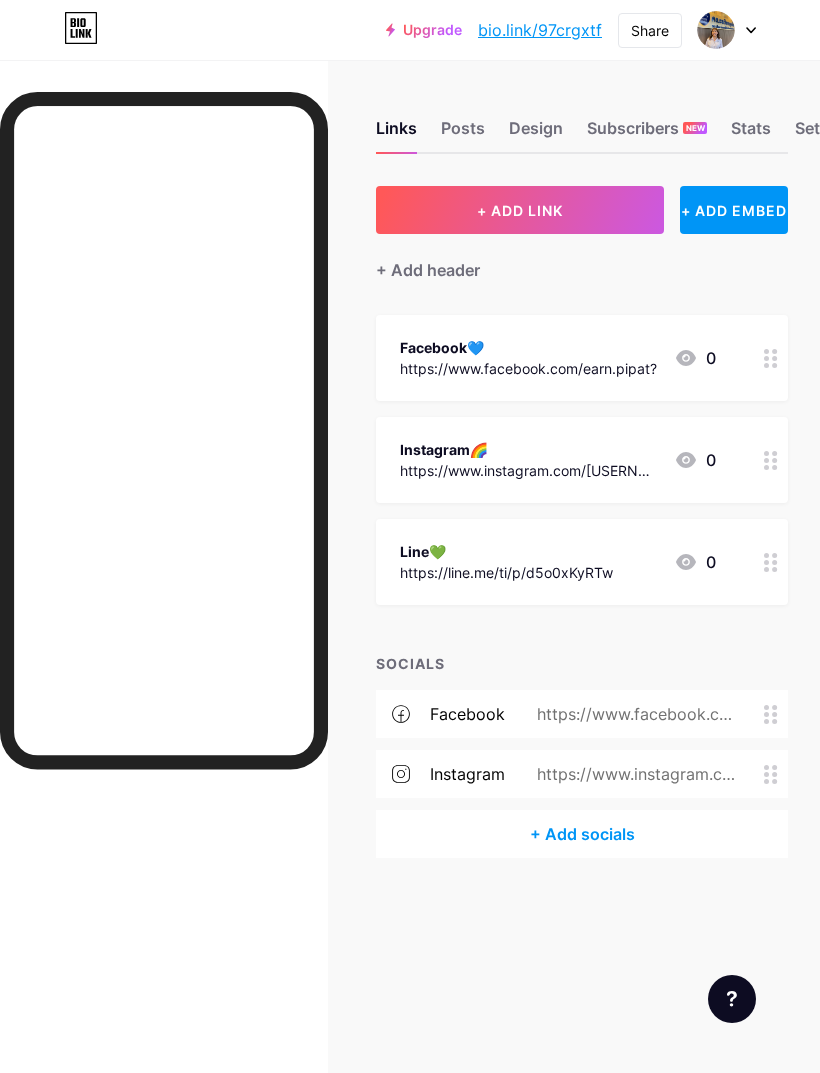 scroll, scrollTop: 0, scrollLeft: 0, axis: both 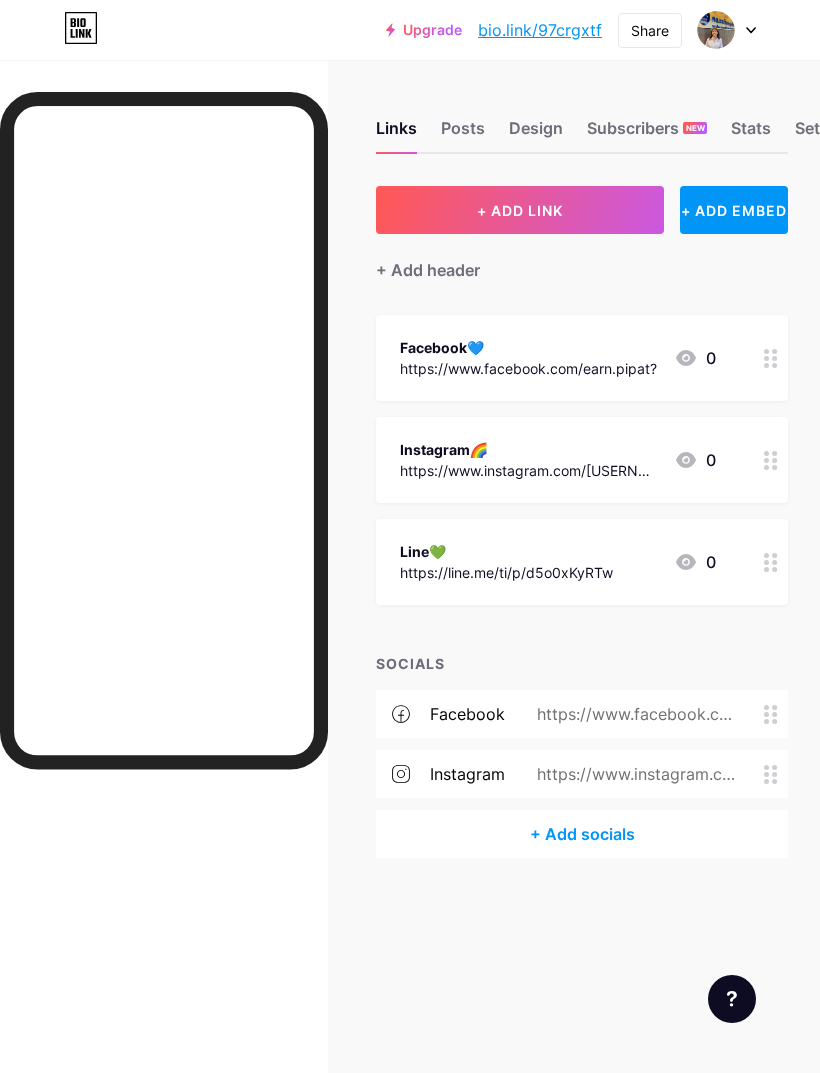 click at bounding box center [727, 30] 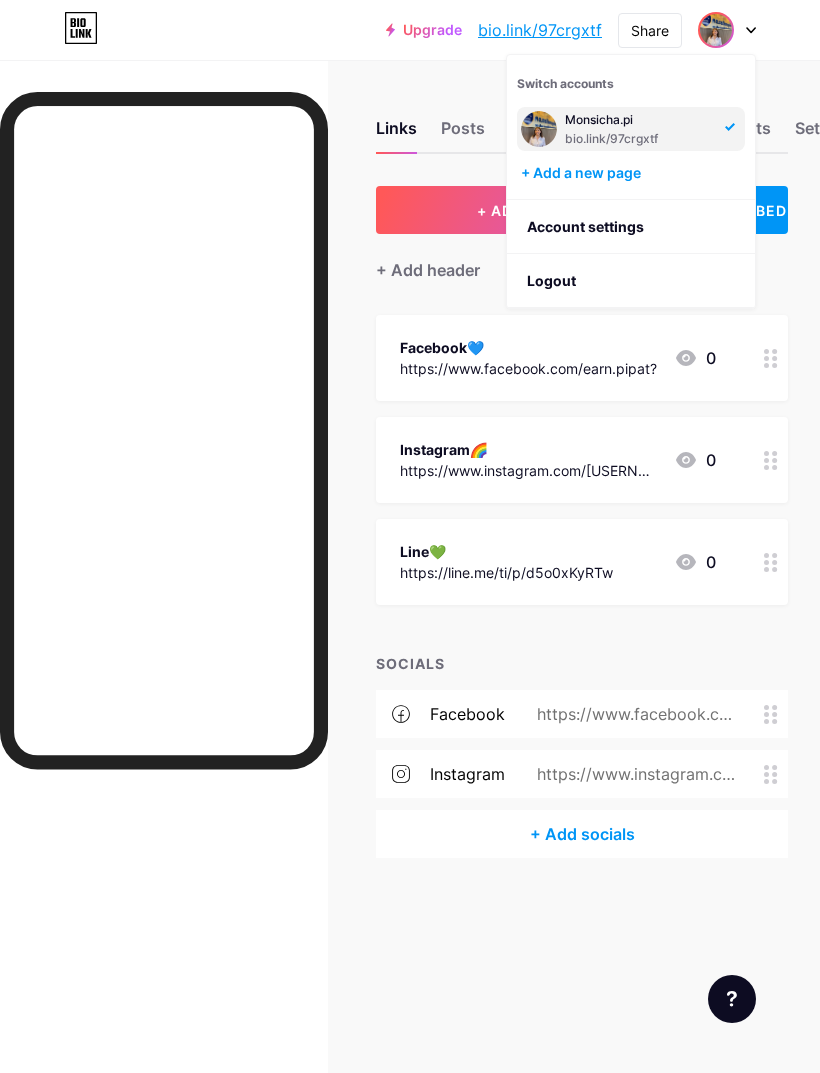 click on "+ Add a new page" at bounding box center (633, 173) 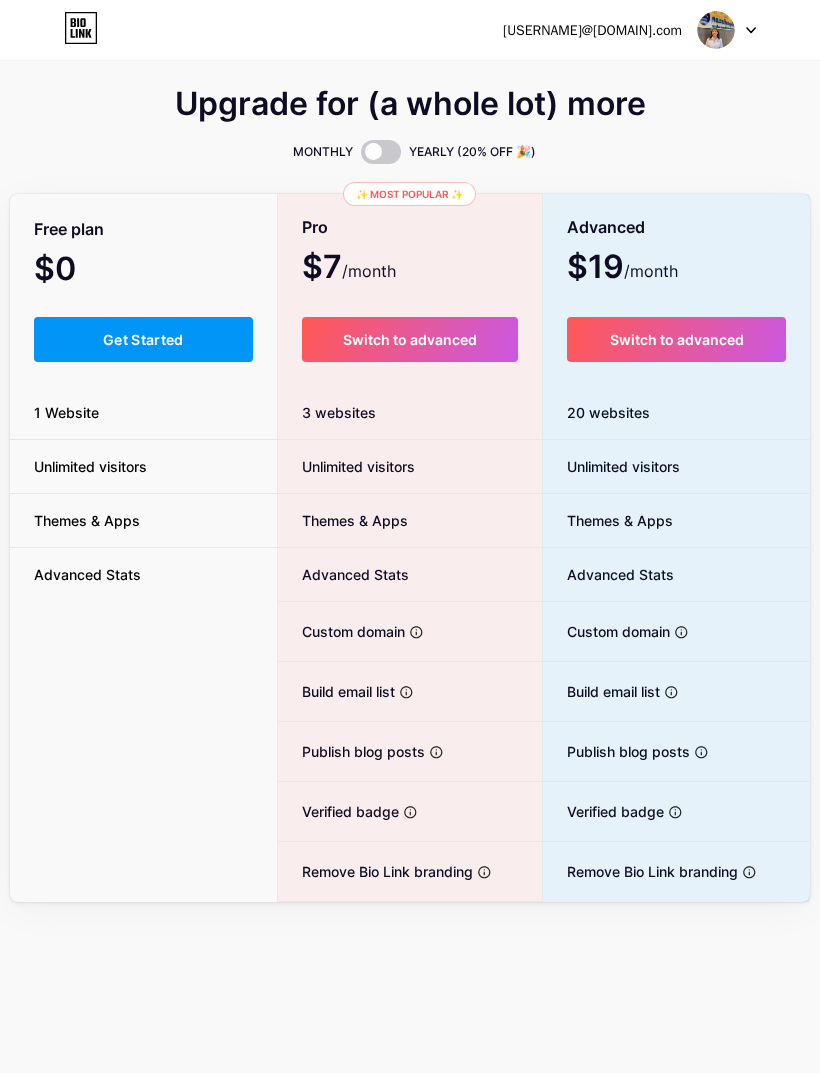click at bounding box center [727, 30] 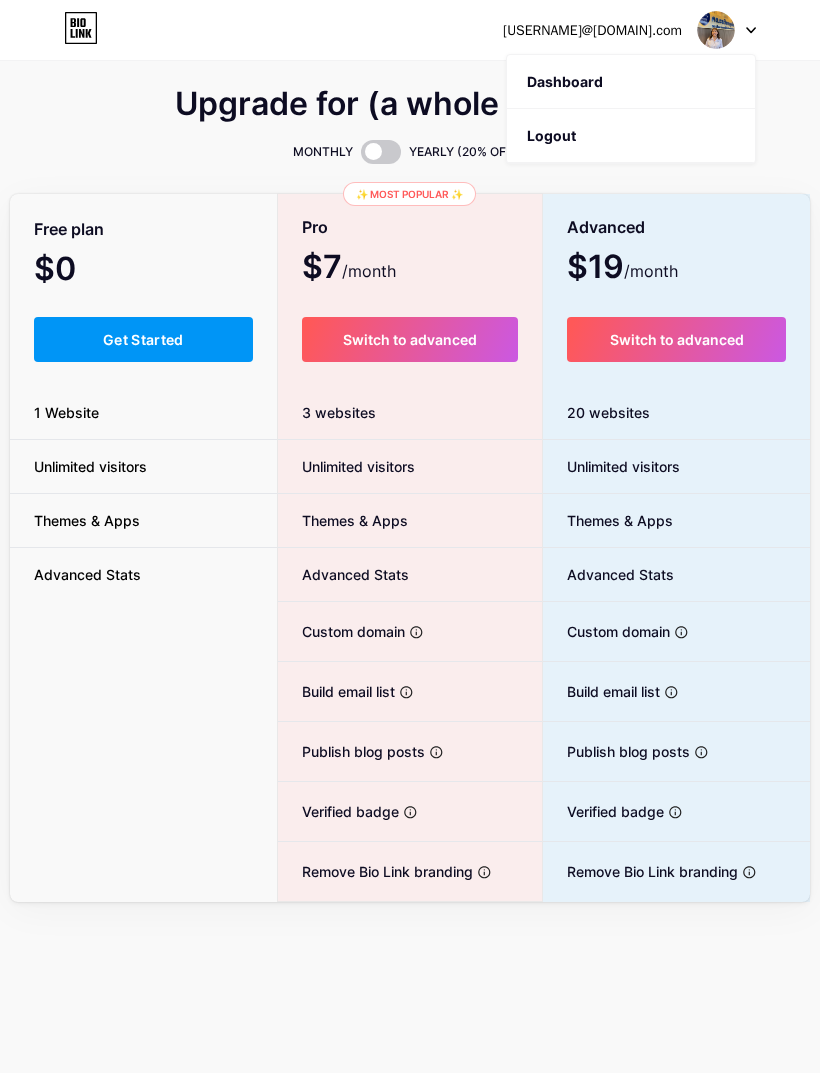click on "Dashboard" at bounding box center [631, 82] 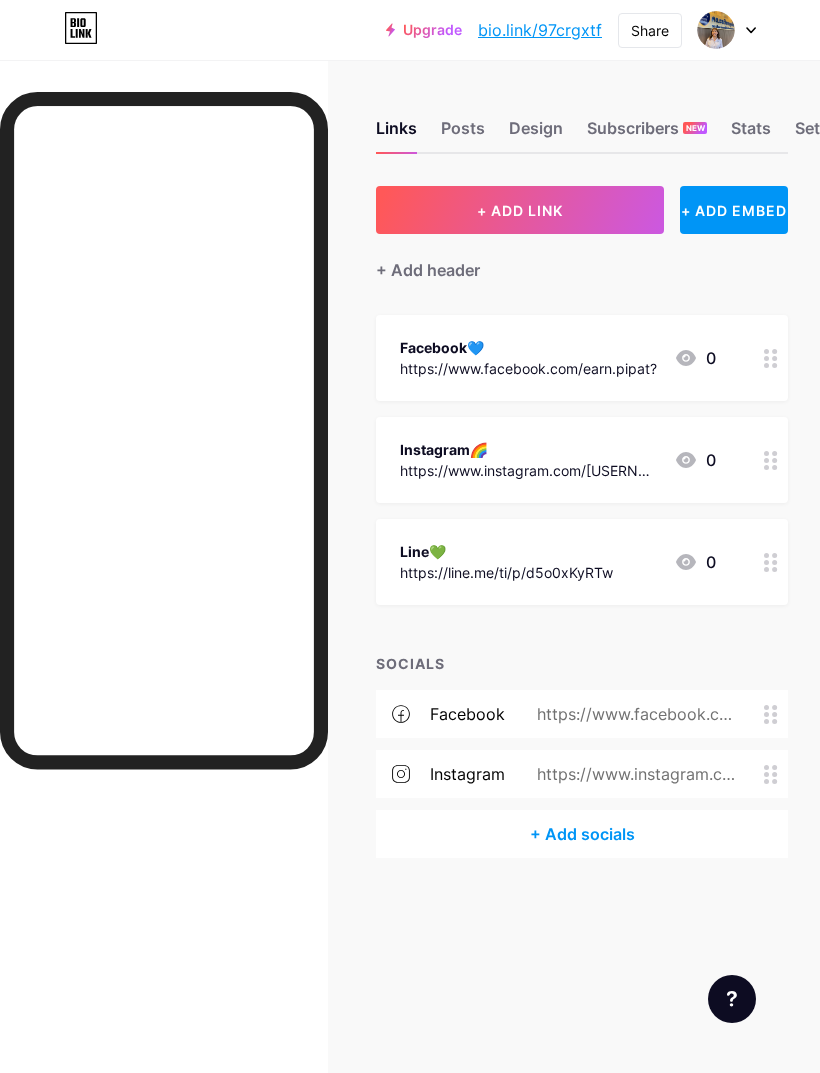 click at bounding box center (727, 30) 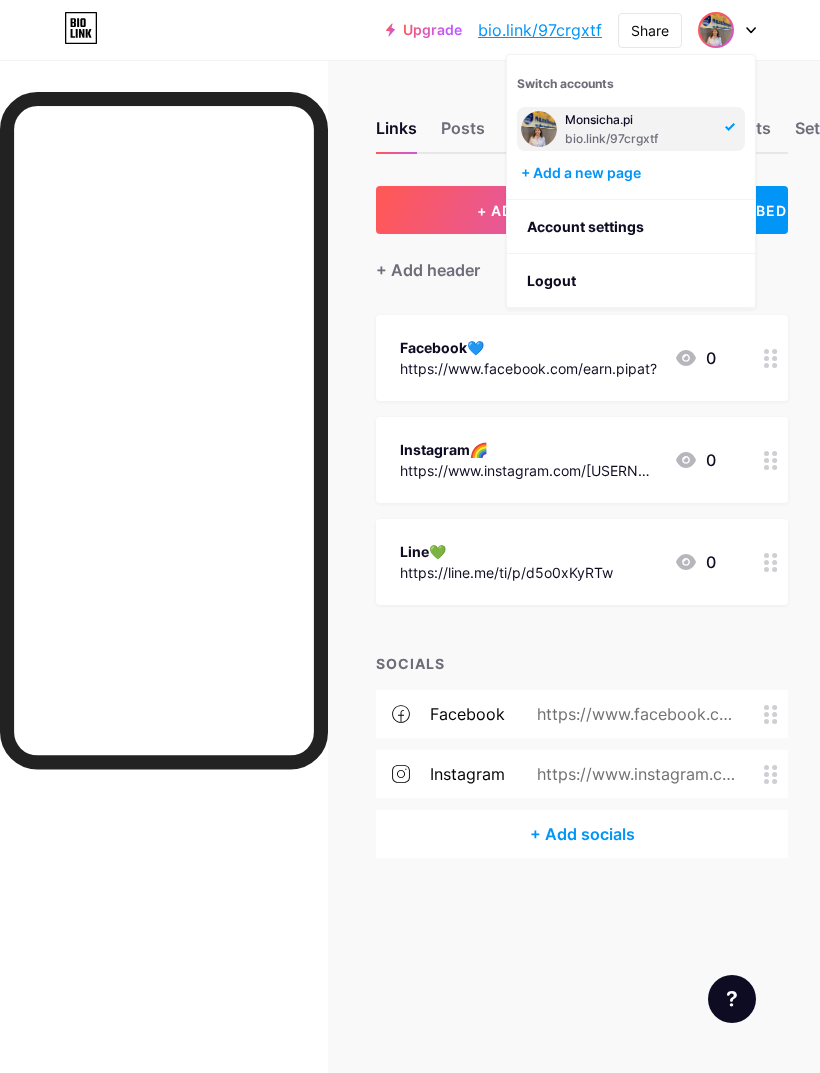 click on "Account settings" at bounding box center [631, 227] 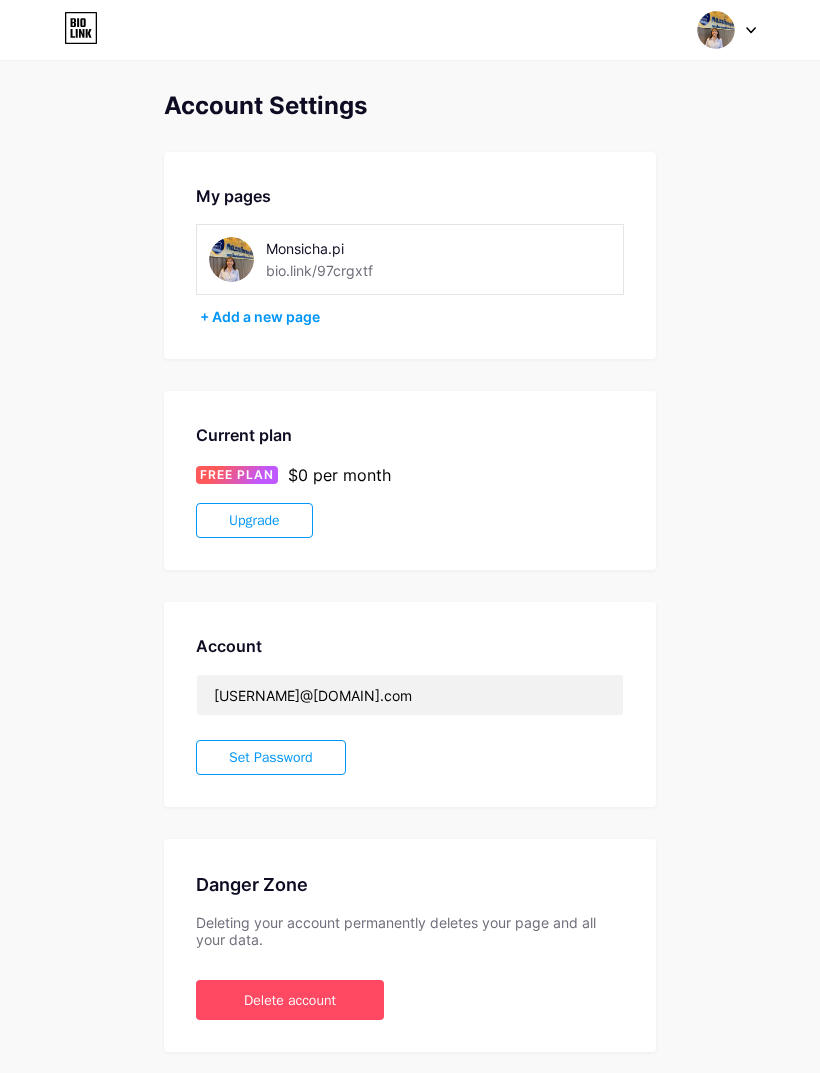 click 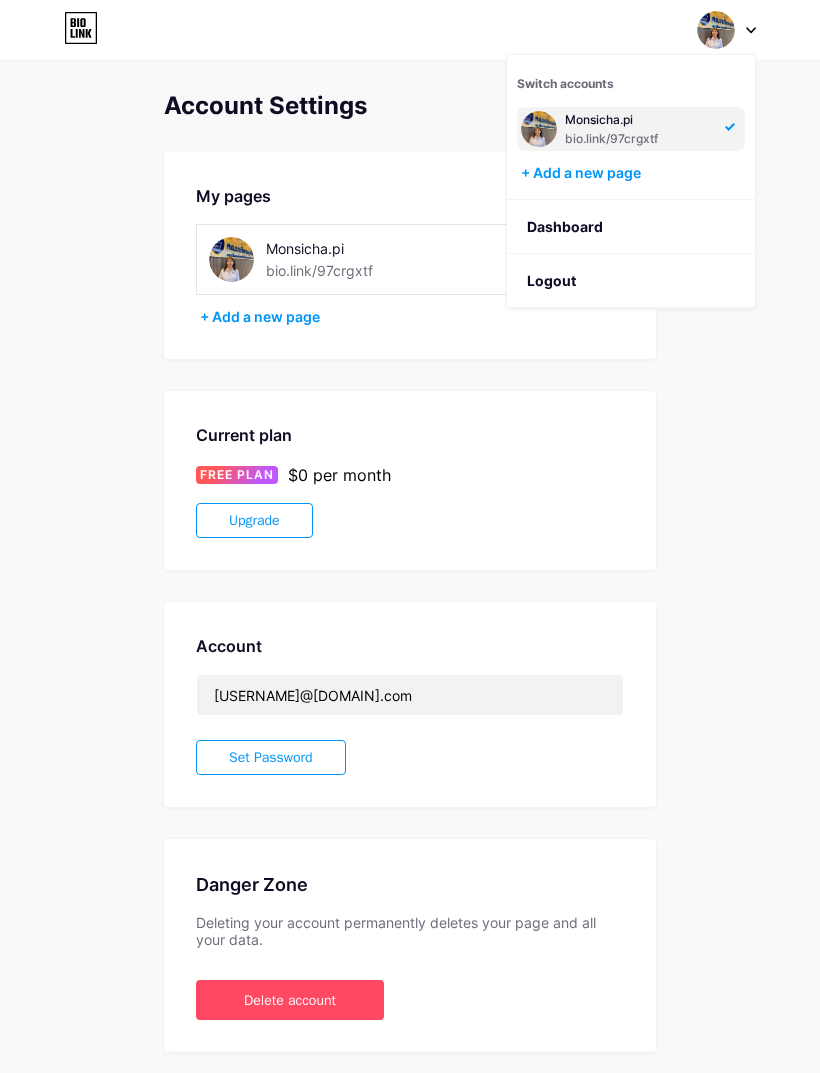 click on "Switch accounts" at bounding box center (565, 83) 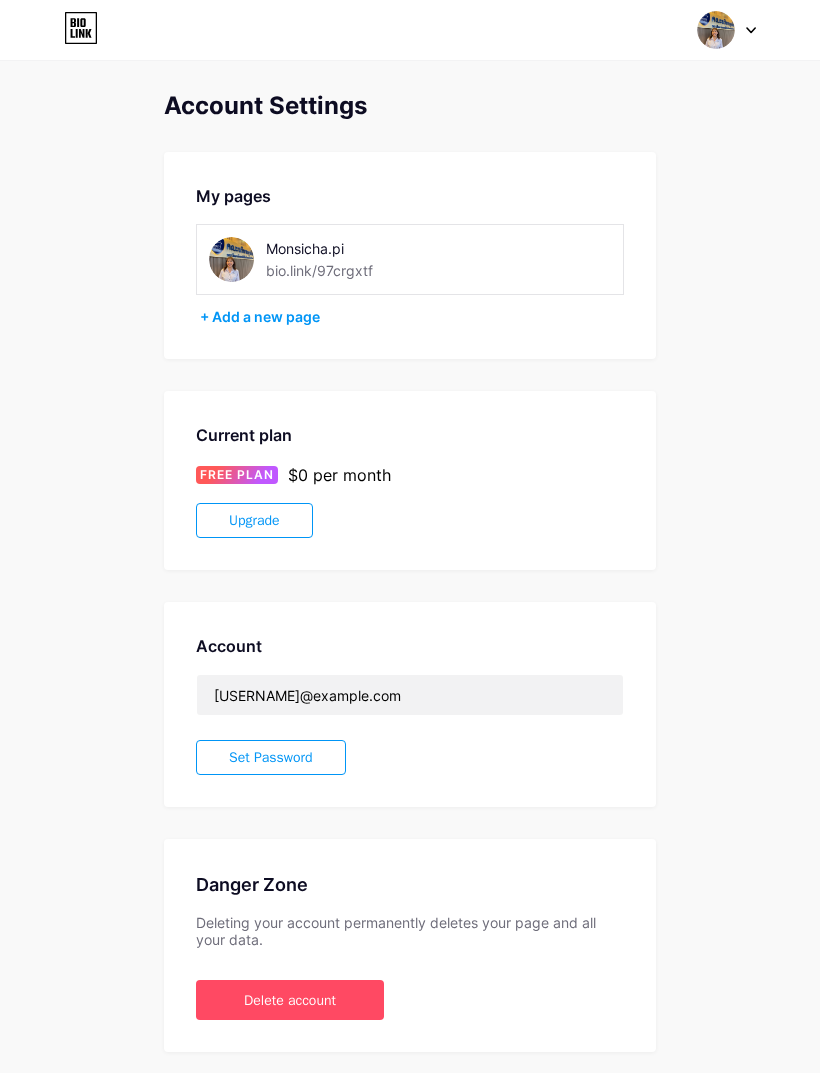 scroll, scrollTop: 0, scrollLeft: 0, axis: both 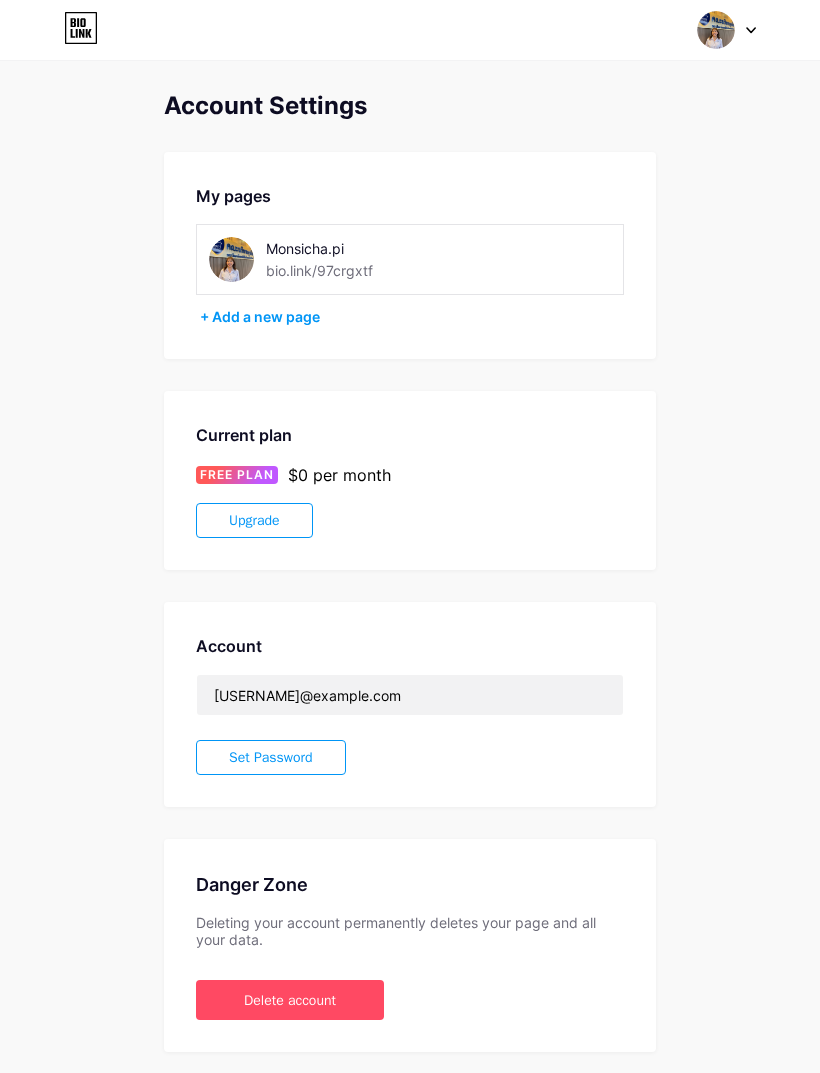 click 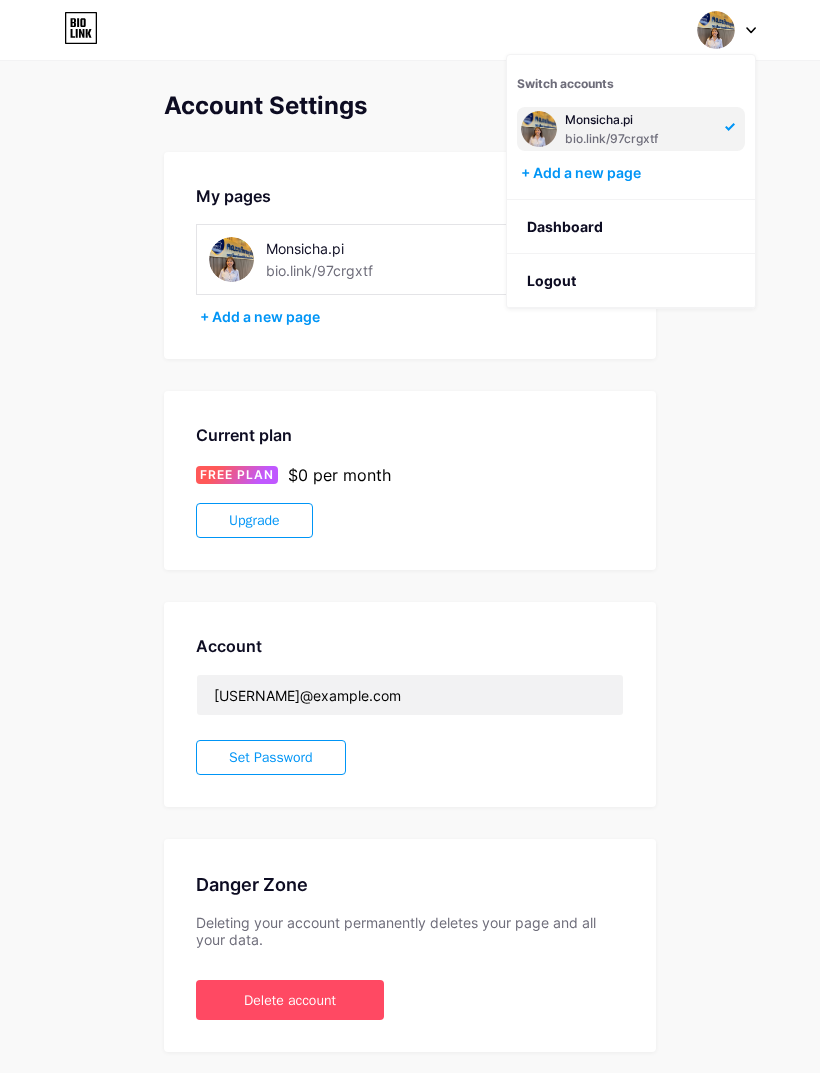 click on "Logout" at bounding box center [631, 281] 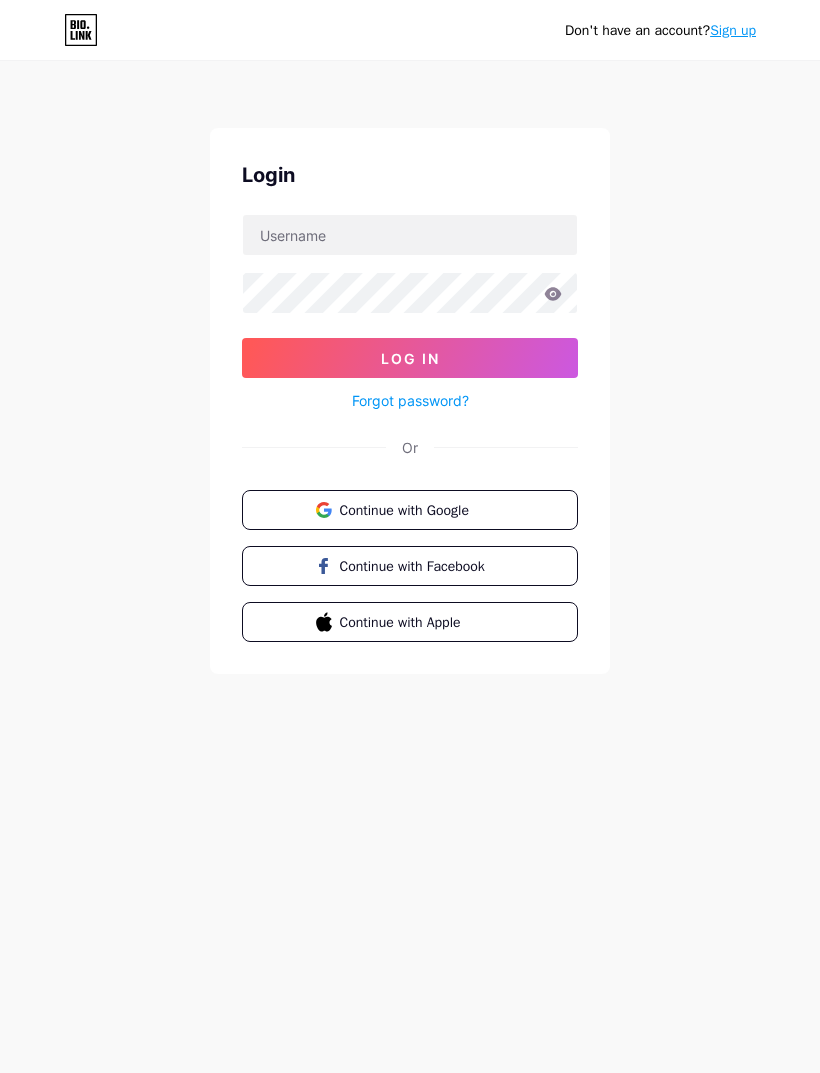 click 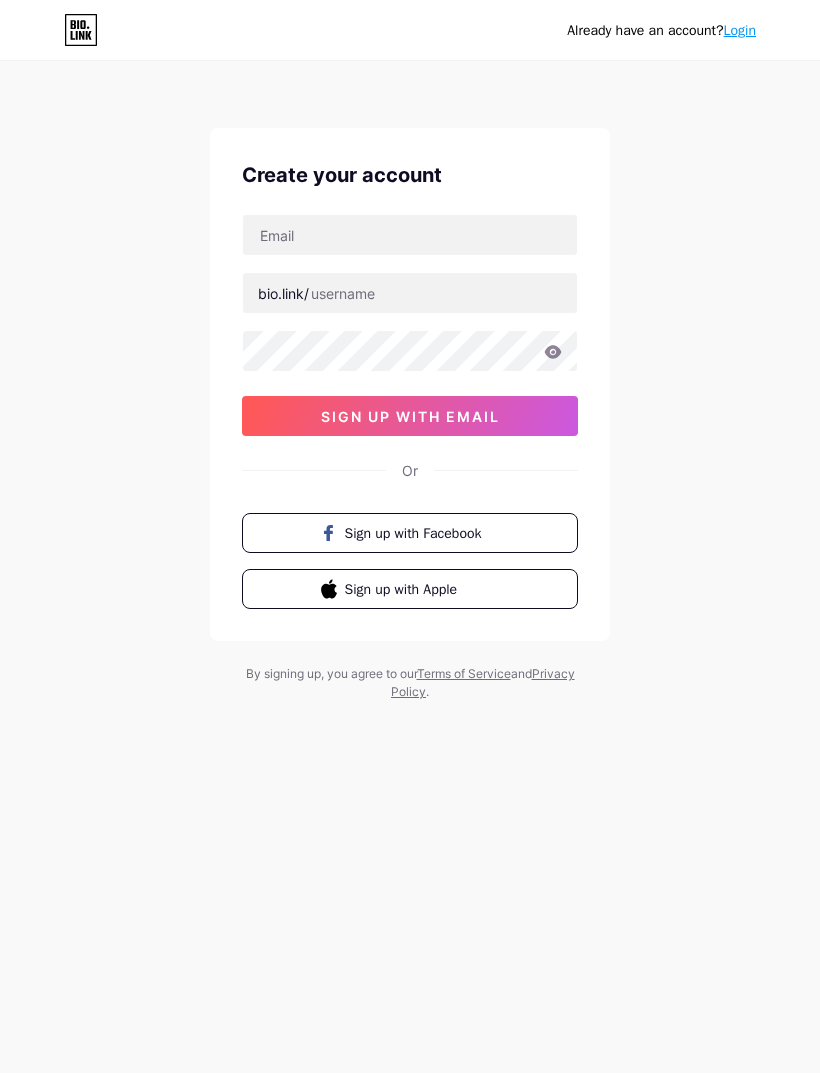 scroll, scrollTop: 0, scrollLeft: 0, axis: both 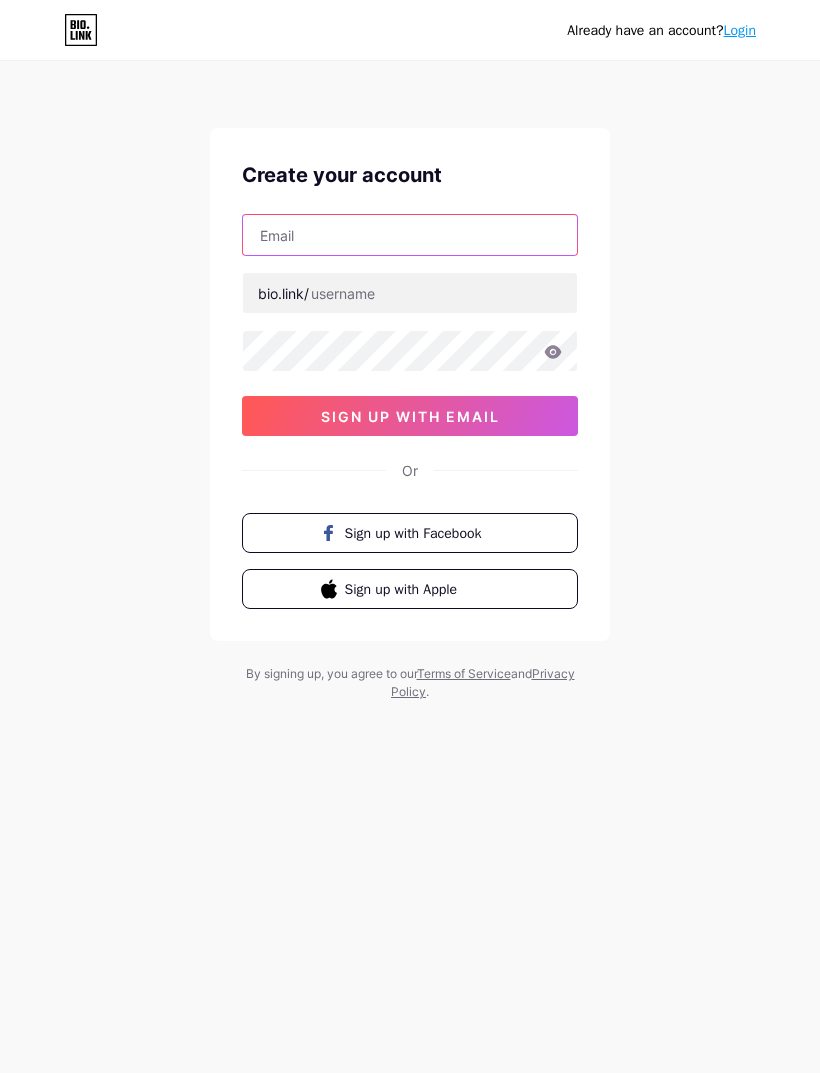 click at bounding box center (410, 235) 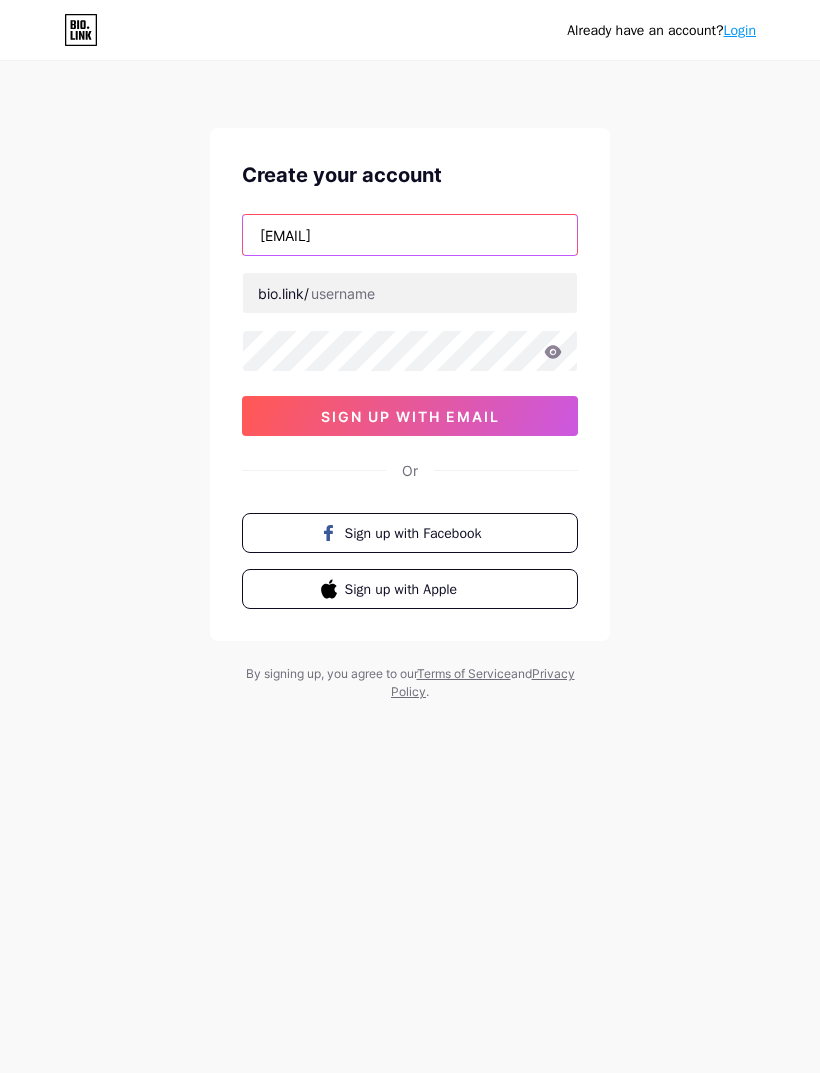 click on "[EMAIL]" at bounding box center [410, 235] 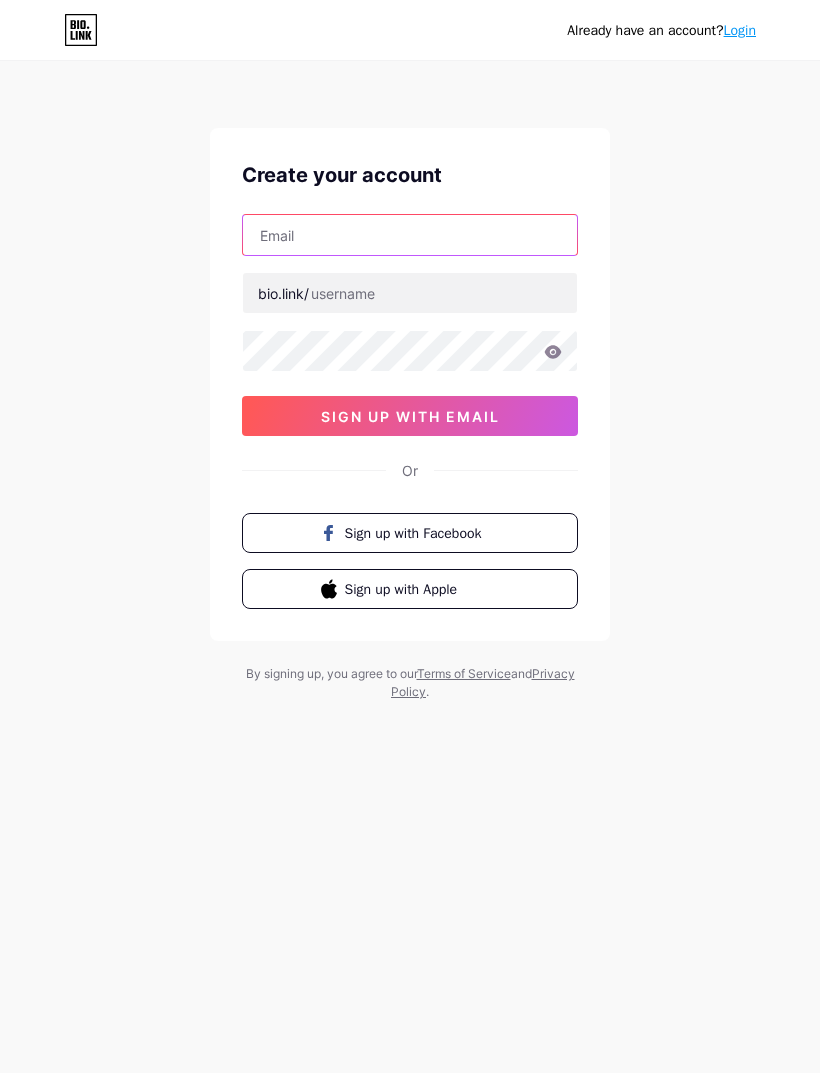 type 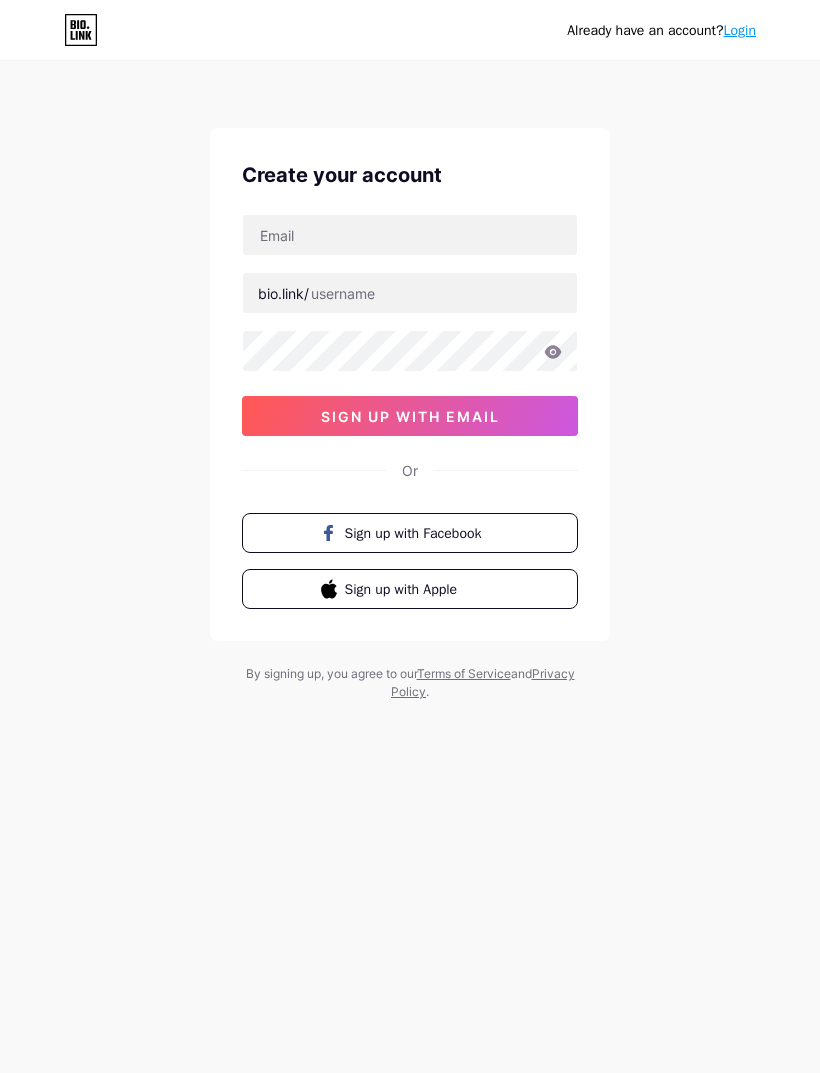 click on "Already have an account?  Login   Create your account         bio.link/                       sign up with email         Or       Sign up with Facebook
Sign up with Apple
By signing up, you agree to our  Terms of Service  and  Privacy Policy ." at bounding box center [410, 382] 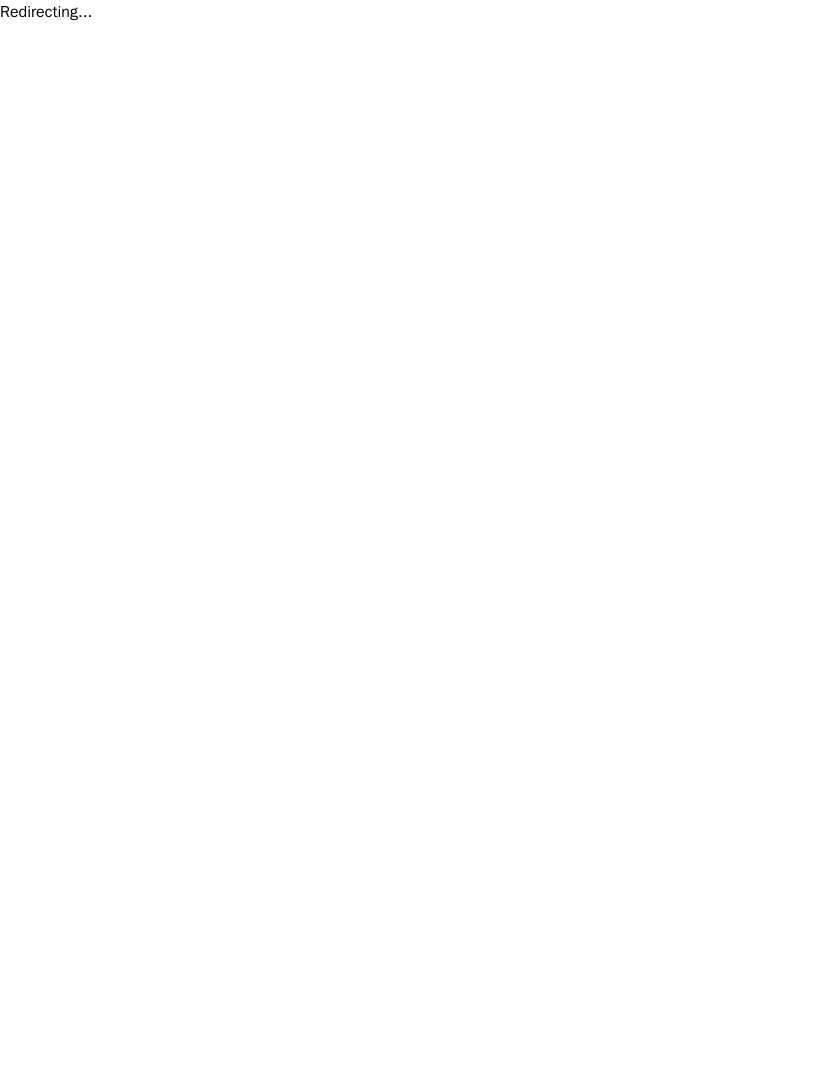 scroll, scrollTop: 0, scrollLeft: 0, axis: both 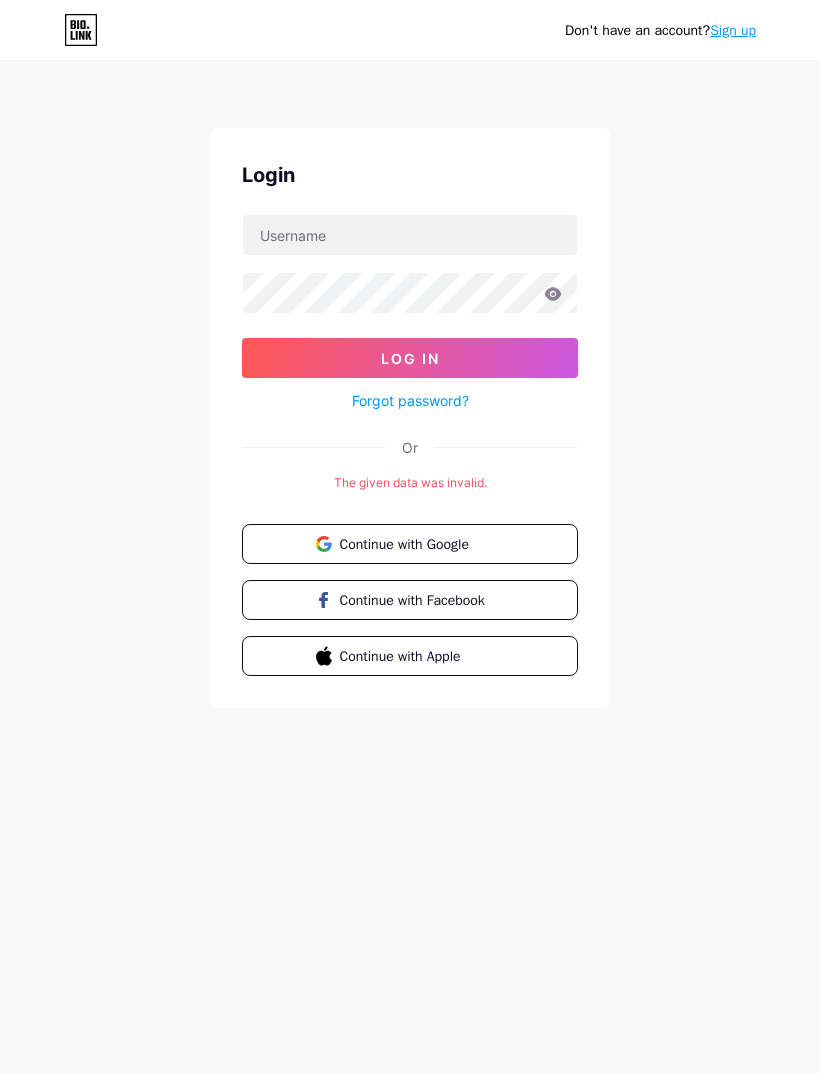 click on "Continue with Google" at bounding box center (410, 544) 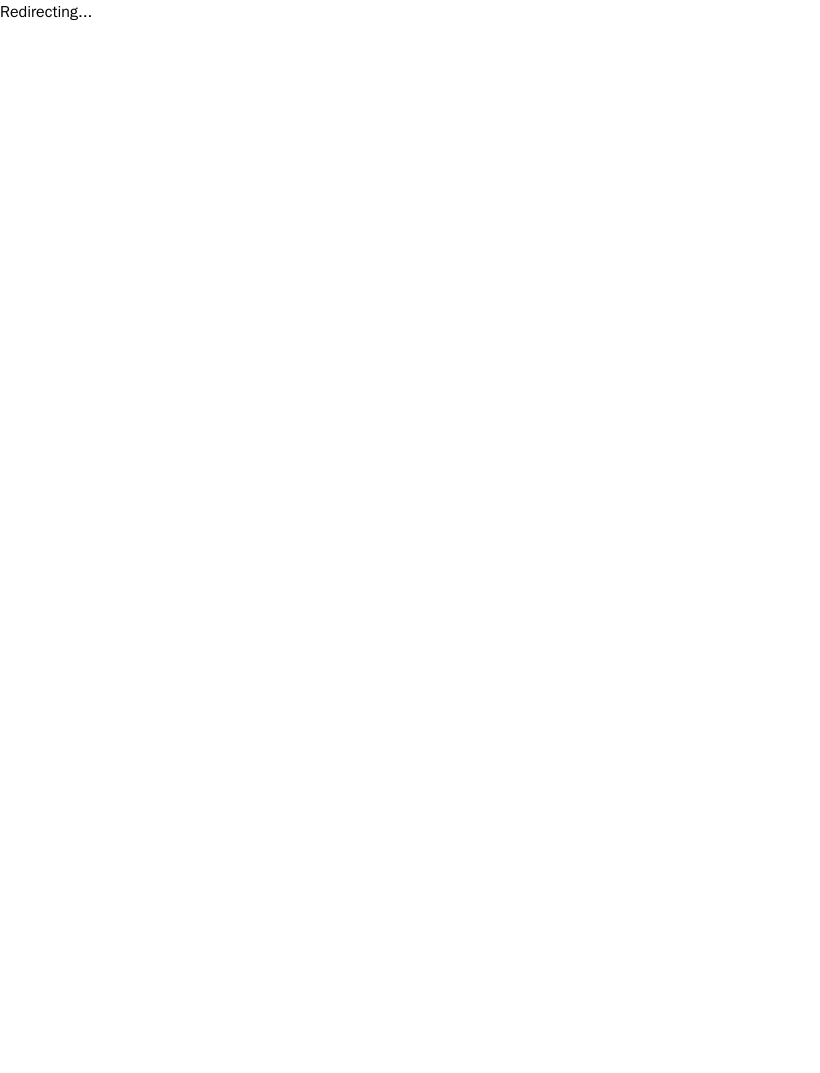 scroll, scrollTop: 0, scrollLeft: 0, axis: both 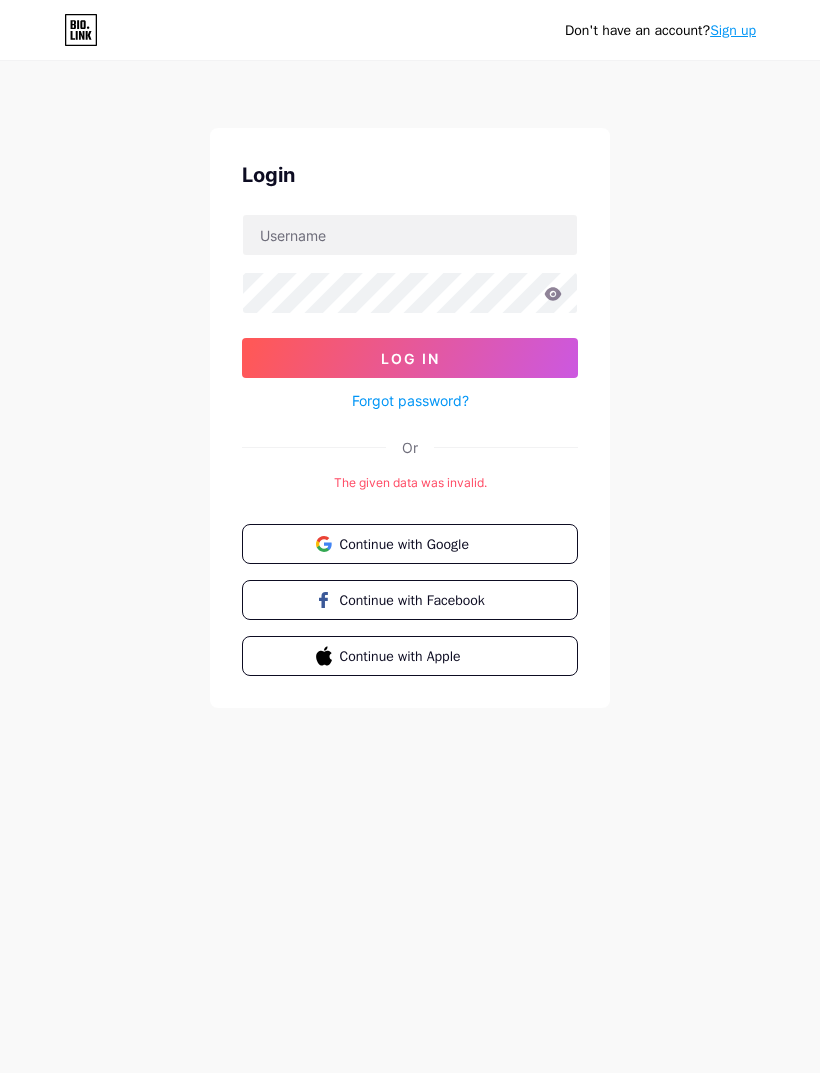click on "Continue with Facebook" at bounding box center [410, 600] 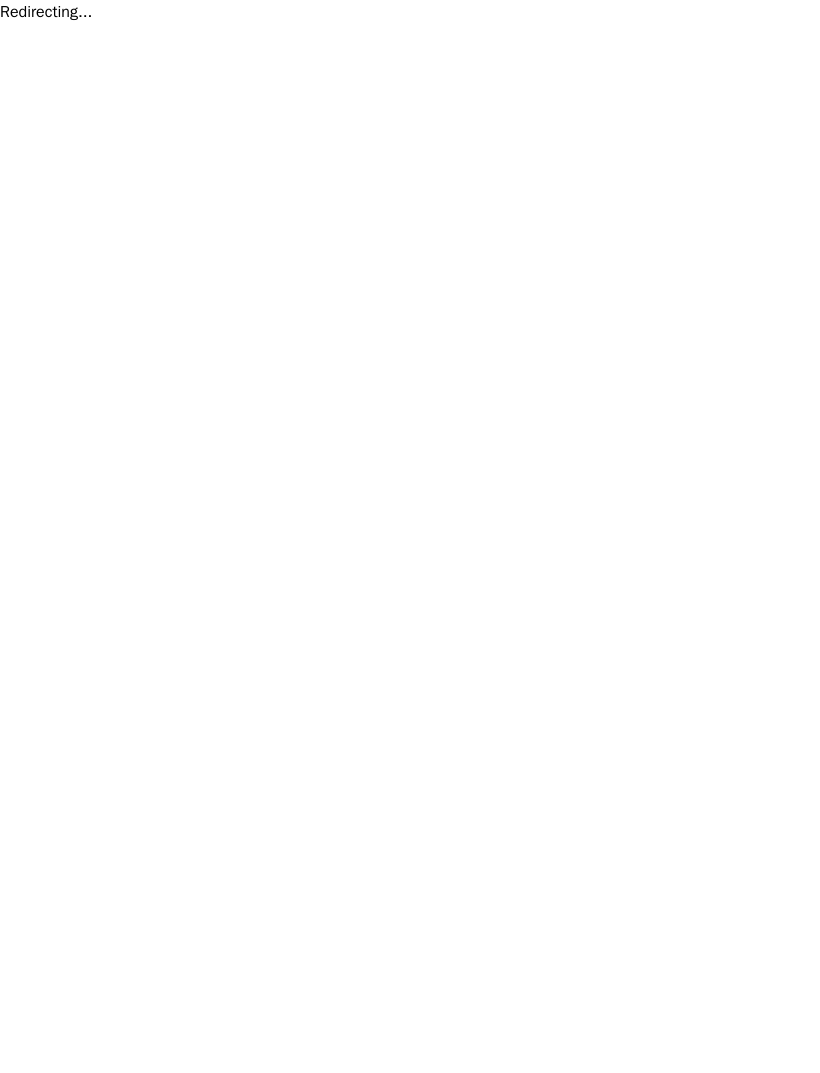 scroll, scrollTop: 0, scrollLeft: 0, axis: both 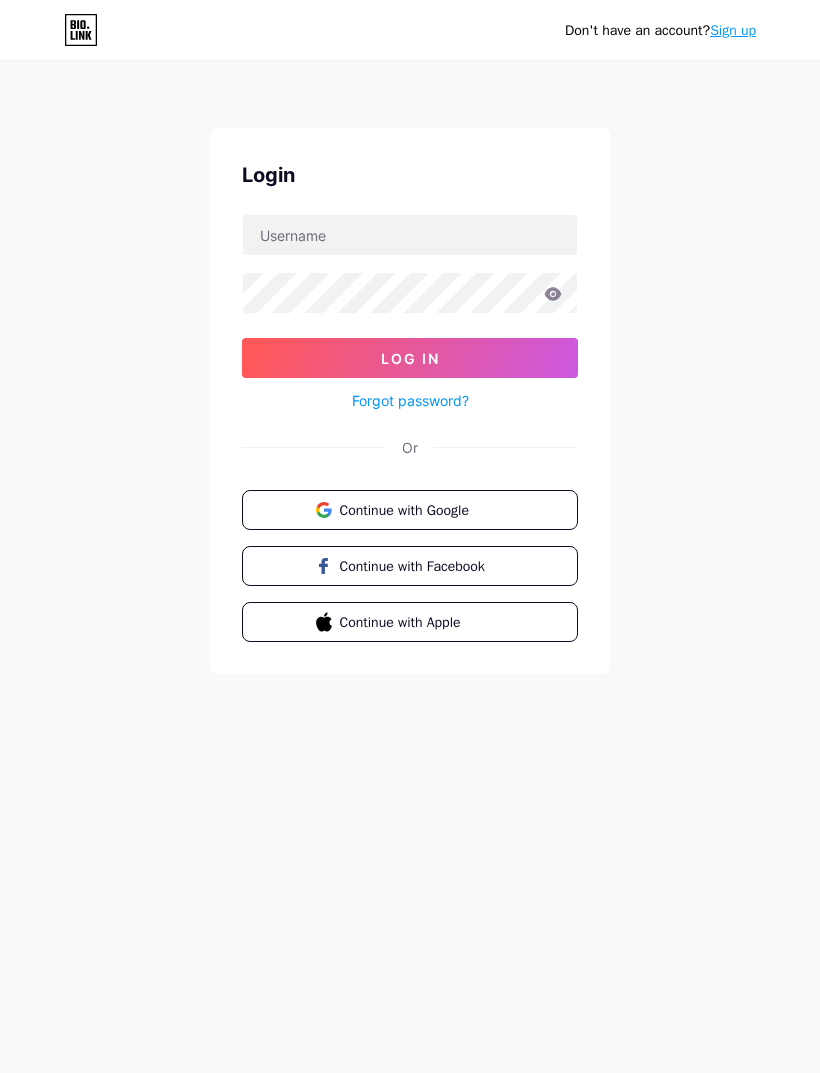 click on "Sign up" at bounding box center [733, 30] 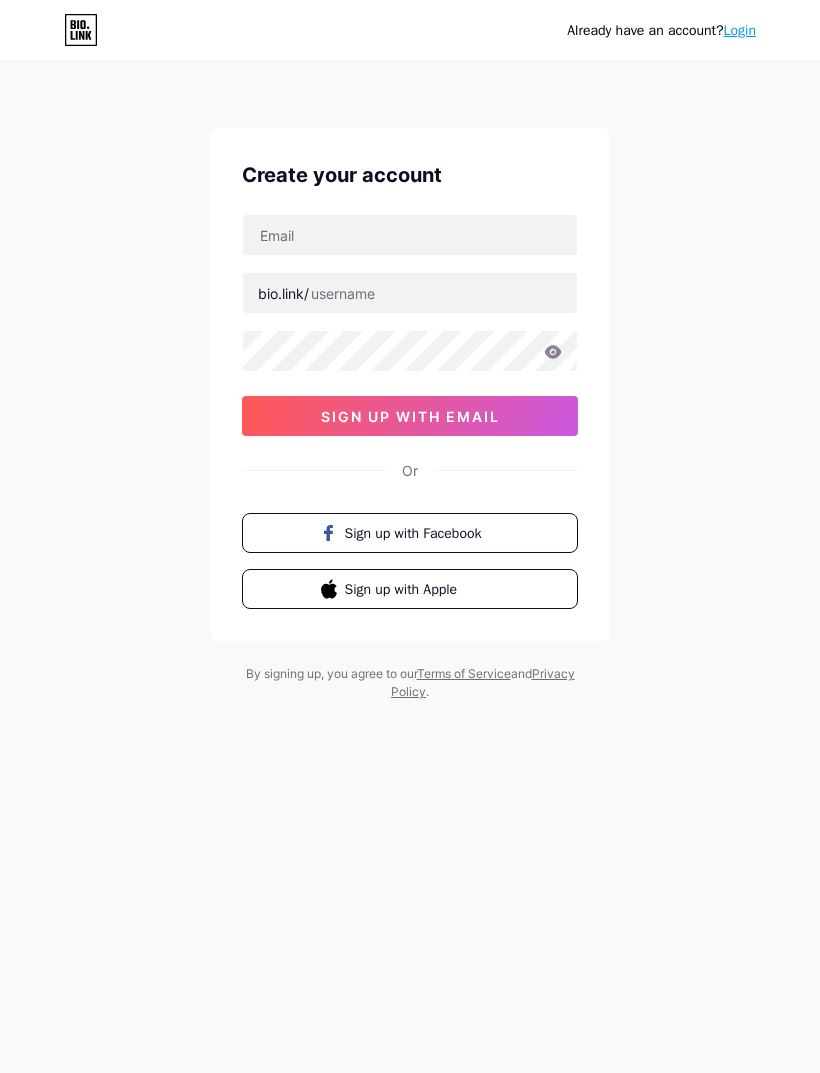 click on "Login" at bounding box center (740, 30) 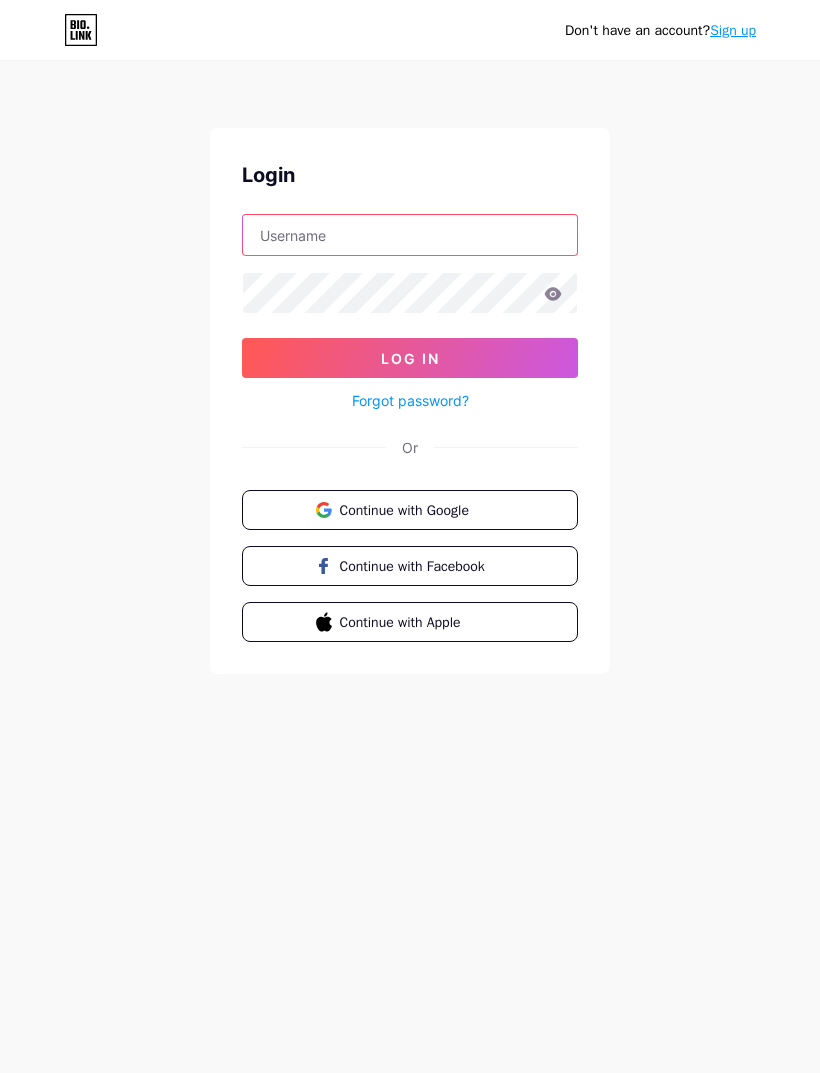 click at bounding box center [410, 235] 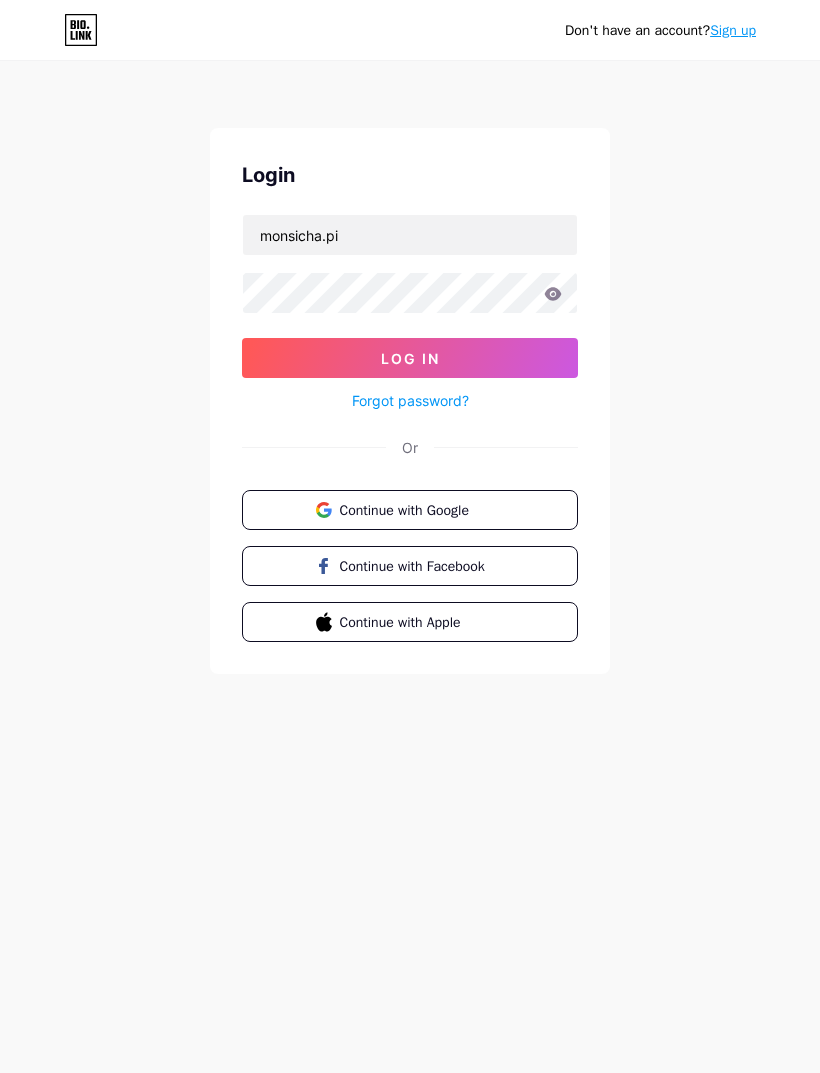 click on "Log In" at bounding box center (410, 358) 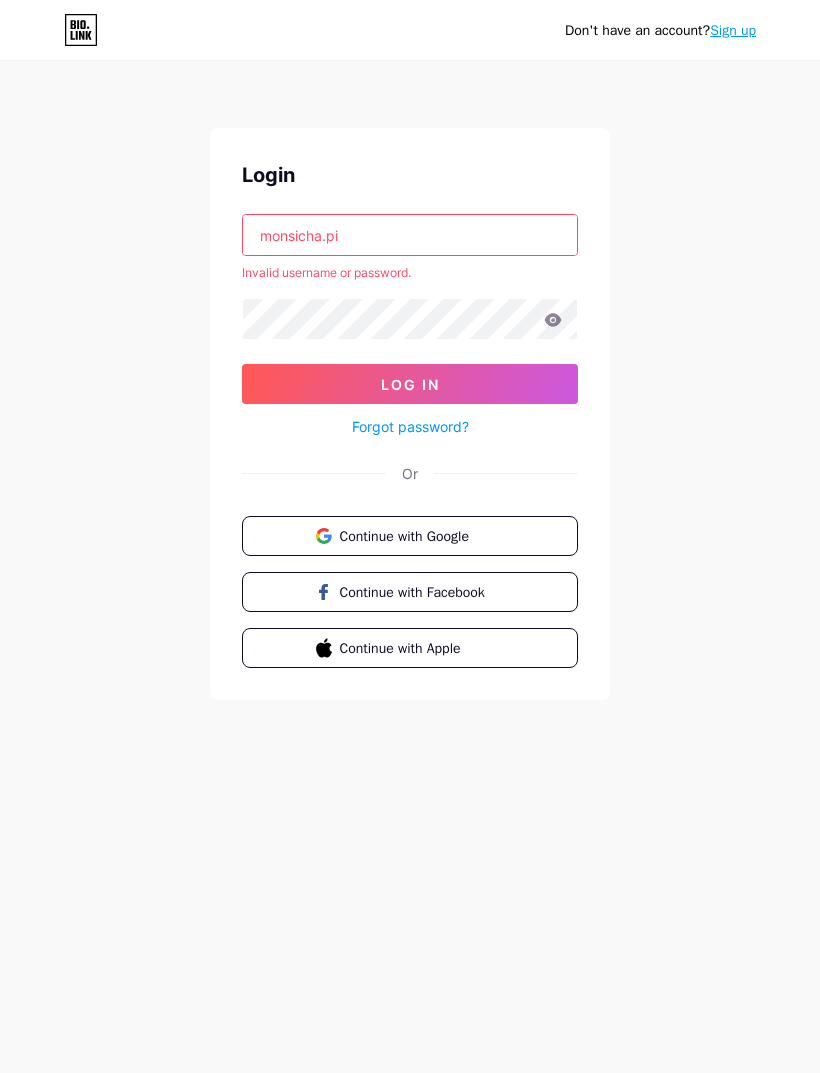 click on "Continue with Google" at bounding box center [410, 536] 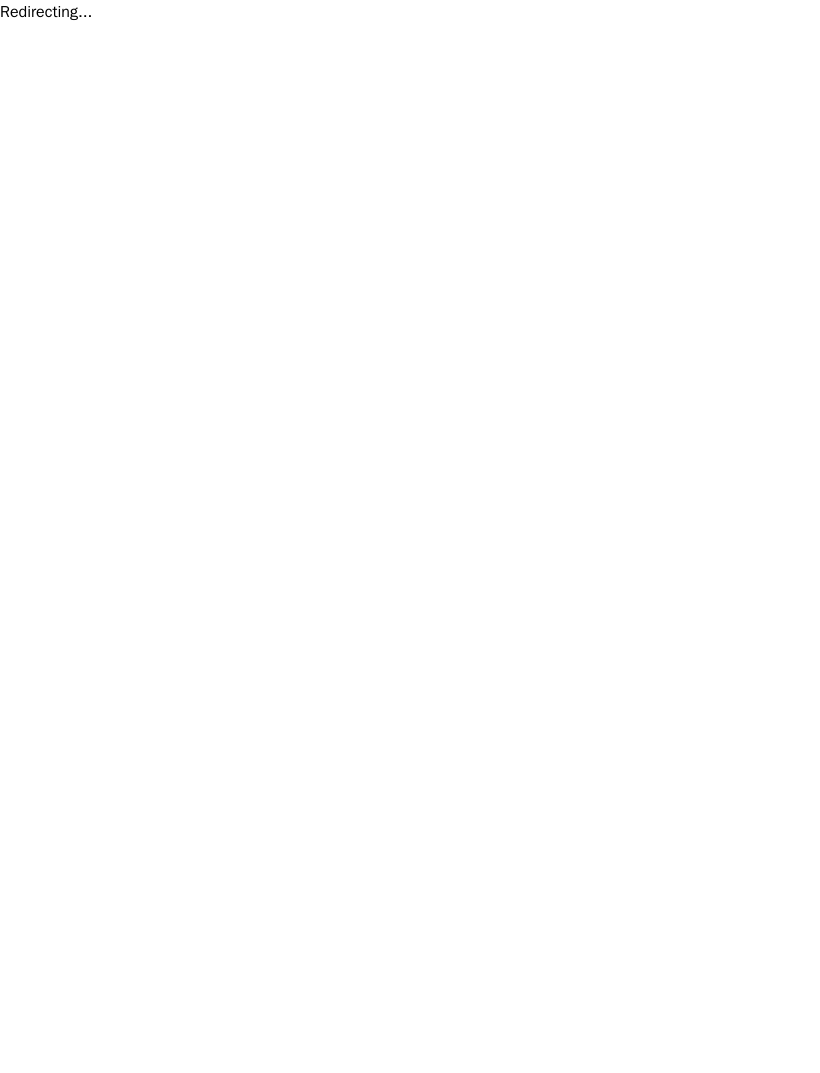 scroll, scrollTop: 0, scrollLeft: 0, axis: both 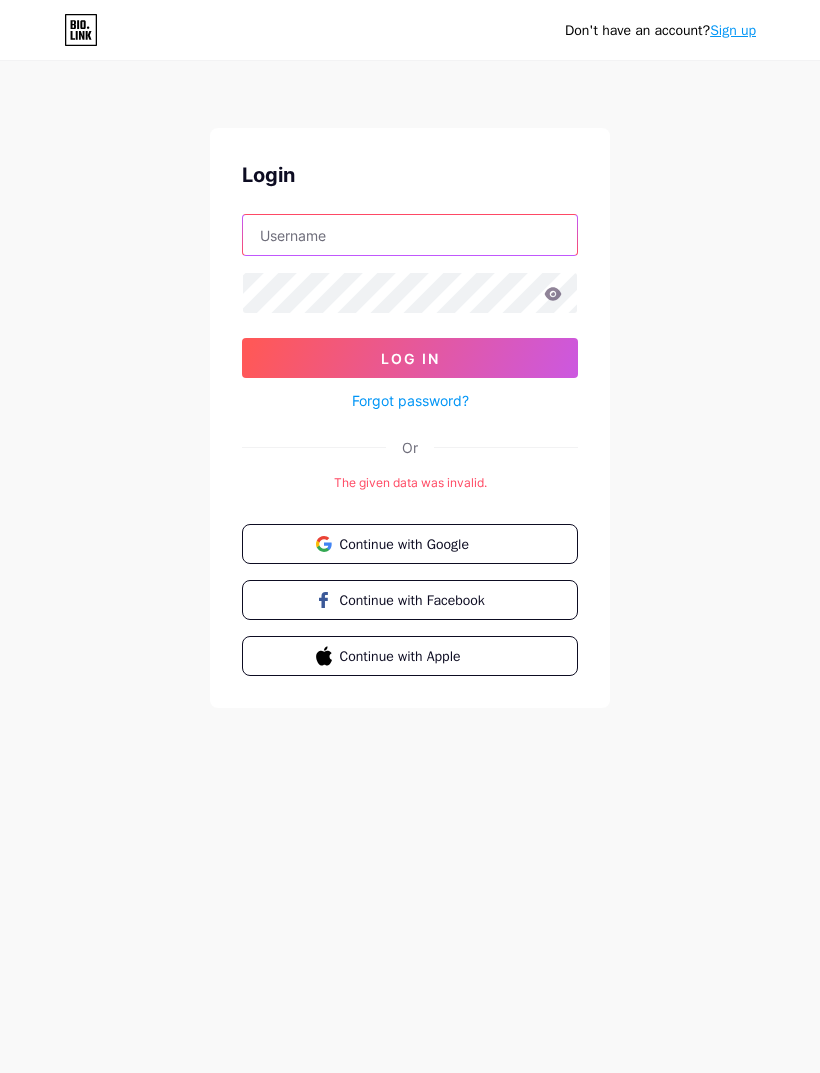 type on "monsicha.pi" 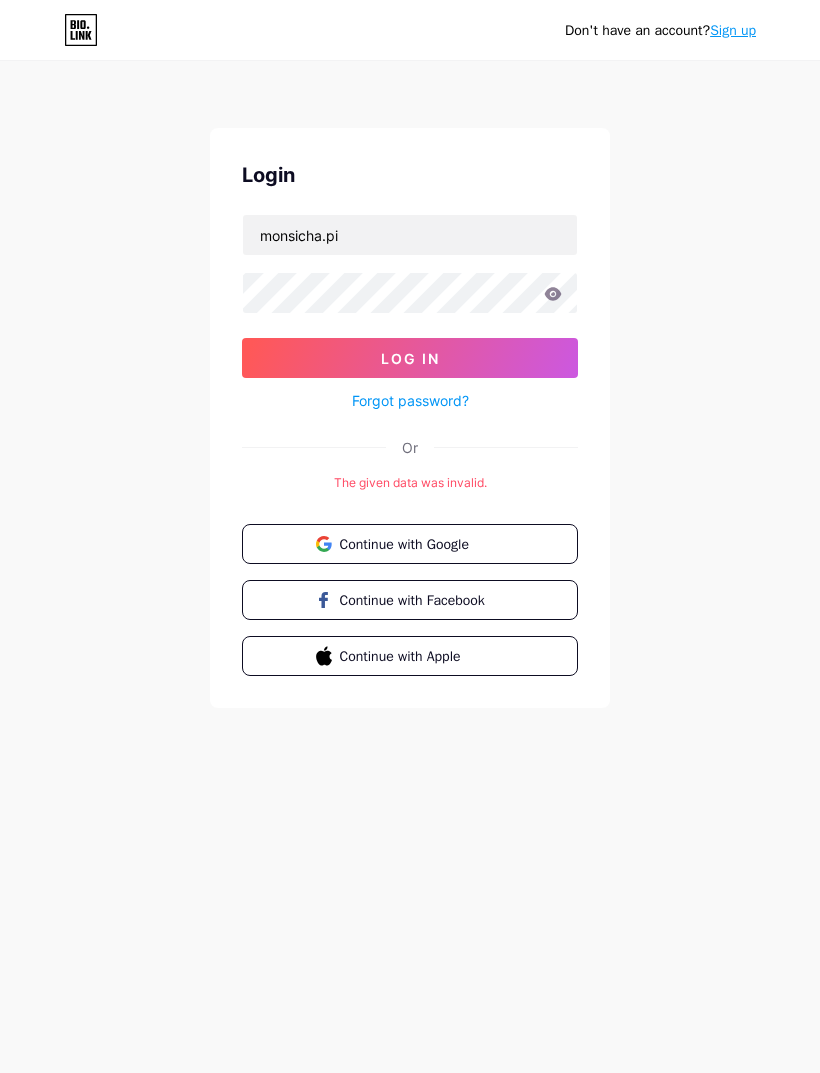 click on "Log In" at bounding box center [410, 358] 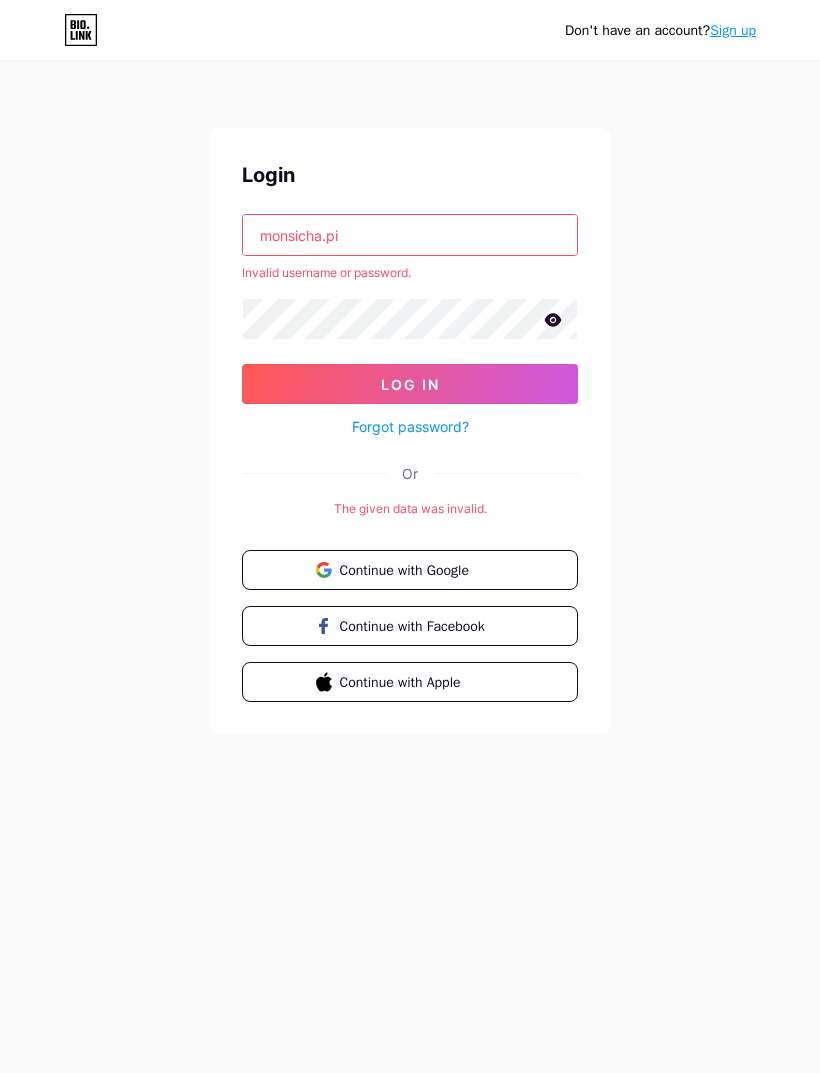 click 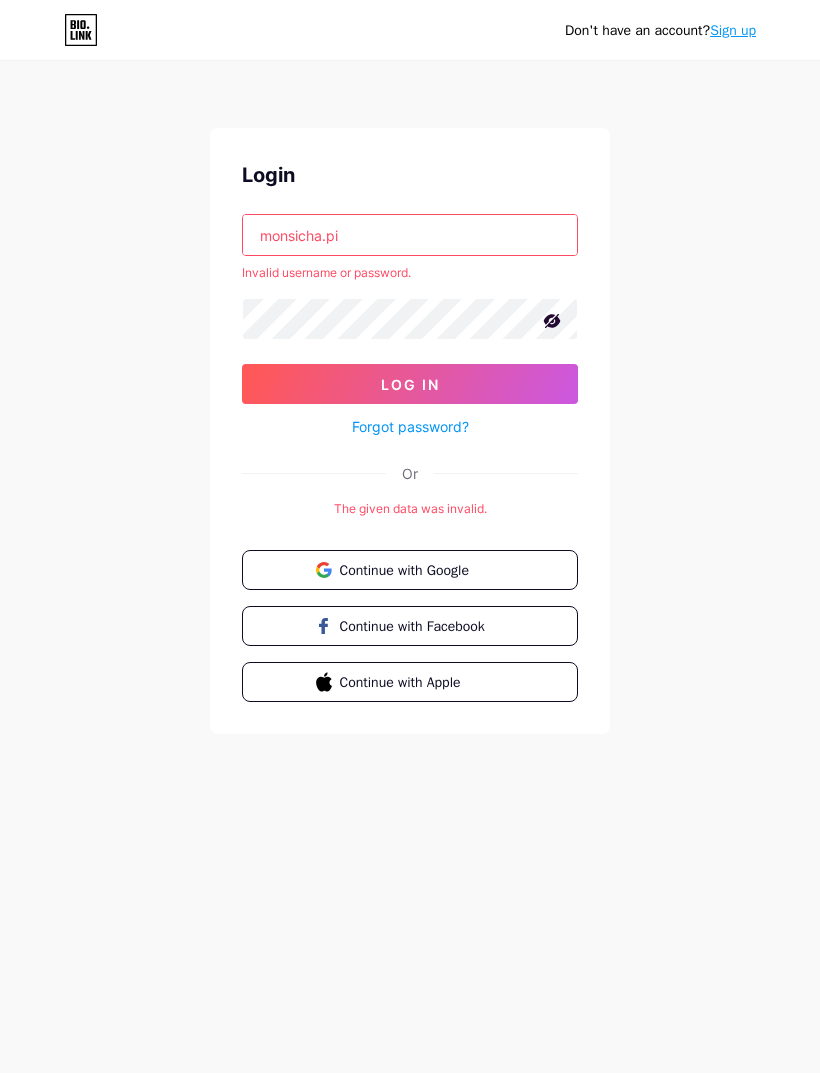 click 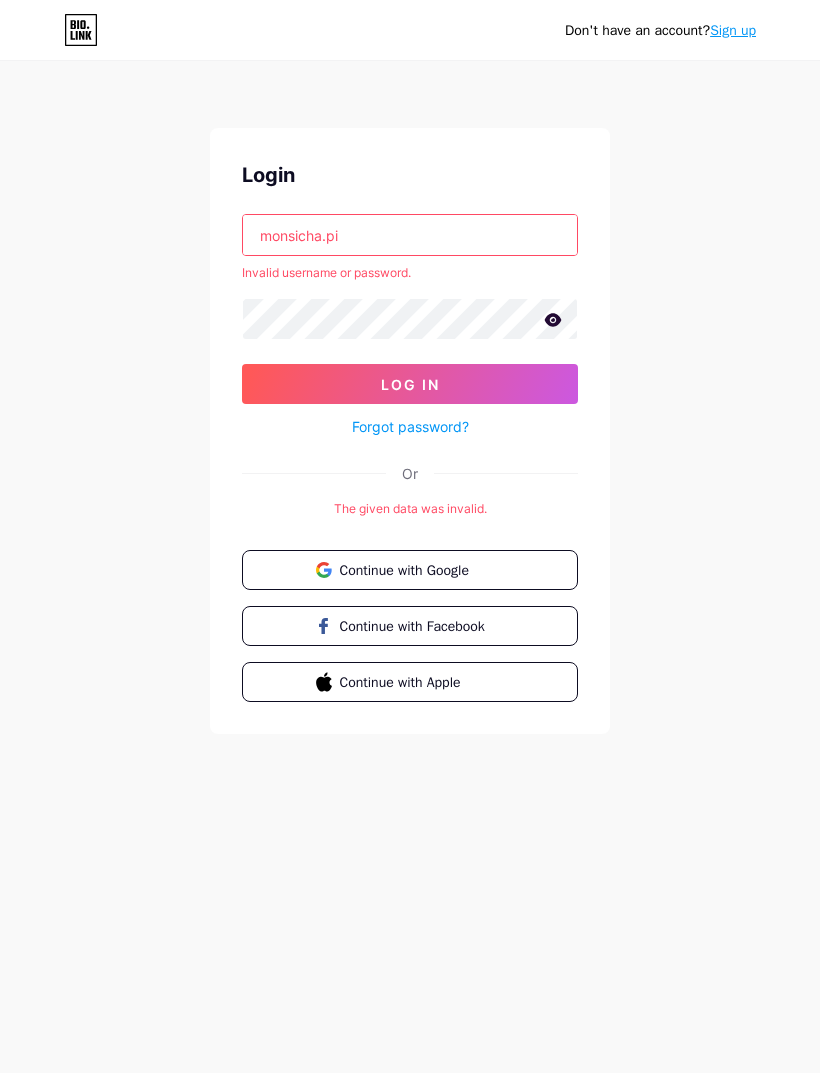 click on "Log In" at bounding box center (410, 384) 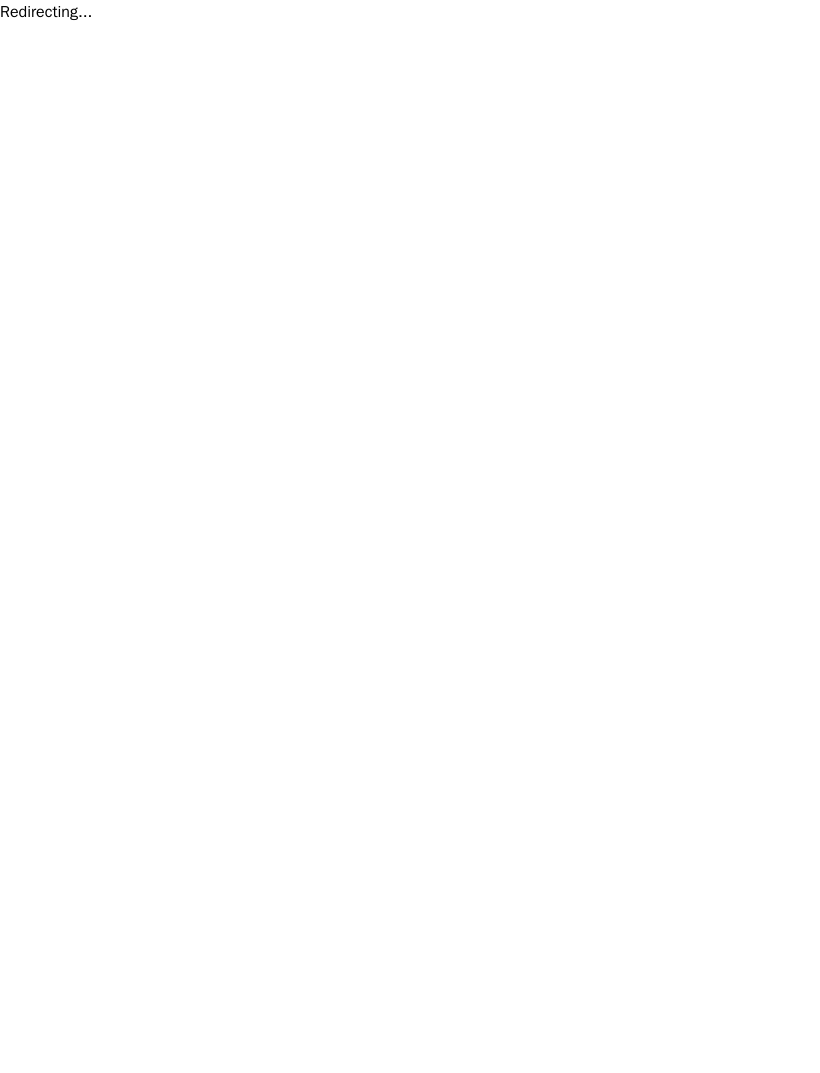 scroll, scrollTop: 0, scrollLeft: 0, axis: both 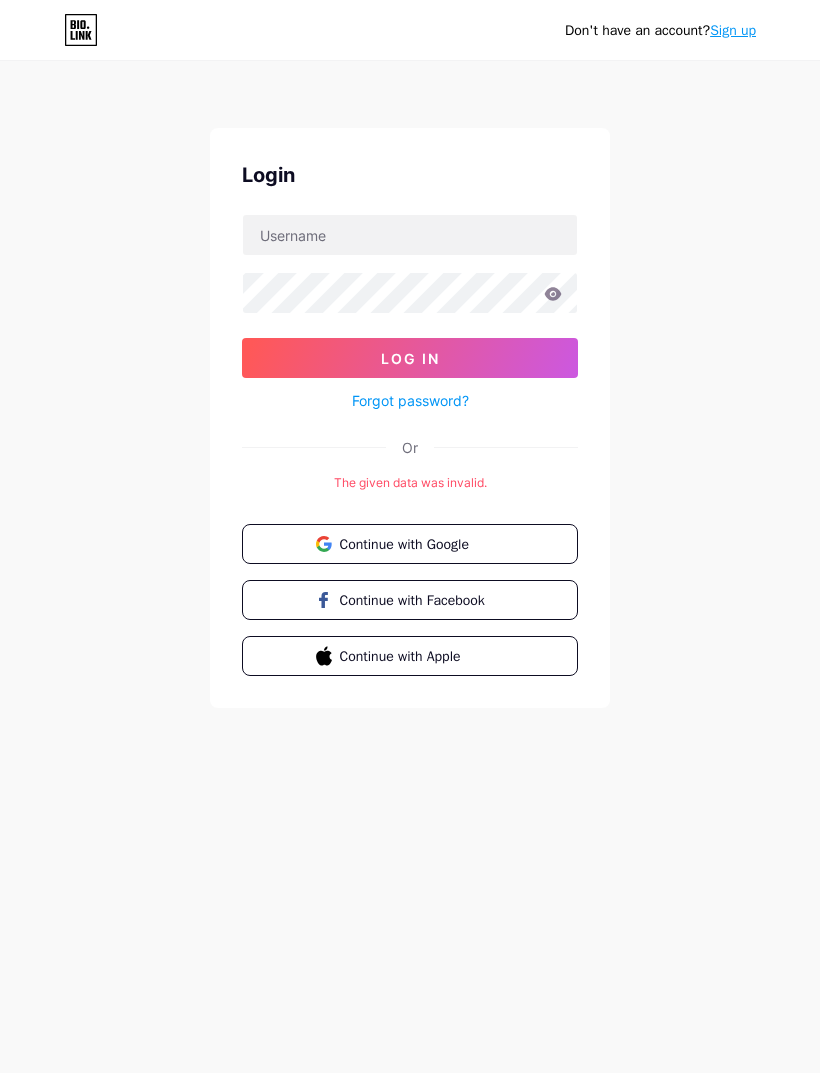 click 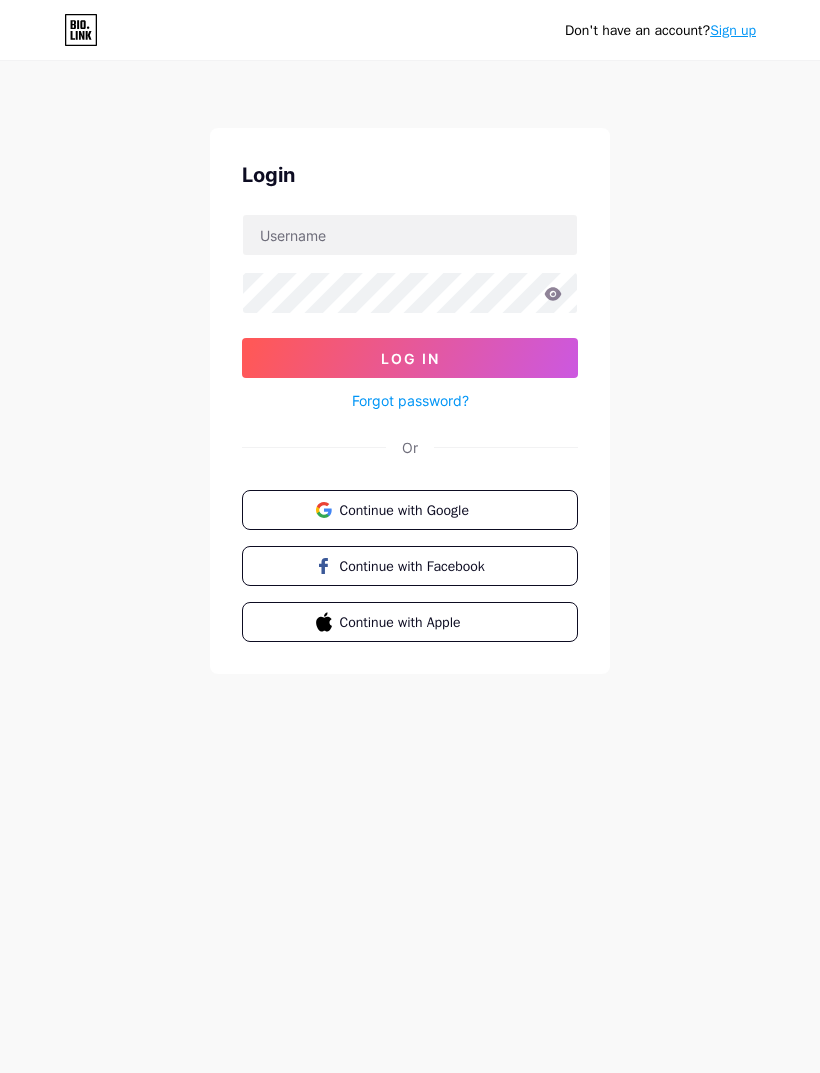 scroll, scrollTop: 0, scrollLeft: 0, axis: both 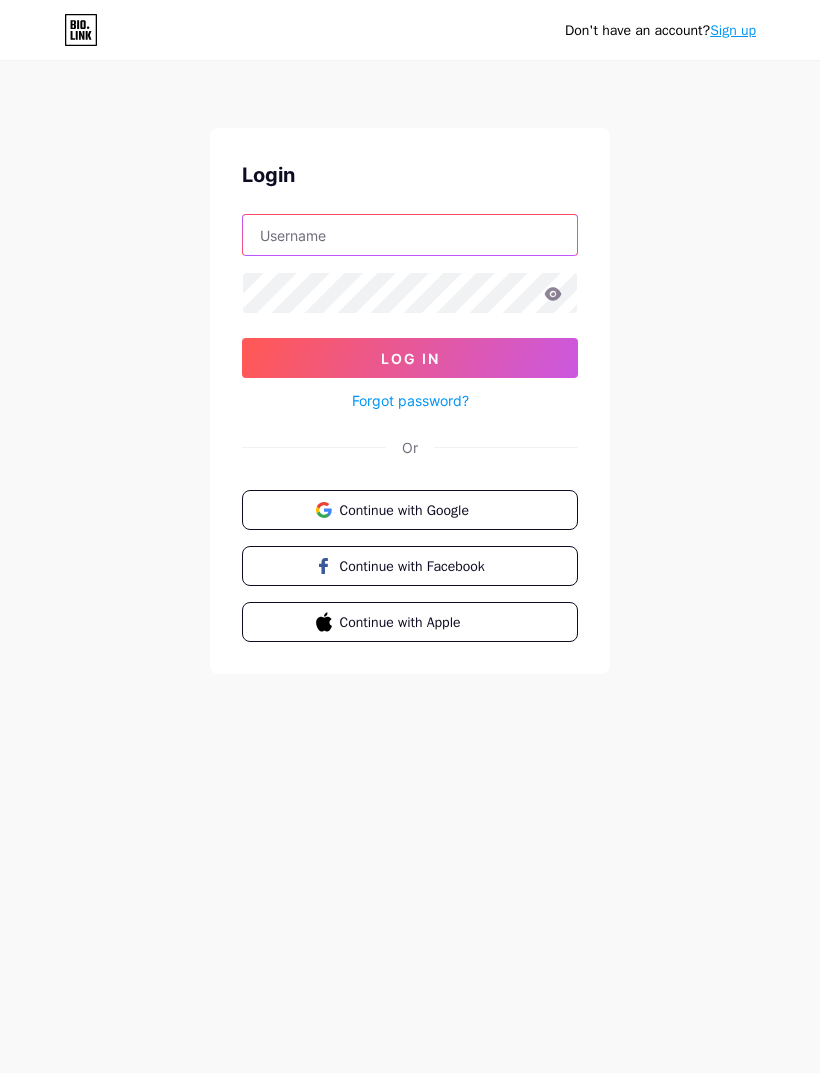 type on "monsicha.pi" 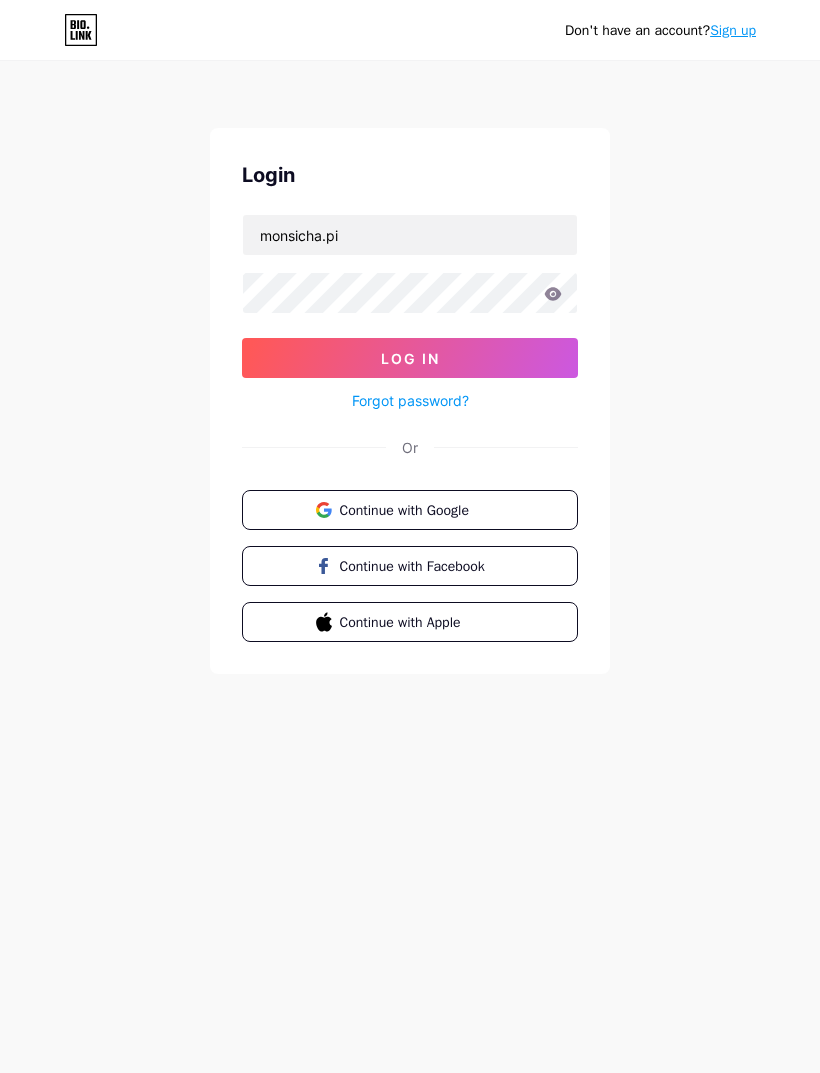 click 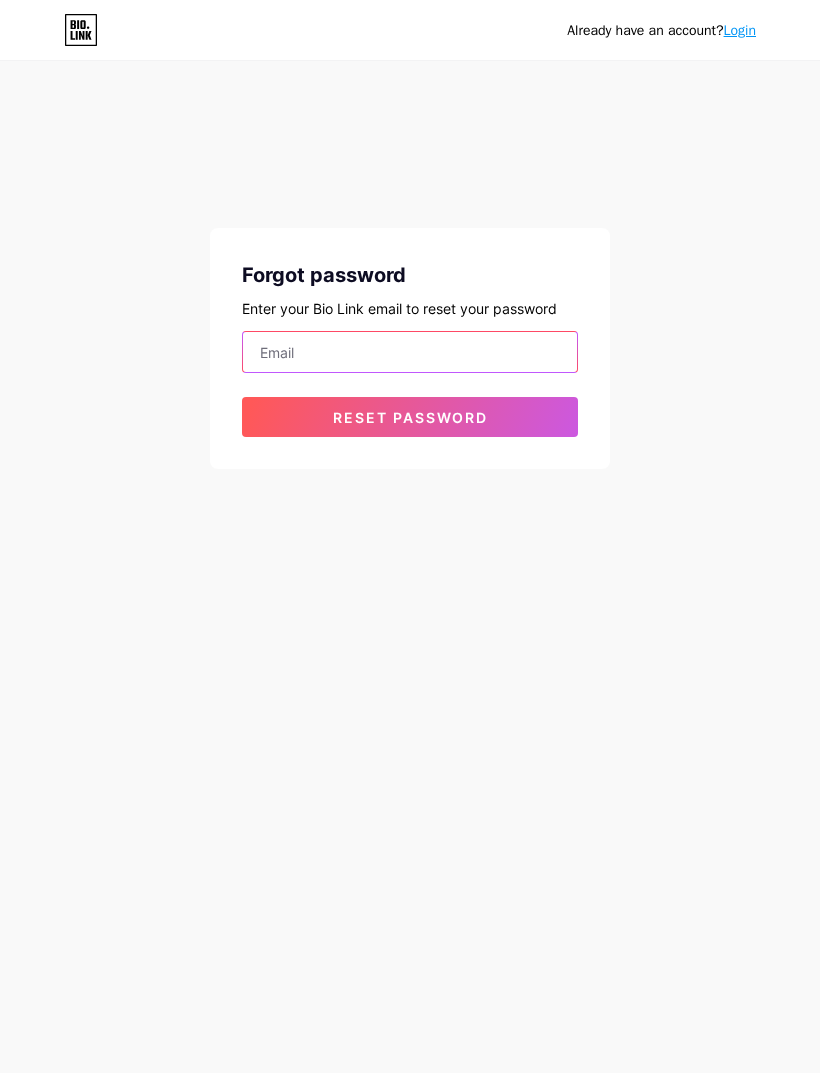 click at bounding box center (410, 352) 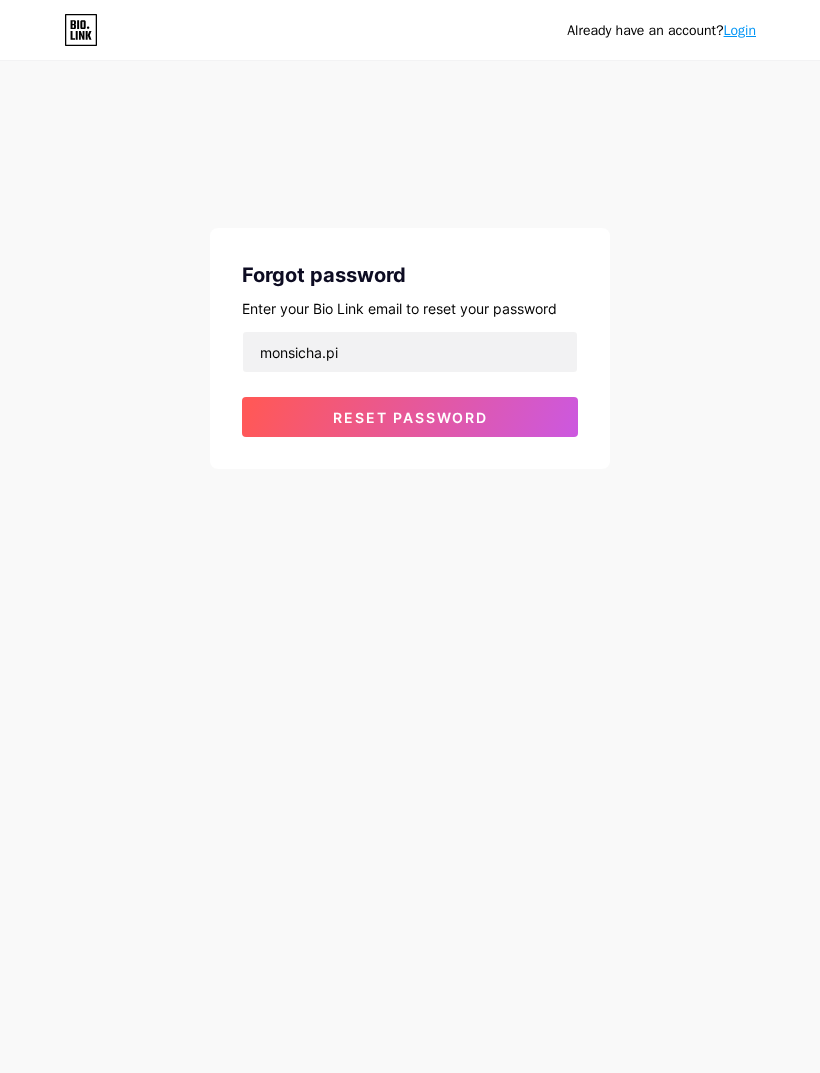 click on "Reset password" at bounding box center (410, 417) 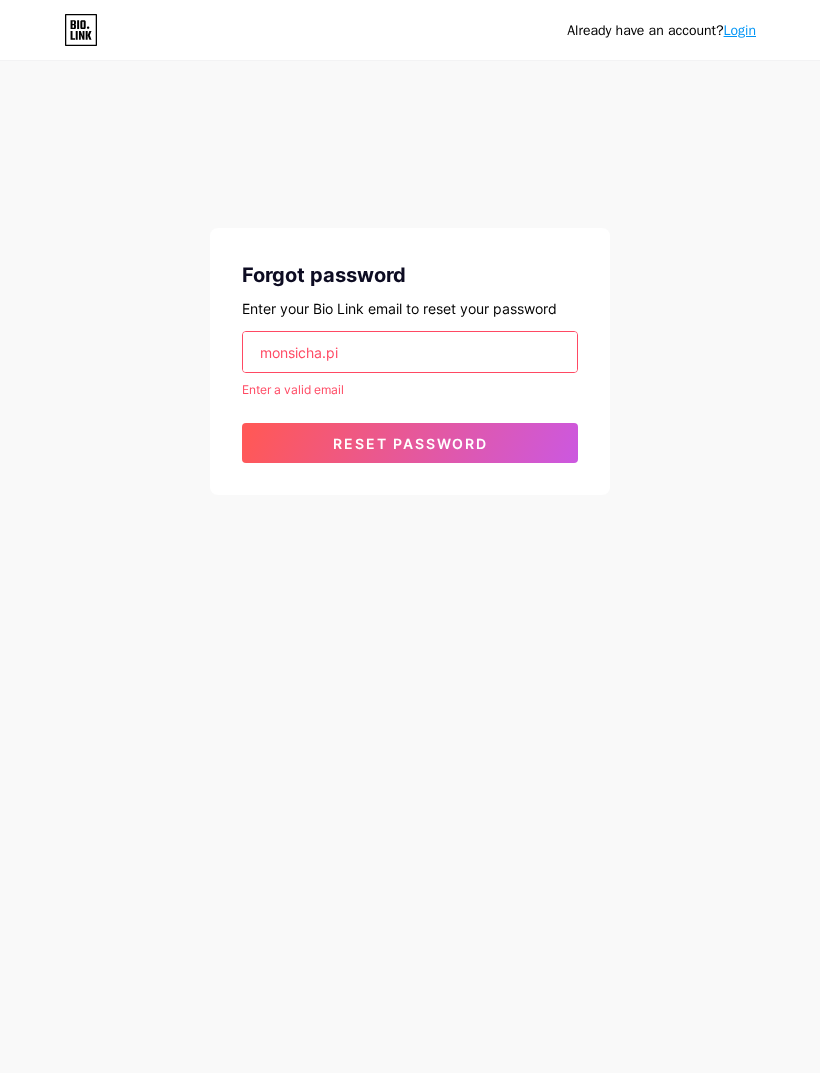 click on "monsicha.pi" at bounding box center [410, 352] 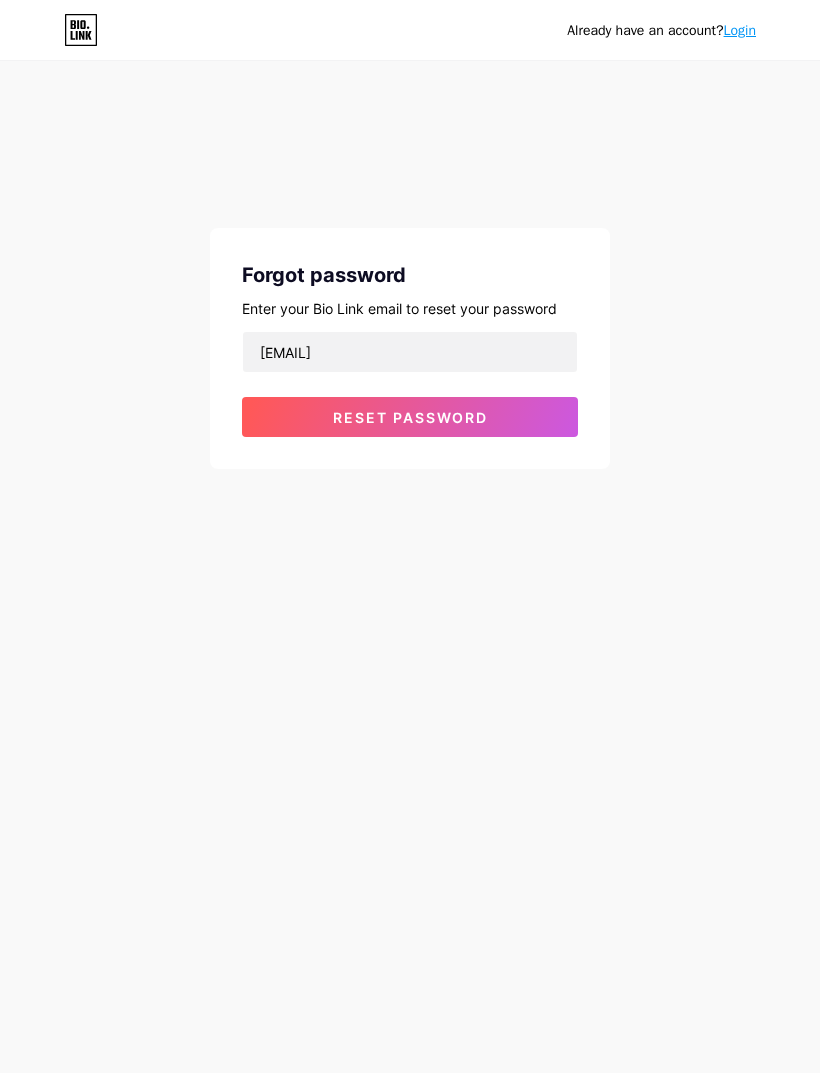 type on "[EMAIL]" 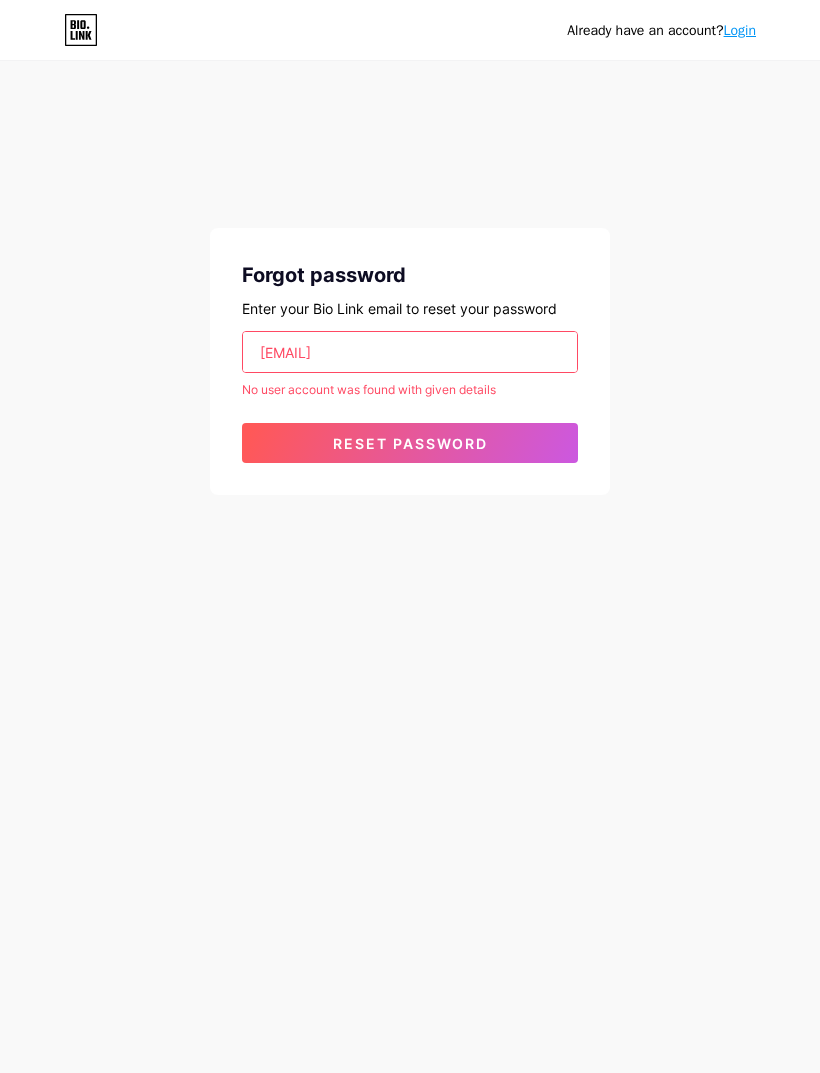 click on "monsicha.pi@rmuti.ac.th" at bounding box center [410, 352] 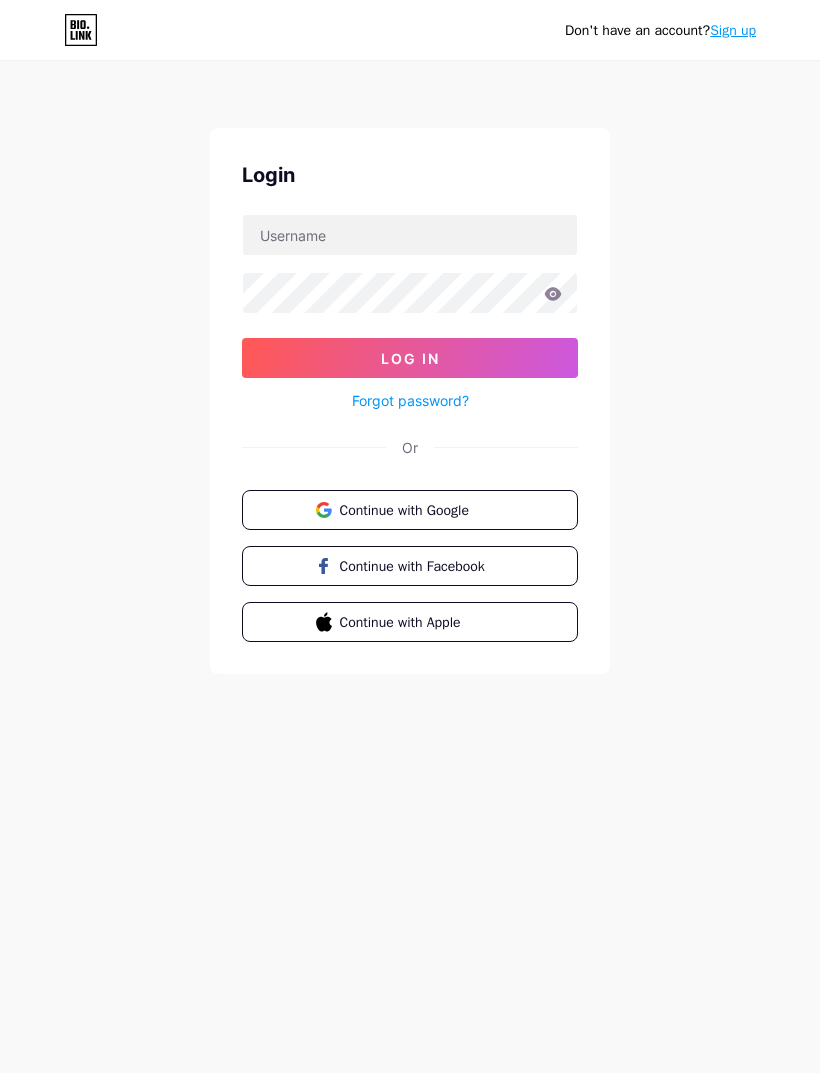 click on "Continue with Google" at bounding box center (410, 510) 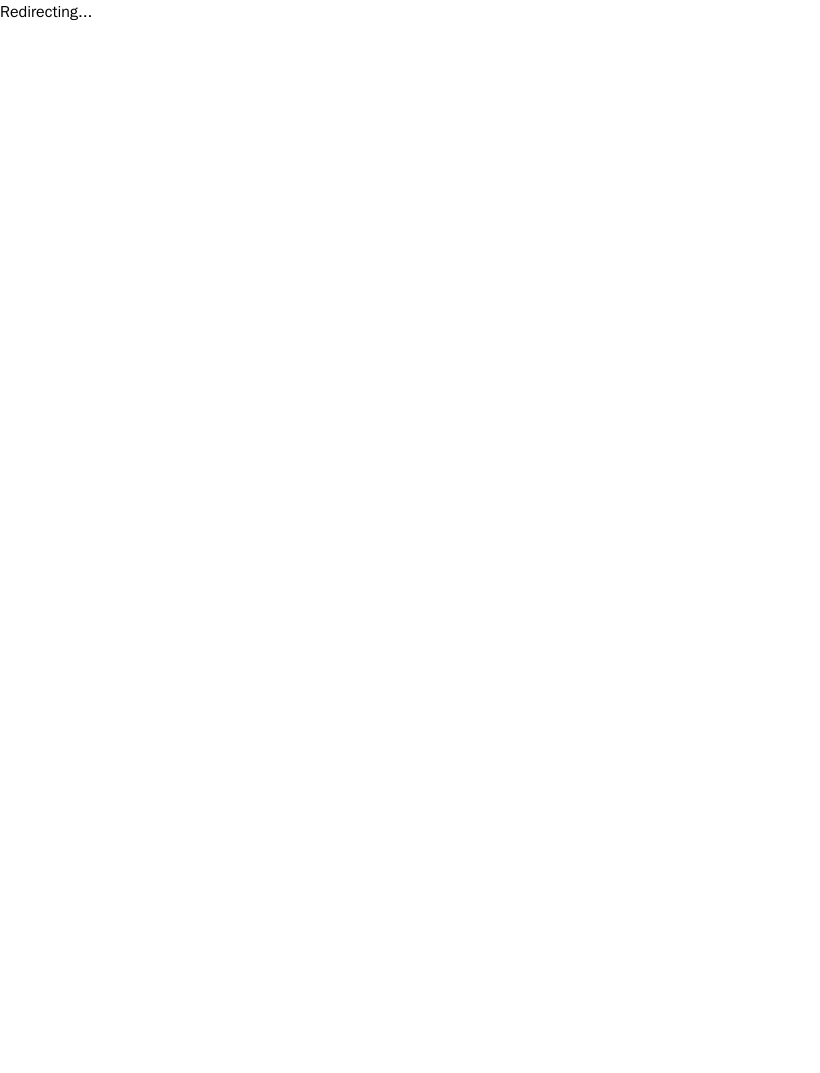 scroll, scrollTop: 0, scrollLeft: 0, axis: both 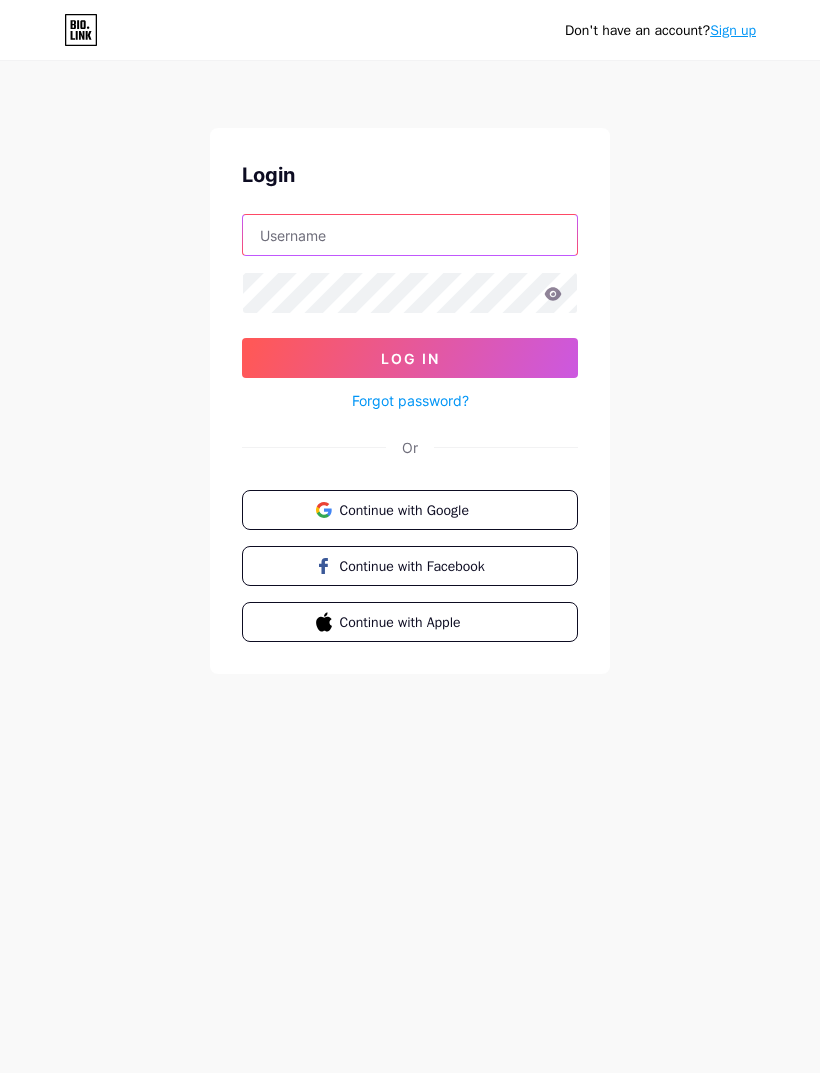 click at bounding box center [410, 235] 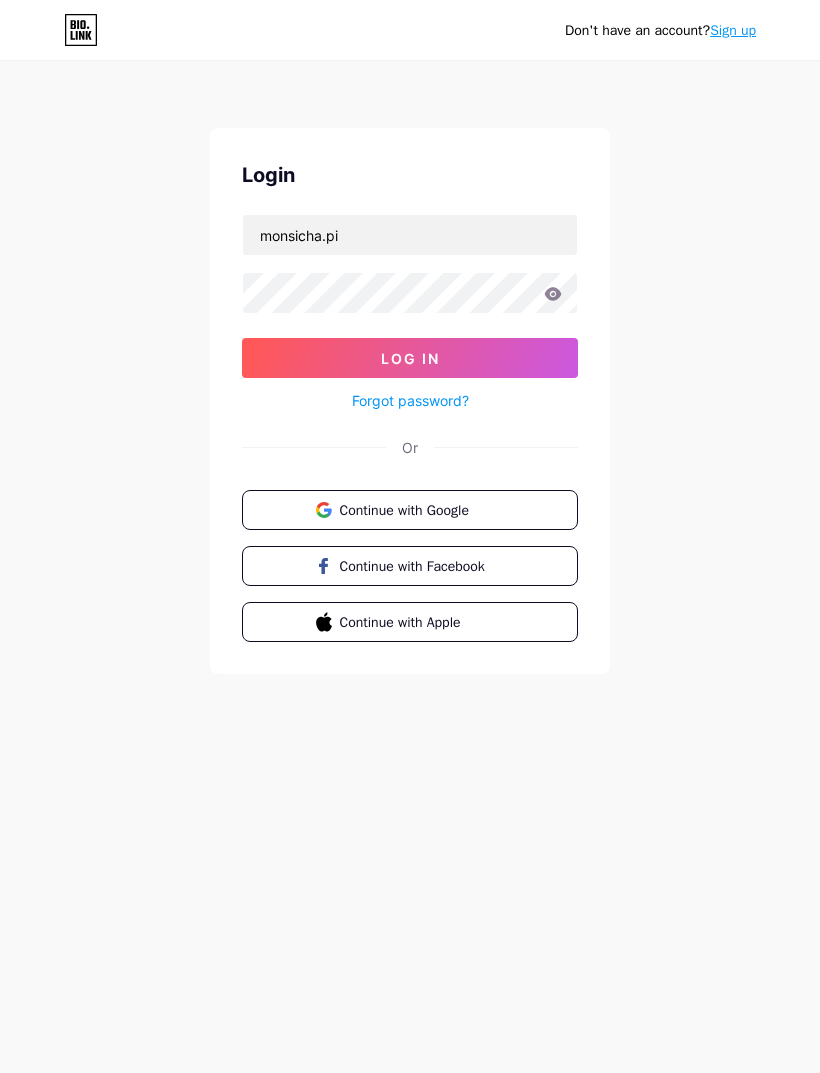click on "Log In" at bounding box center [410, 358] 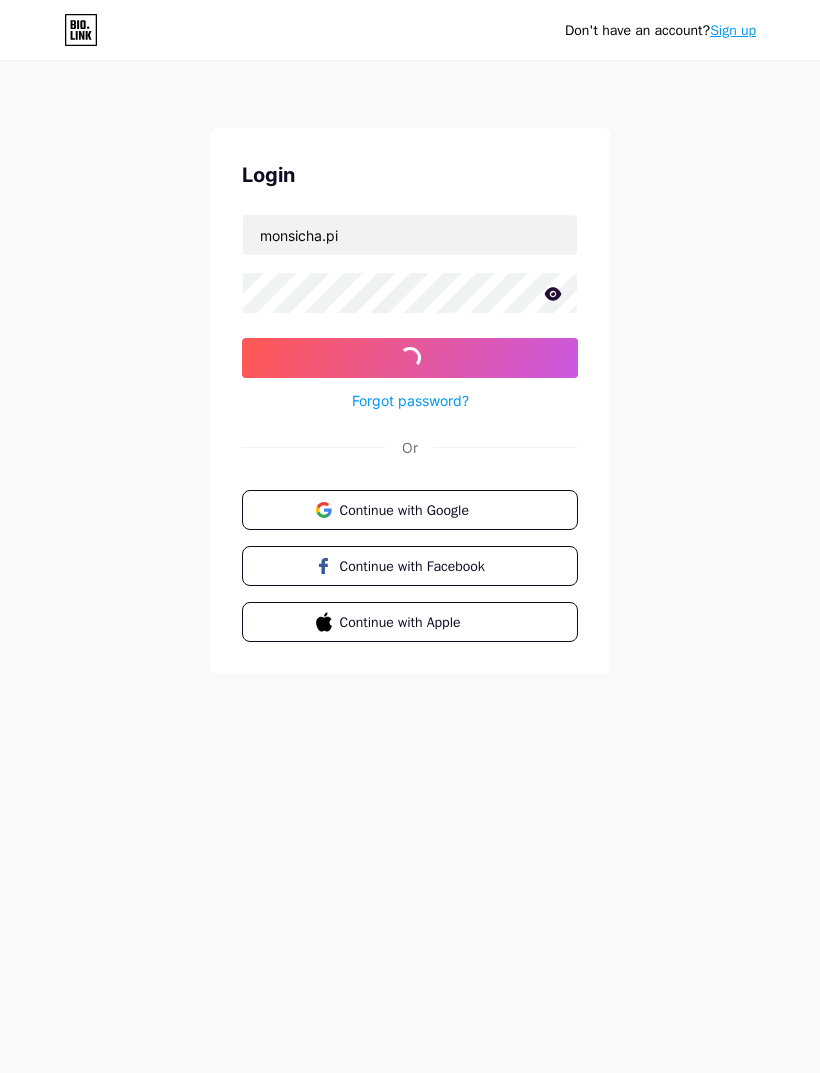 click 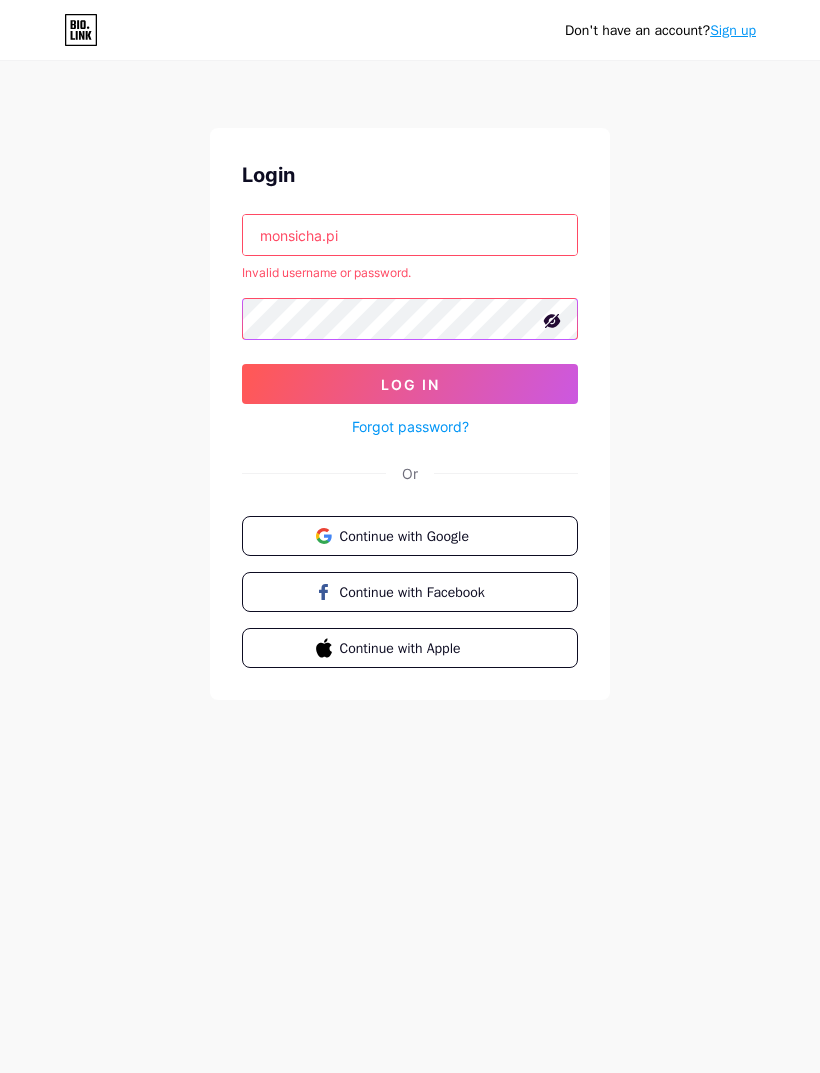 click on "Log In" at bounding box center (410, 384) 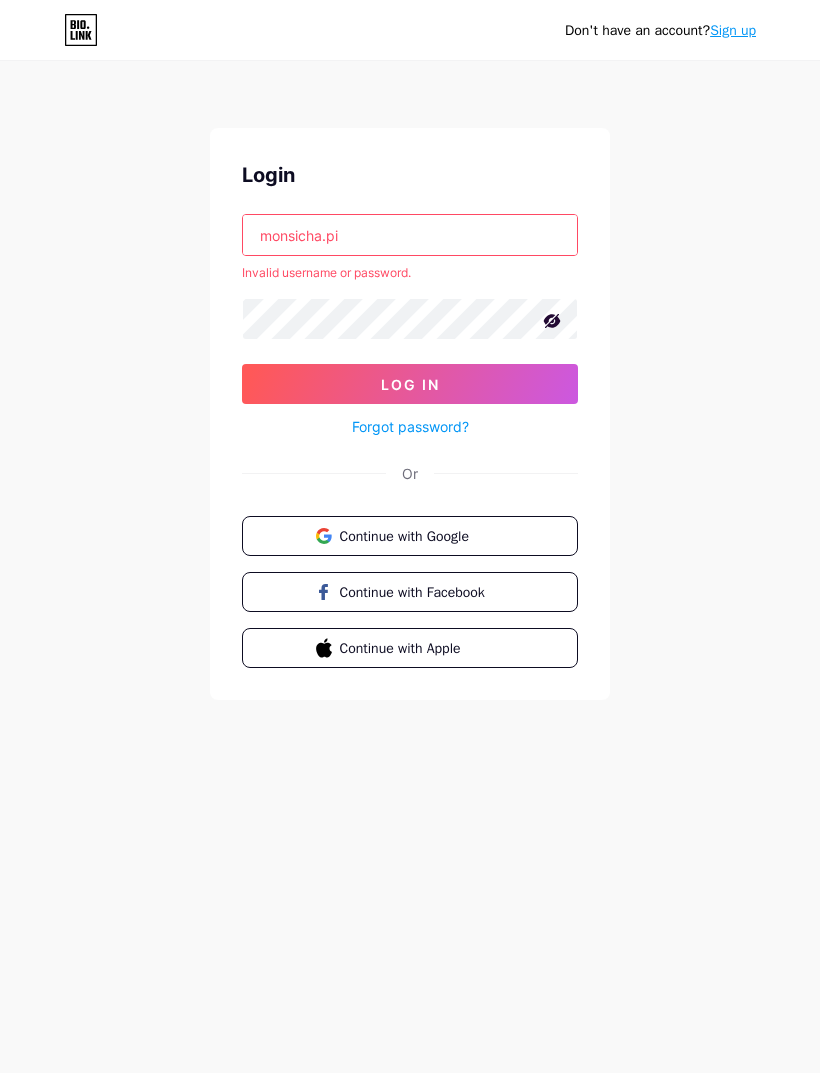 click on "Continue with Google" at bounding box center [422, 536] 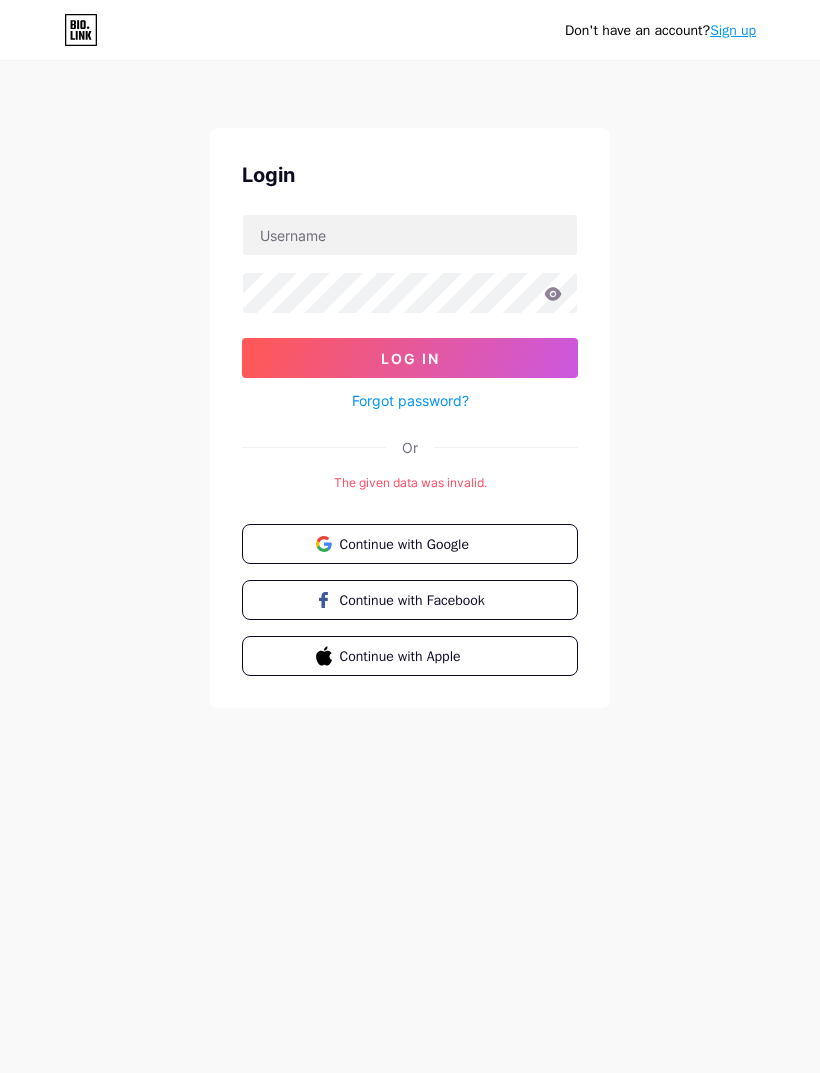 scroll, scrollTop: 0, scrollLeft: 0, axis: both 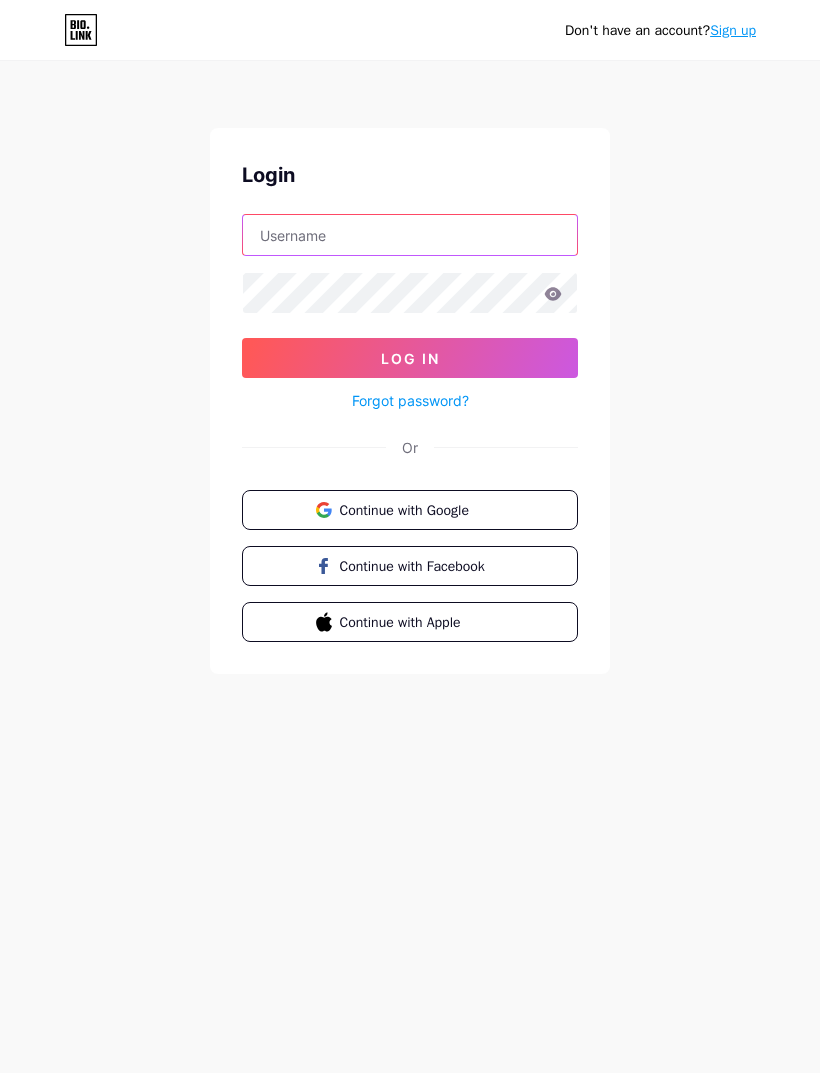 type on "[EMAIL]" 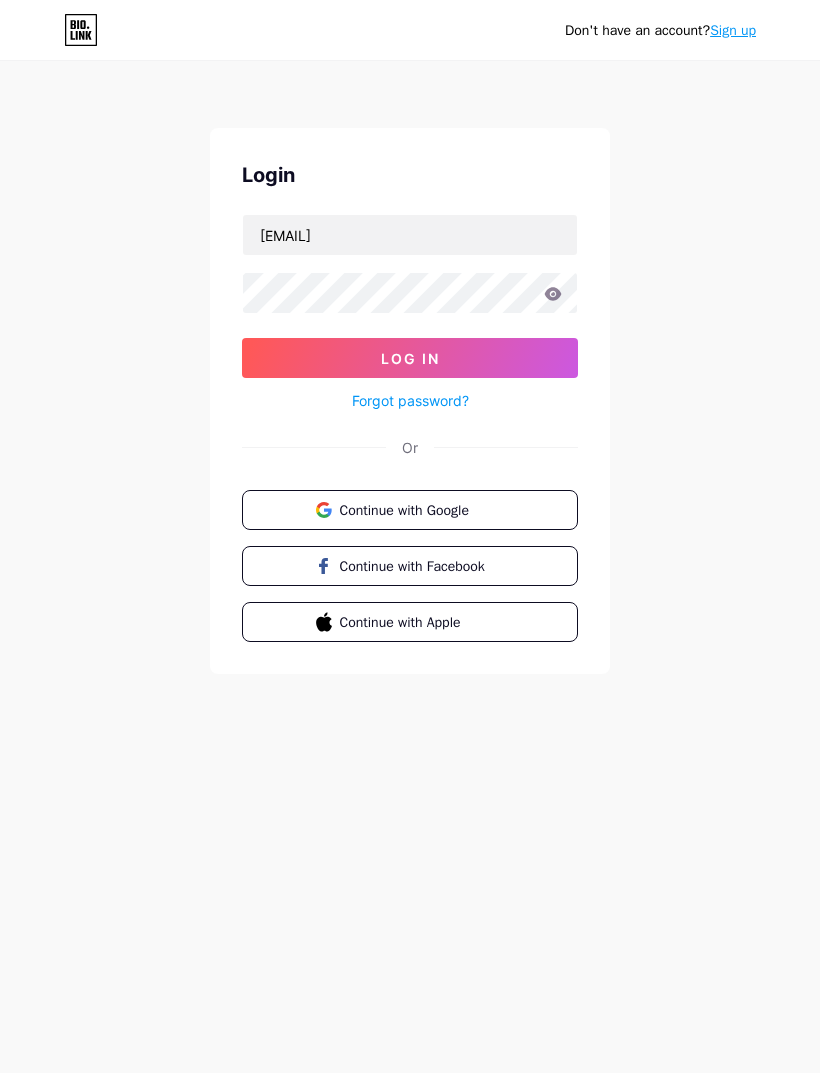 click on "Log In" at bounding box center (410, 358) 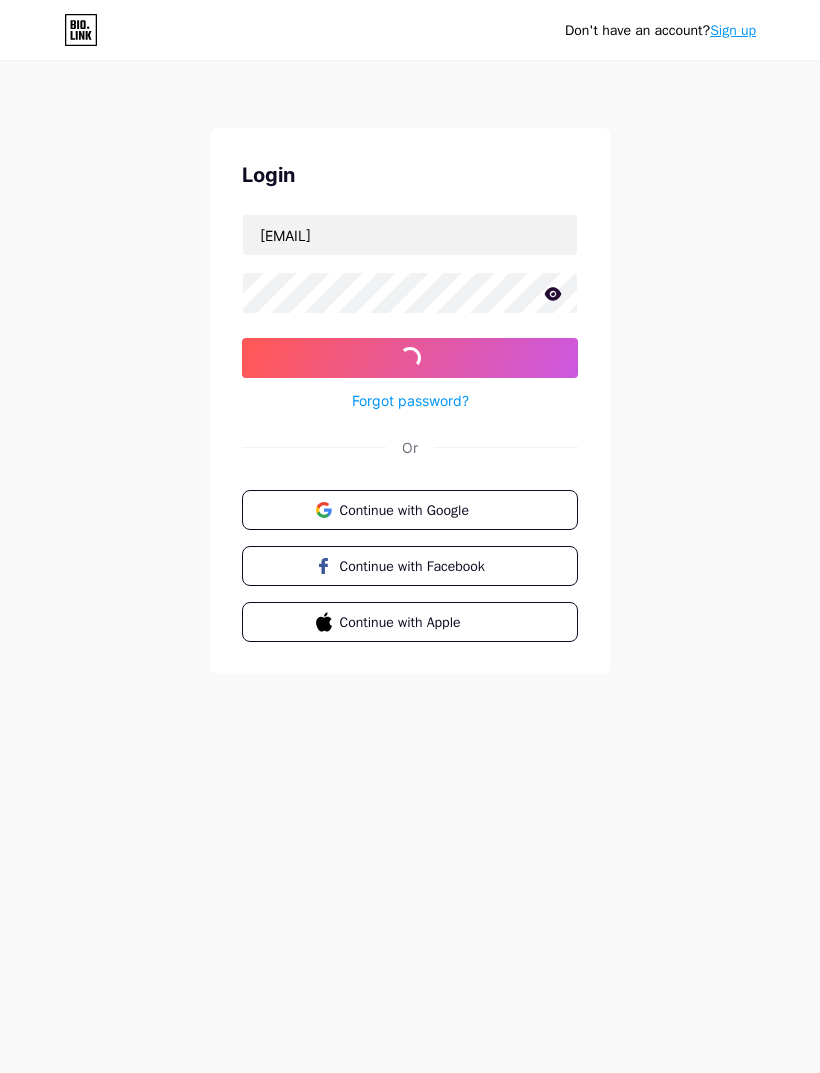 click 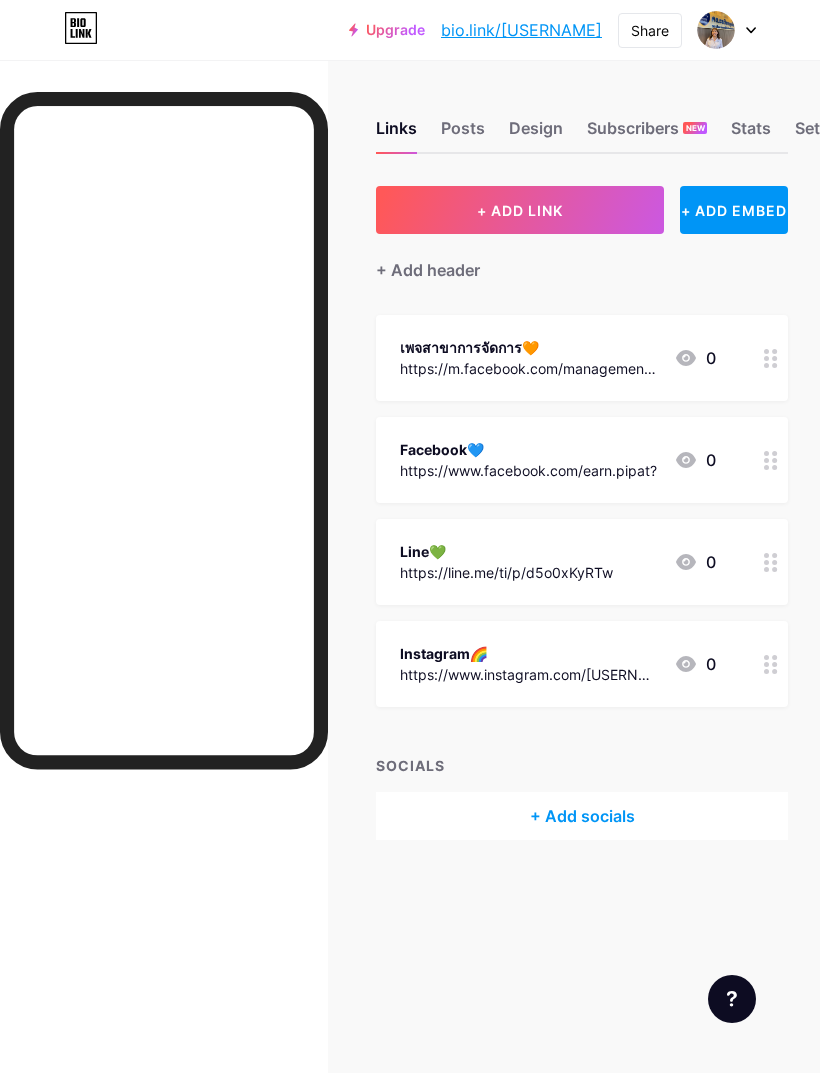 click on "Share" at bounding box center [650, 30] 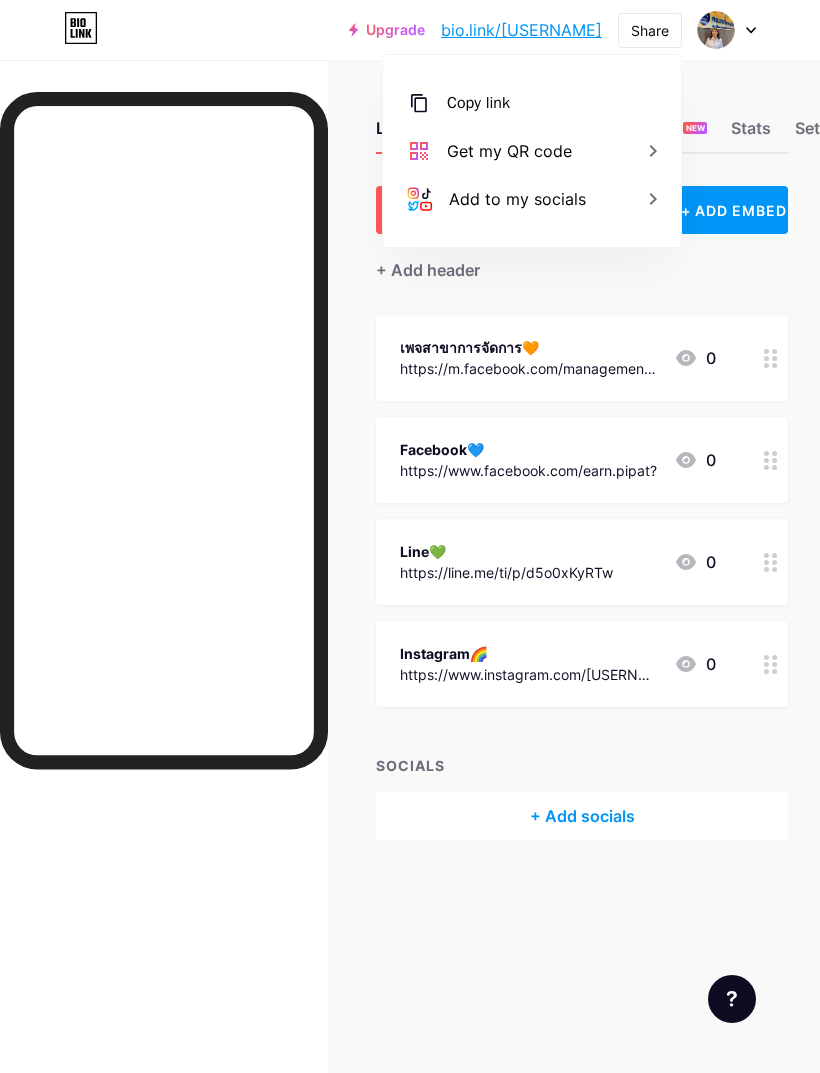 click on "Get my QR code" at bounding box center (532, 151) 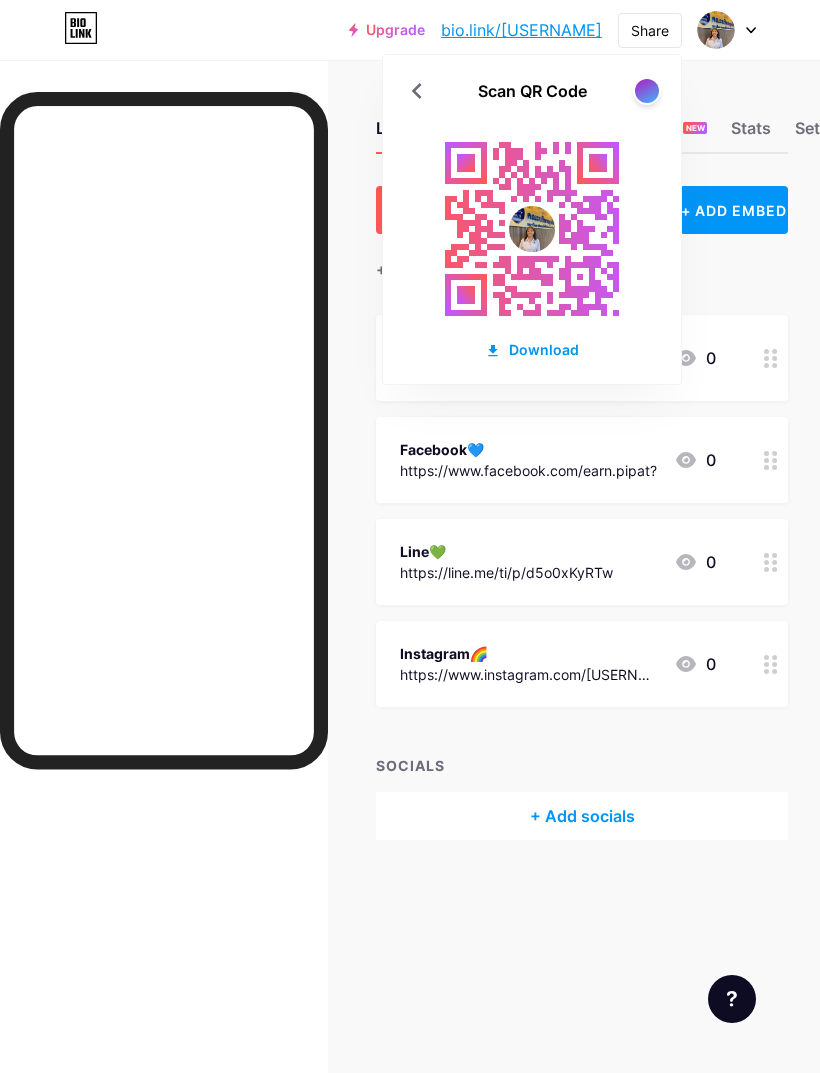 click at bounding box center (647, 91) 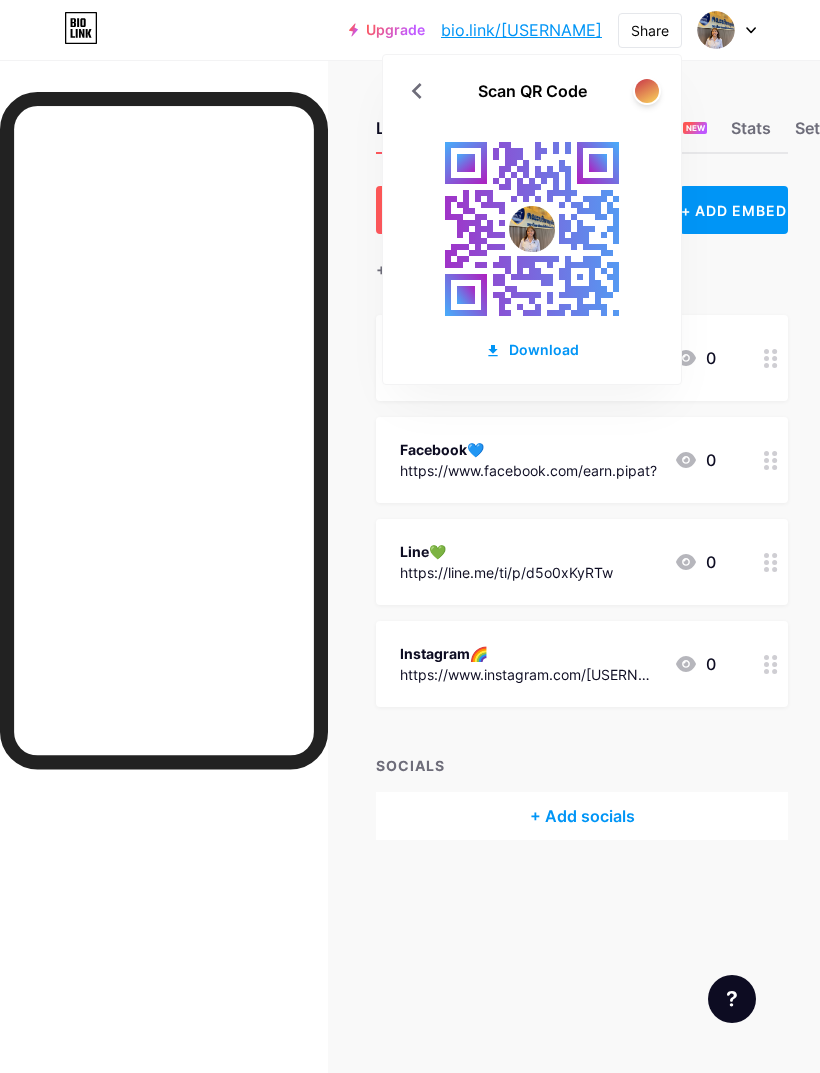click at bounding box center [647, 91] 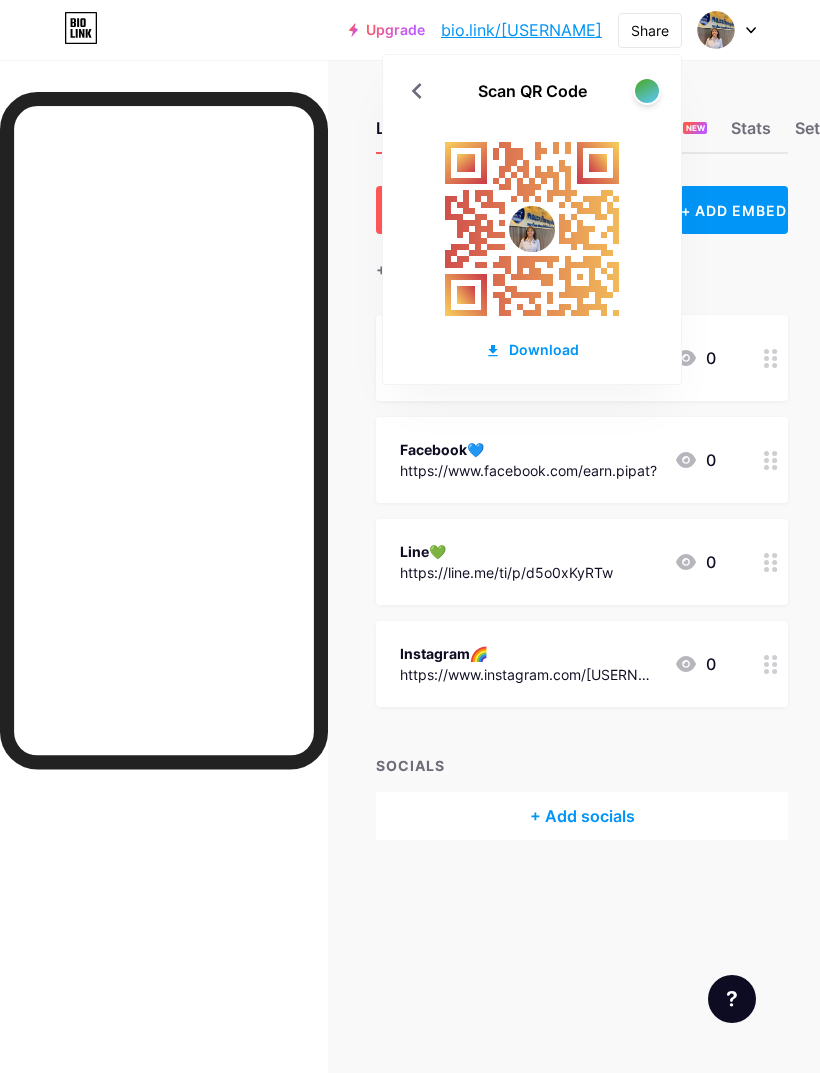 click at bounding box center (647, 91) 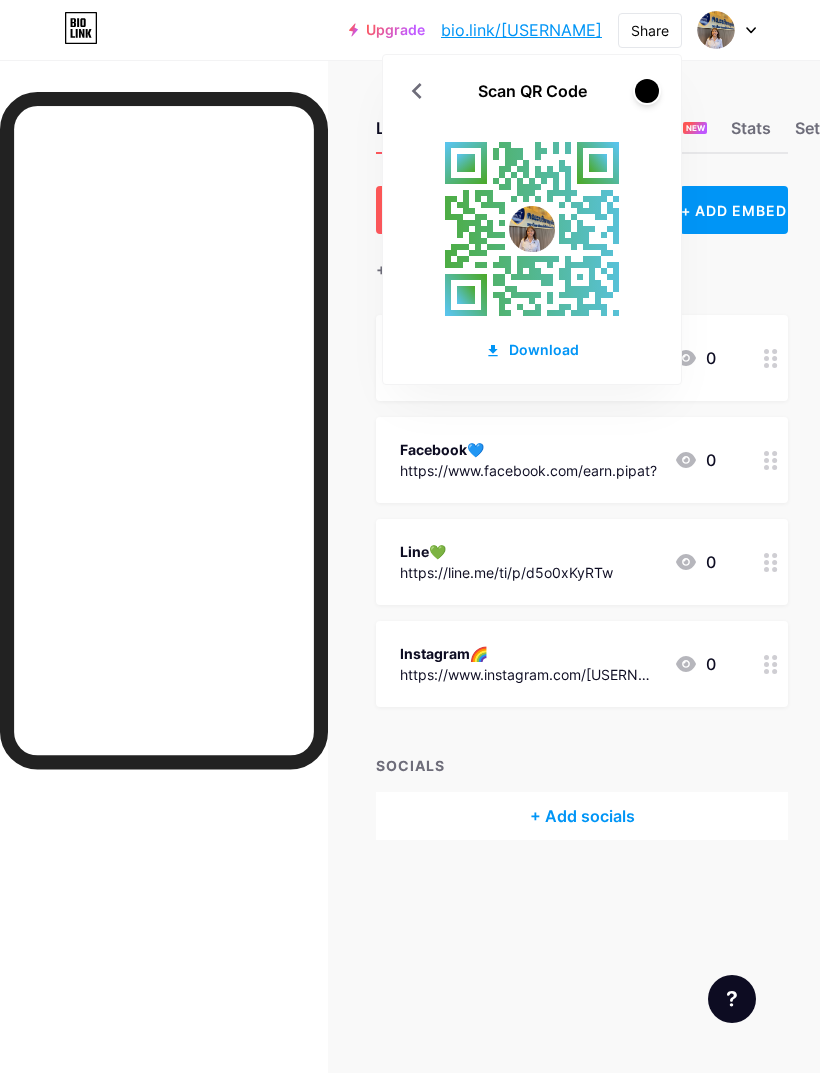click at bounding box center (647, 91) 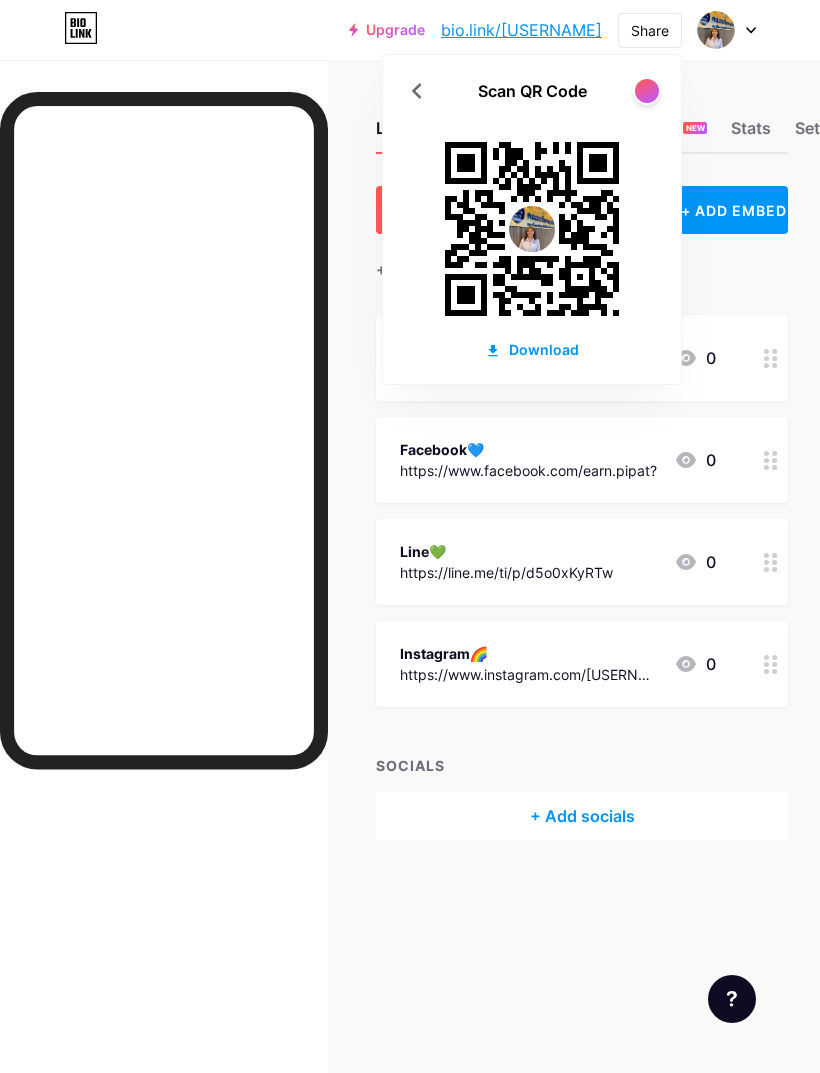 click on "Download" at bounding box center (532, 349) 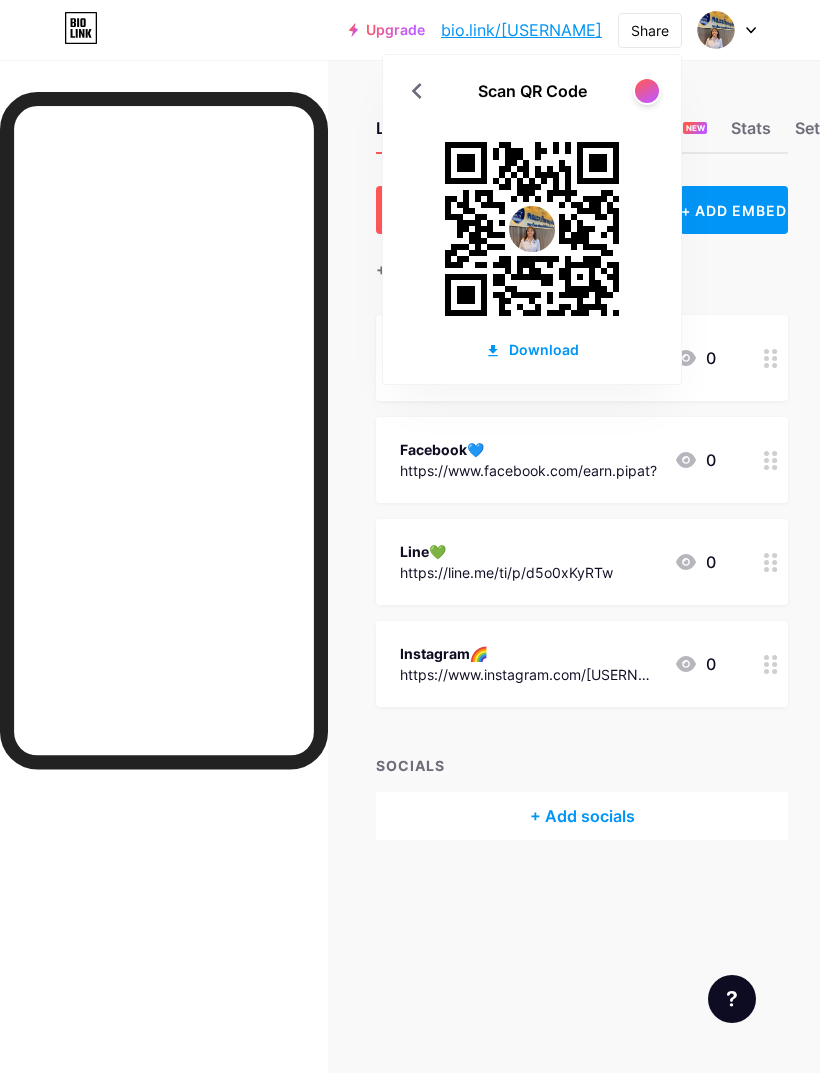 click on "Download" at bounding box center [532, 349] 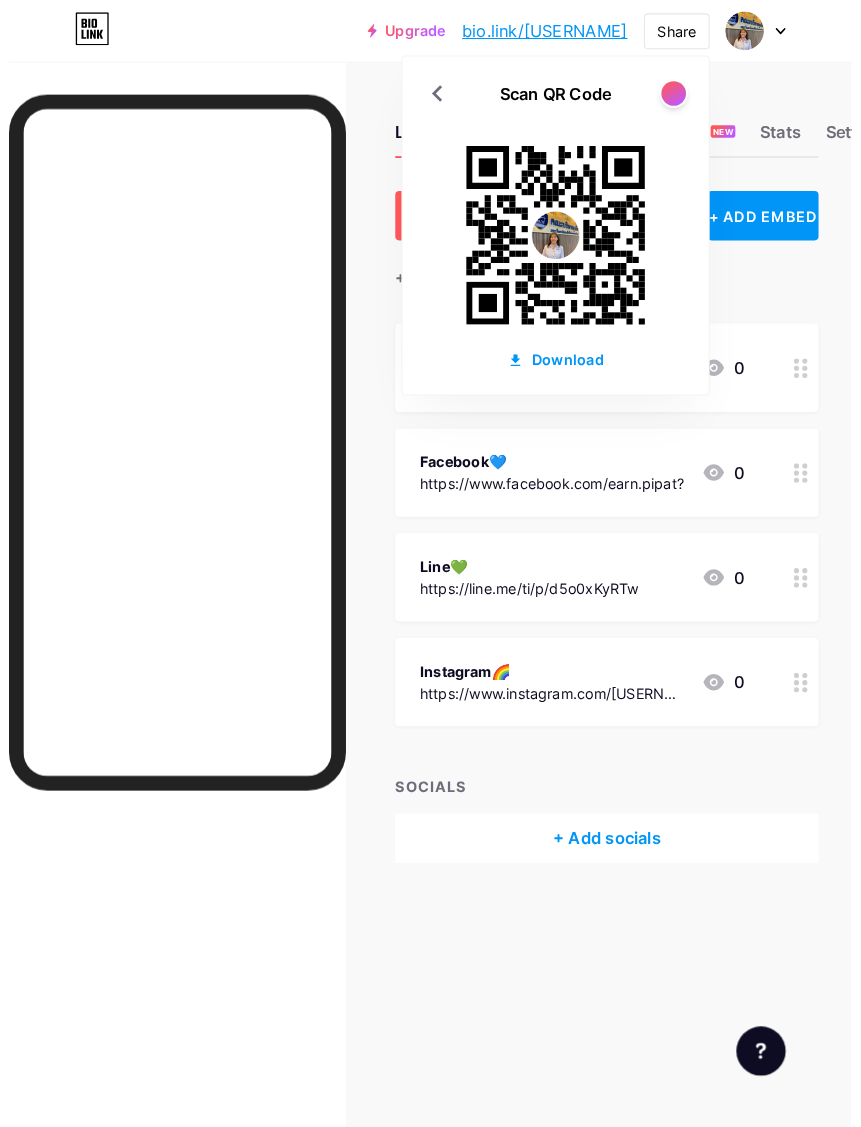scroll, scrollTop: 24, scrollLeft: 0, axis: vertical 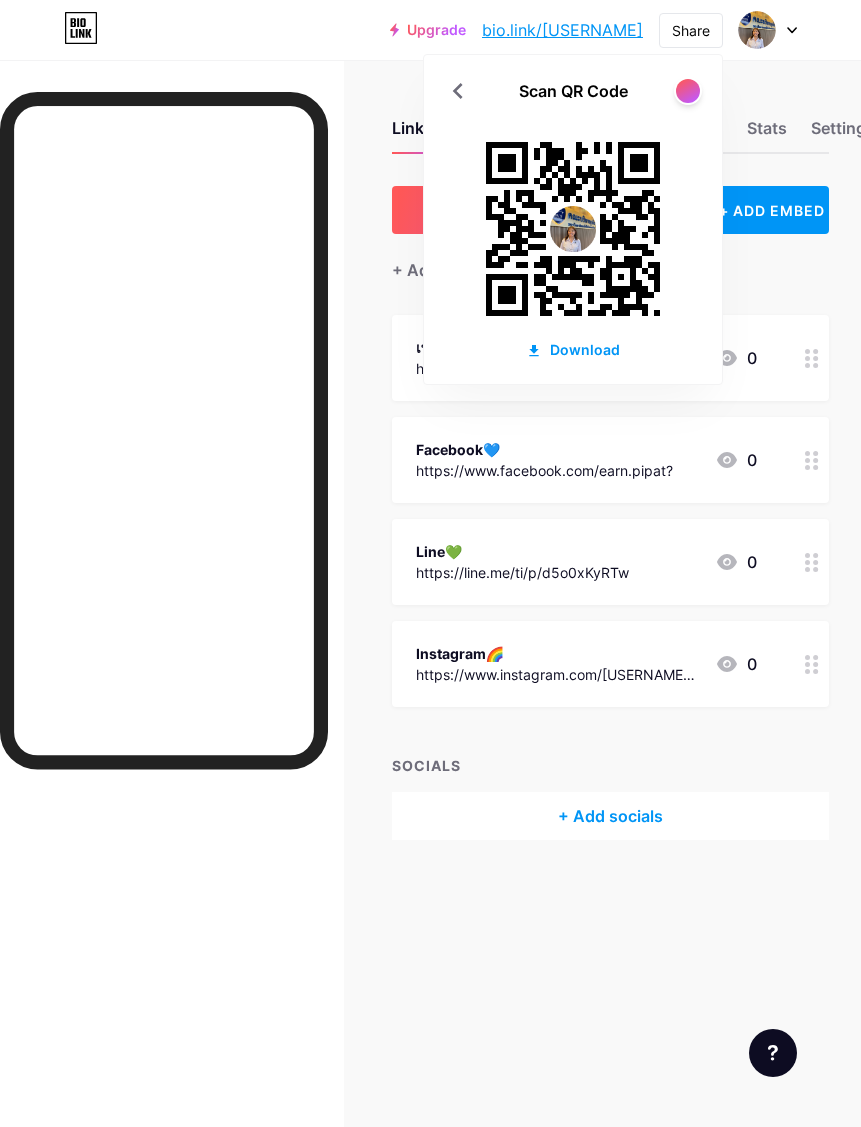 click on "Scan QR Code" at bounding box center [573, 91] 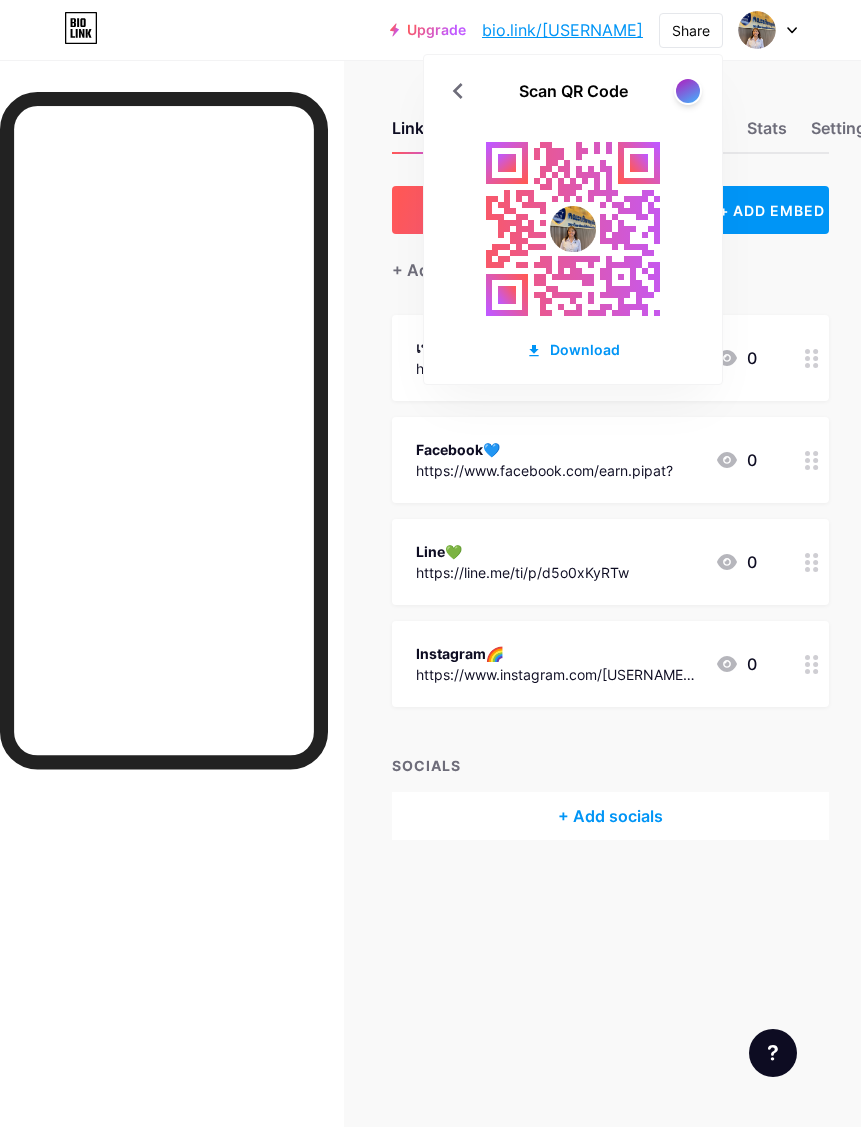click at bounding box center (688, 91) 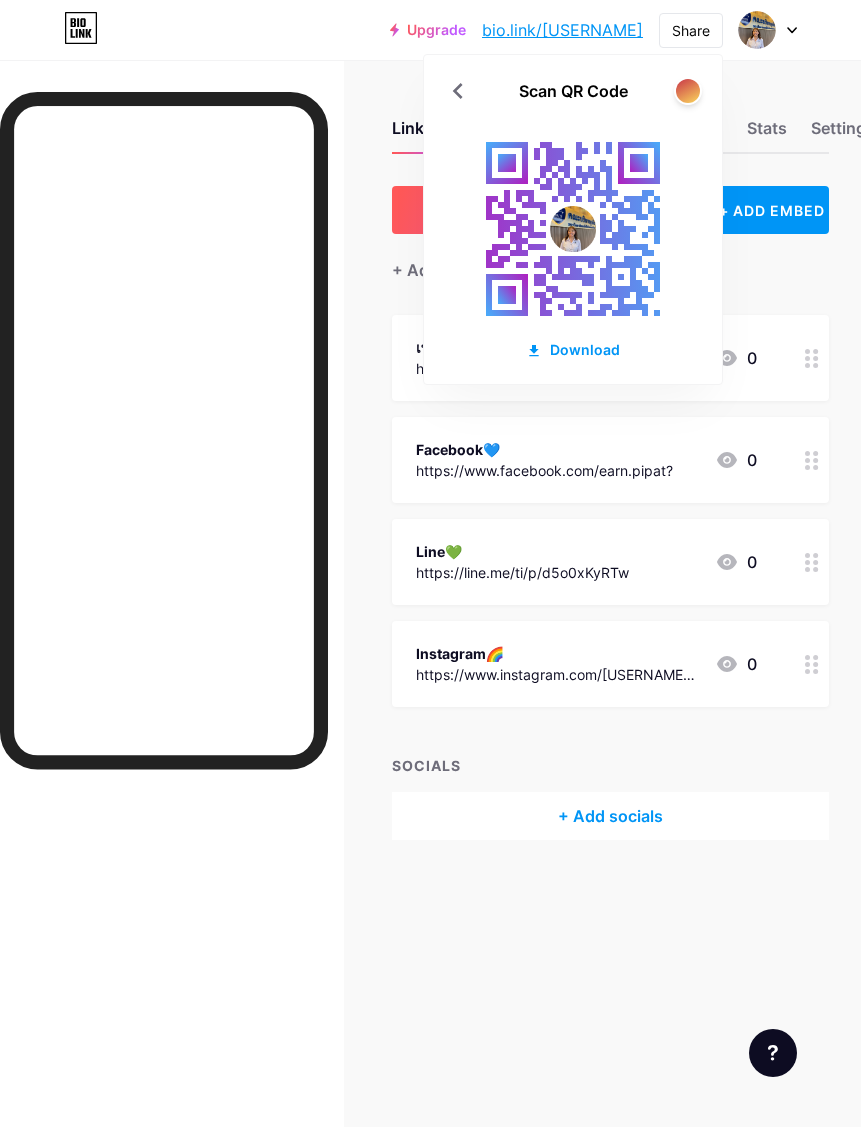click at bounding box center [688, 91] 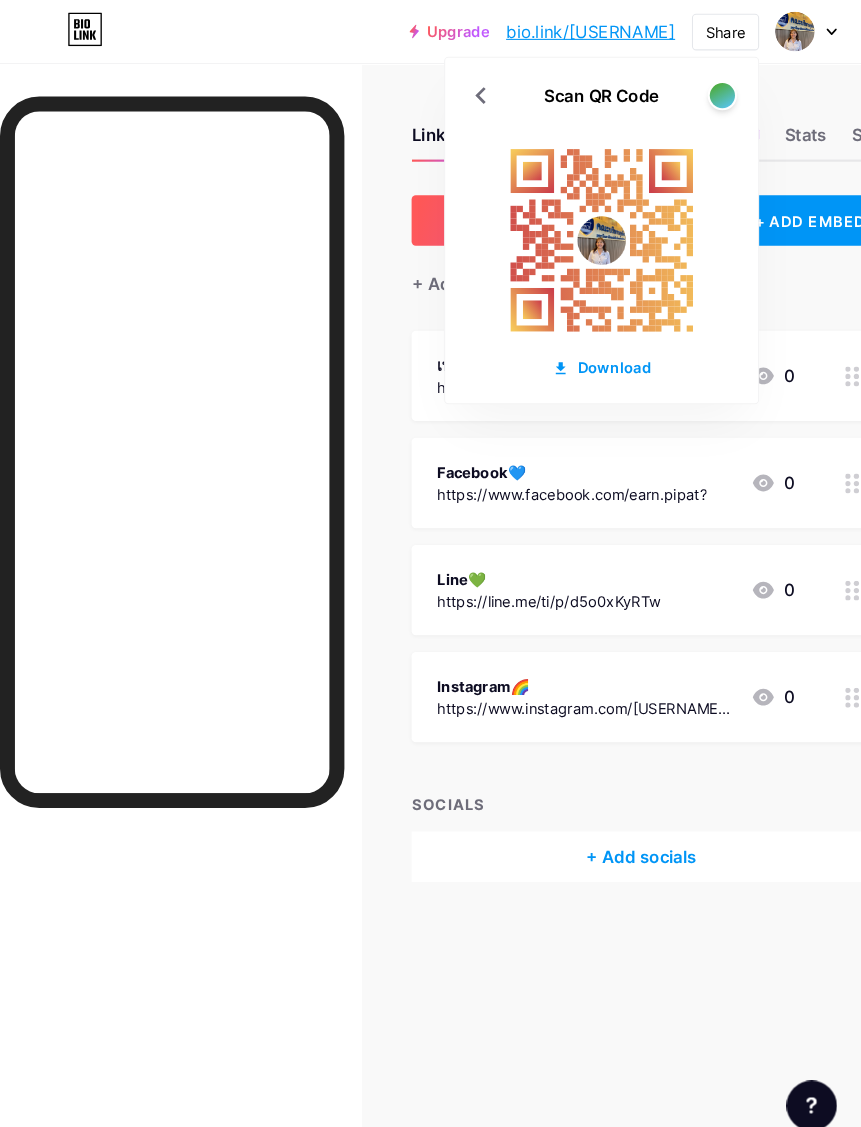 click on "https://m.facebook.com/[USERNAME}/
https://www.facebook.com/[USERNAME}/
https://line.me/ti/p/[LINKID]
https://www.instagram.com/[USERNAME]?igsh=bGQ3NnRwbzMxeWFr&utm_source=qr" at bounding box center (430, 500) 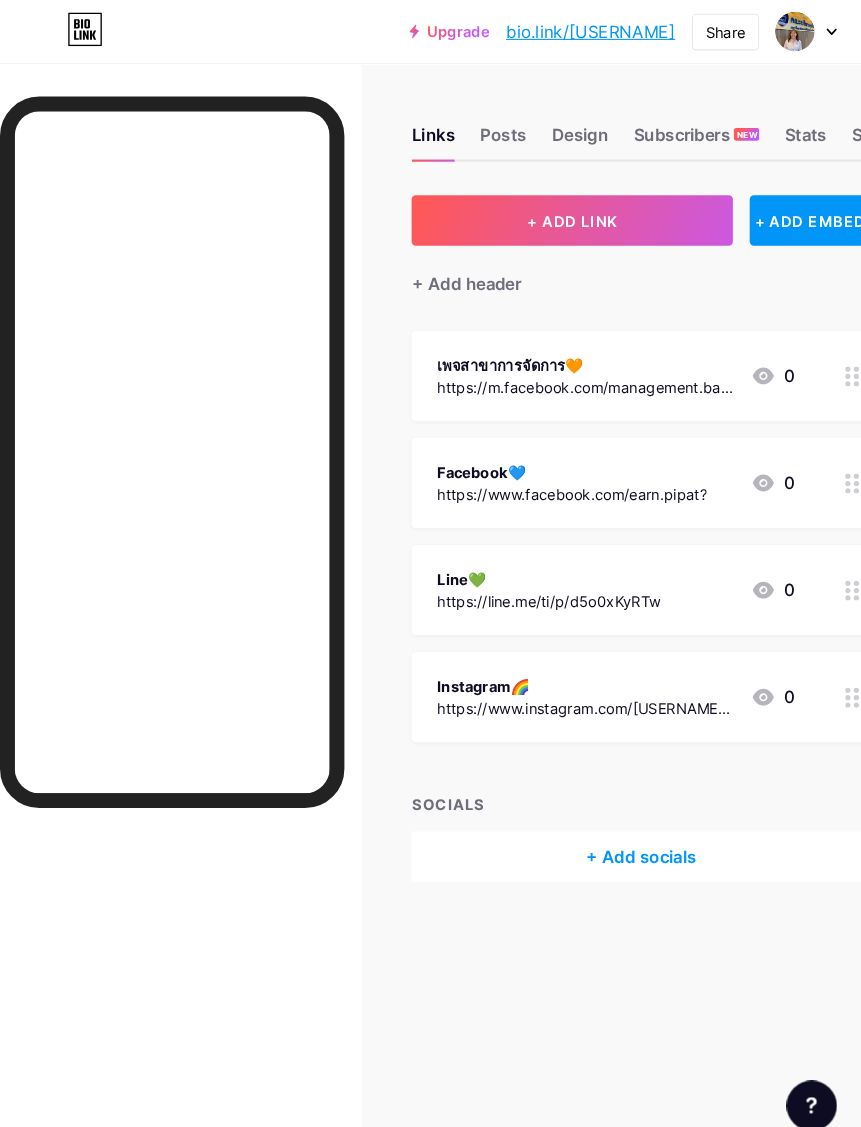 click on "Share" at bounding box center [691, 30] 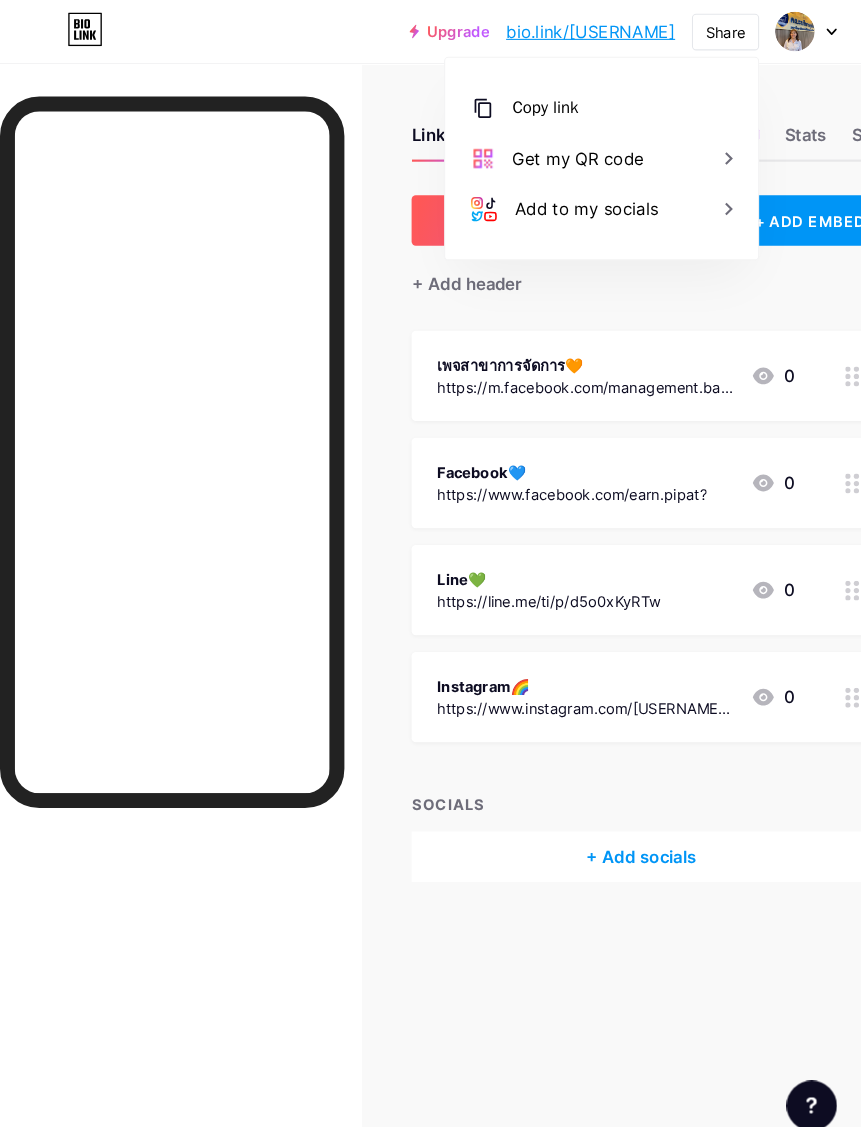 click on "Get my QR code" at bounding box center (573, 151) 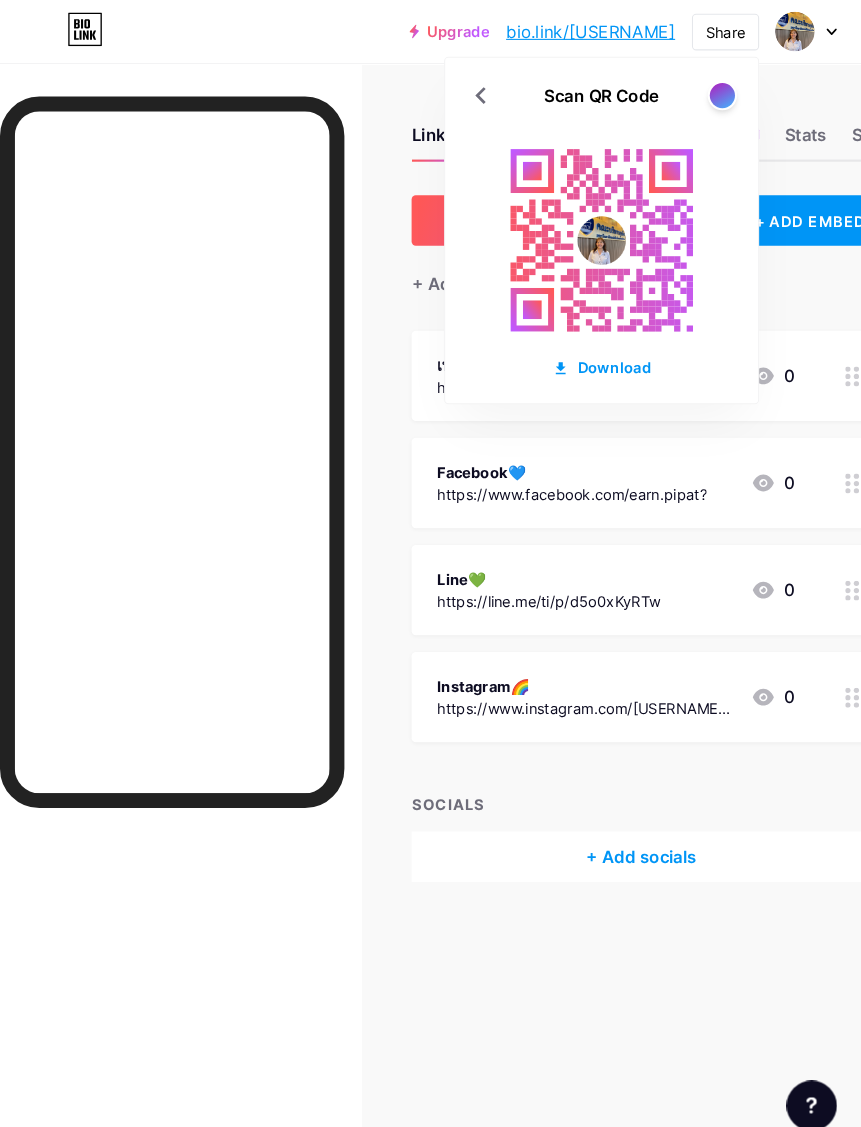 click at bounding box center [688, 91] 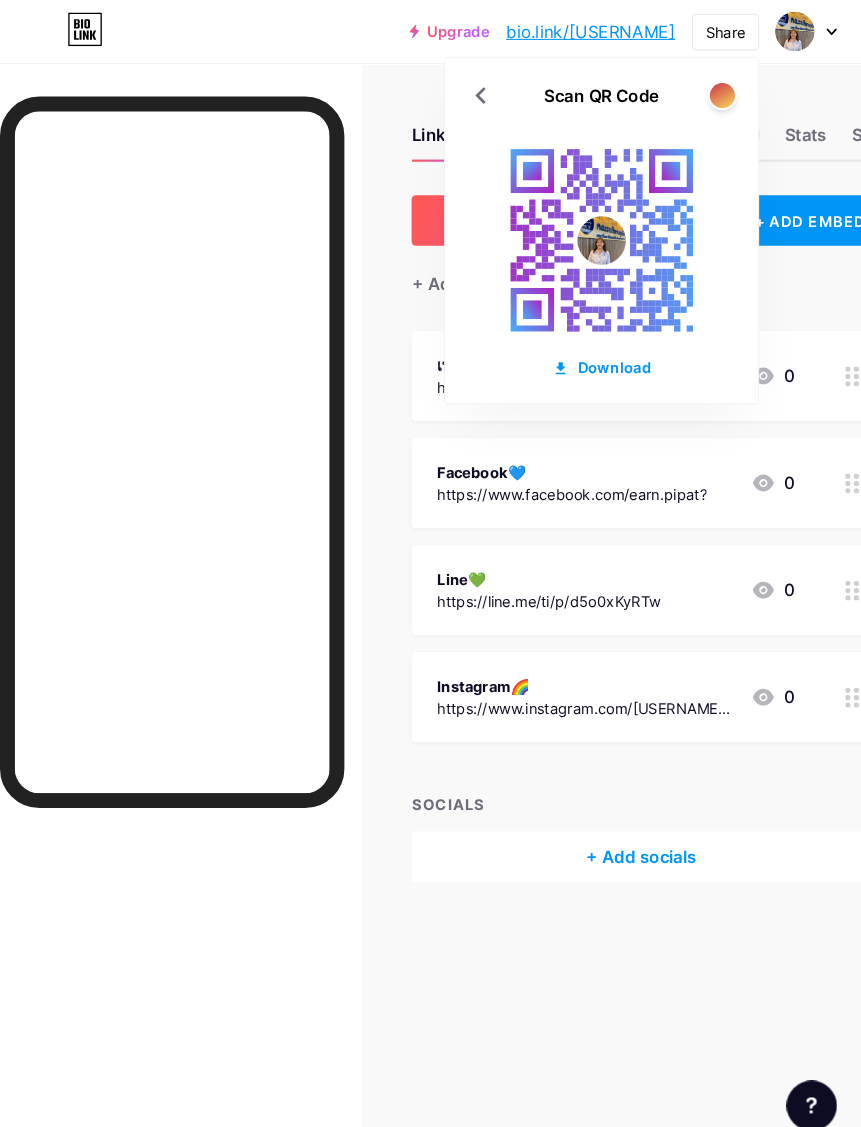 click at bounding box center [688, 91] 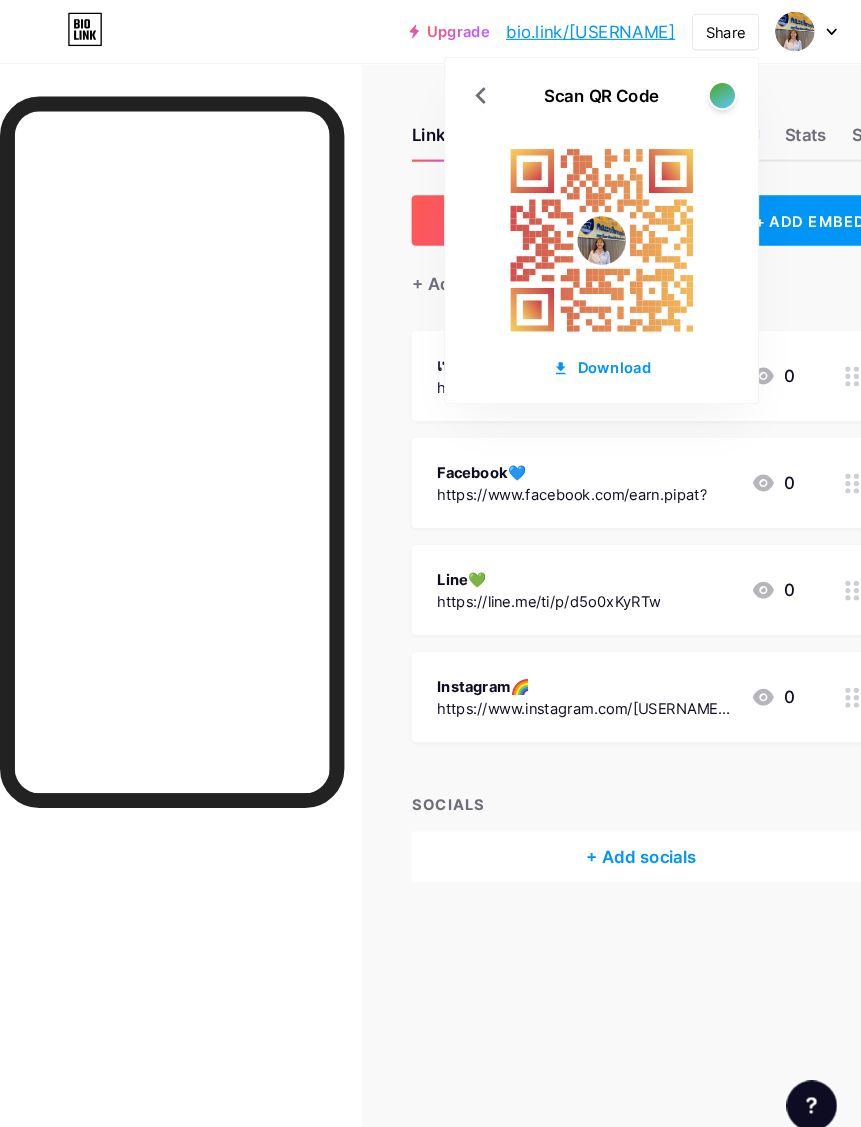click on "Download" at bounding box center (573, 349) 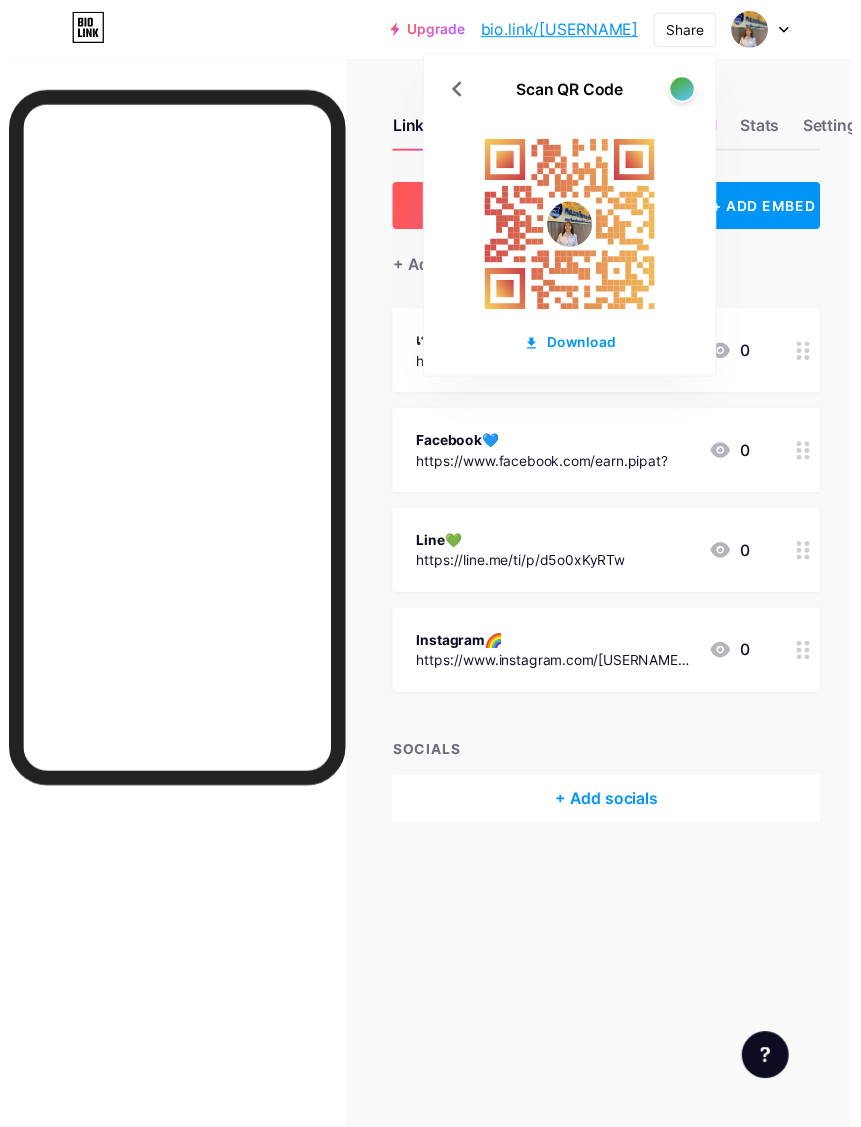 scroll, scrollTop: 25, scrollLeft: 0, axis: vertical 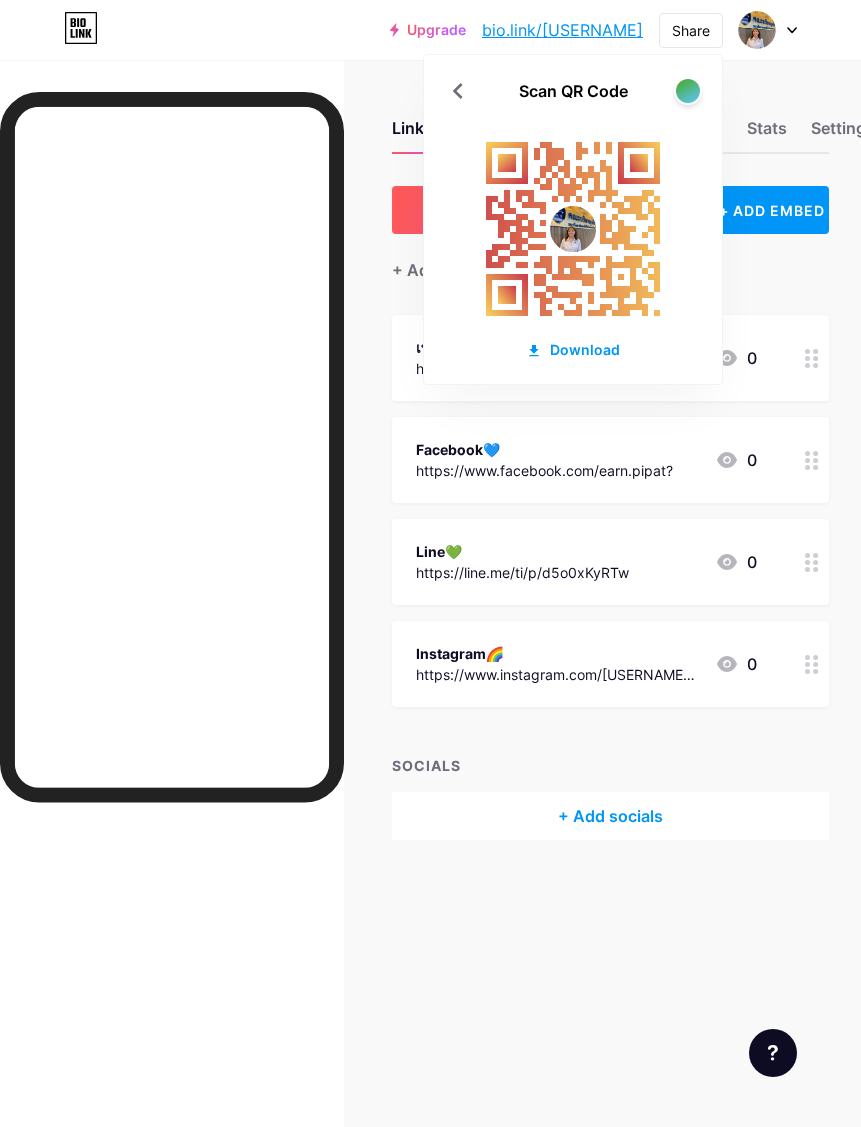 click on "Download" at bounding box center [573, 349] 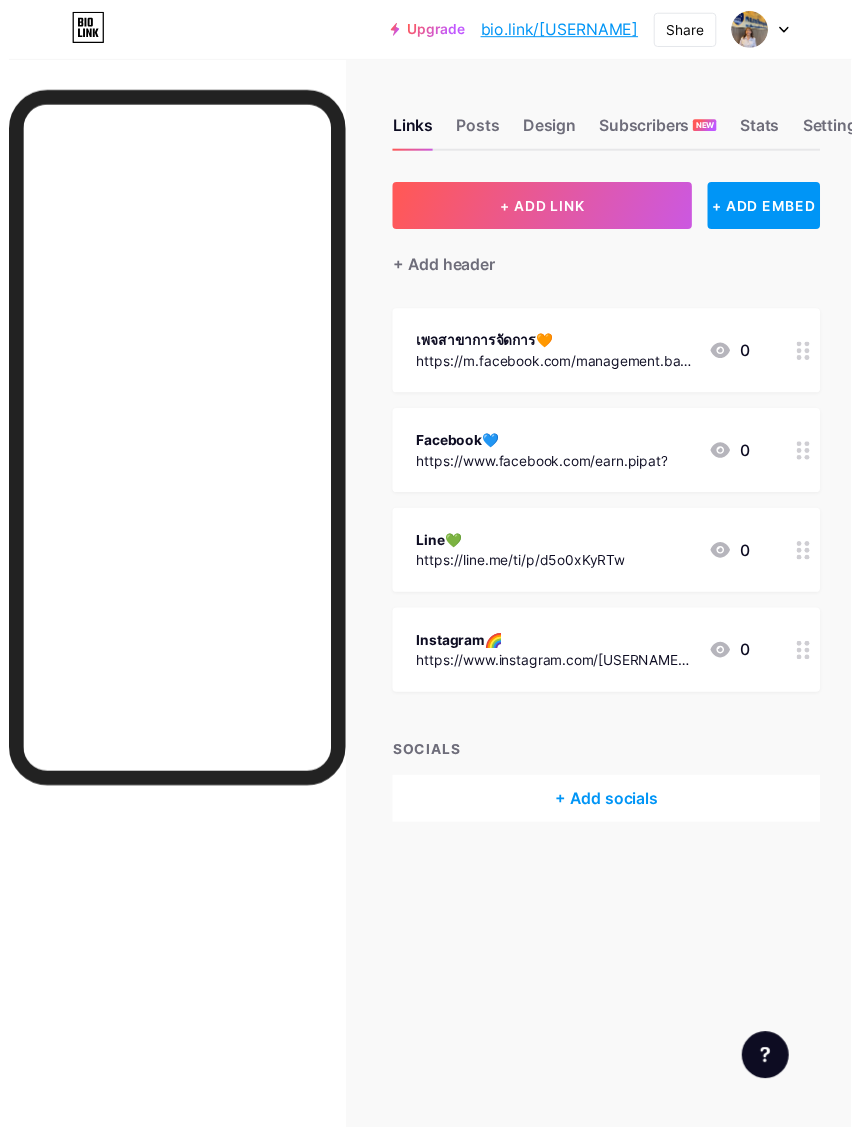 scroll, scrollTop: 25, scrollLeft: 0, axis: vertical 